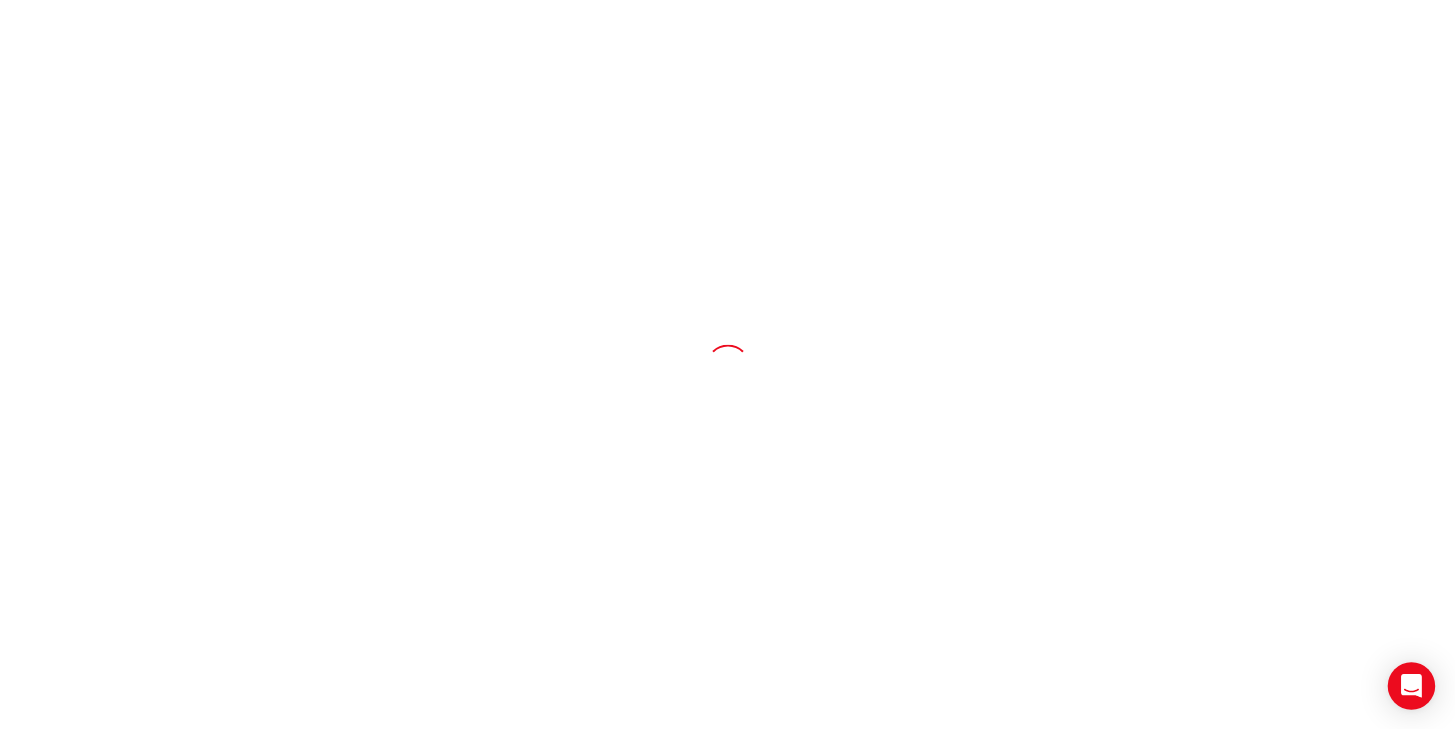 scroll, scrollTop: 0, scrollLeft: 0, axis: both 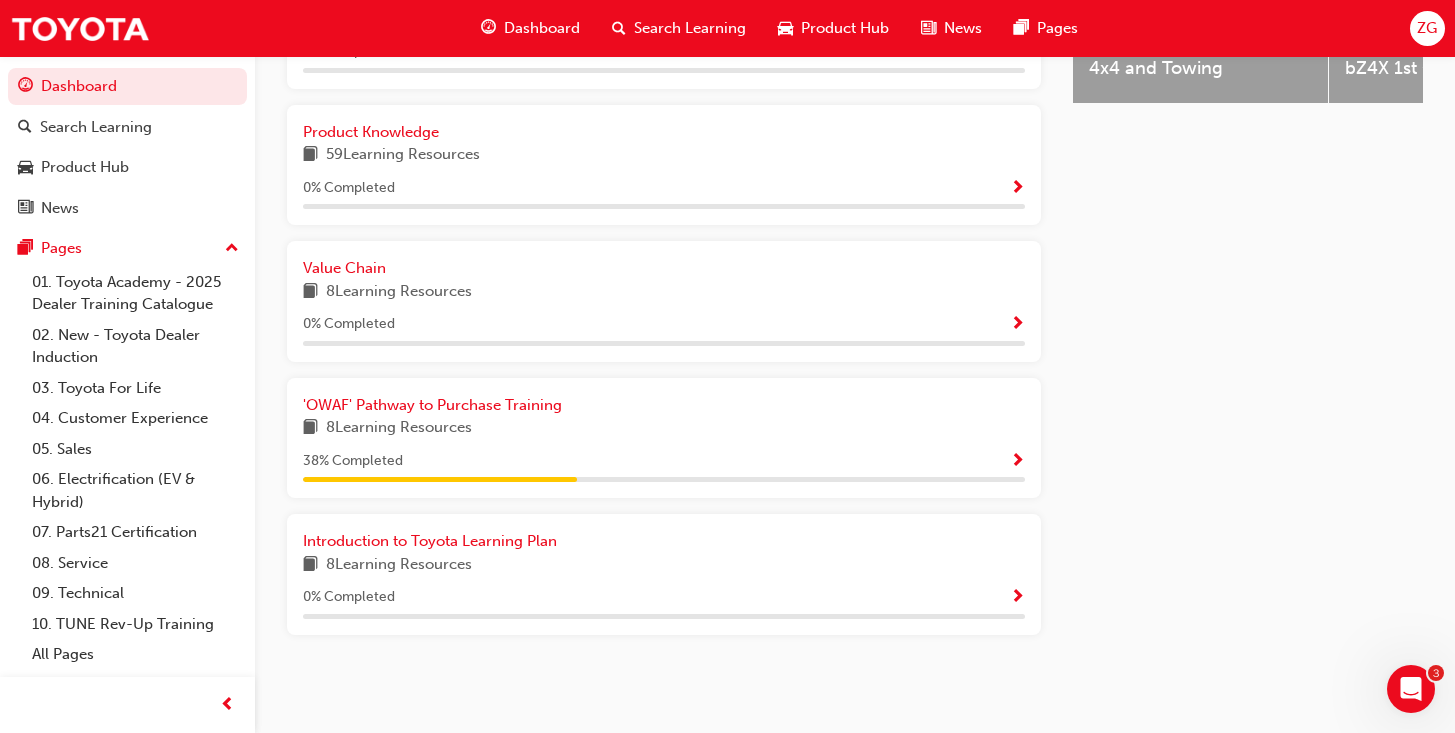 click at bounding box center [1017, 462] 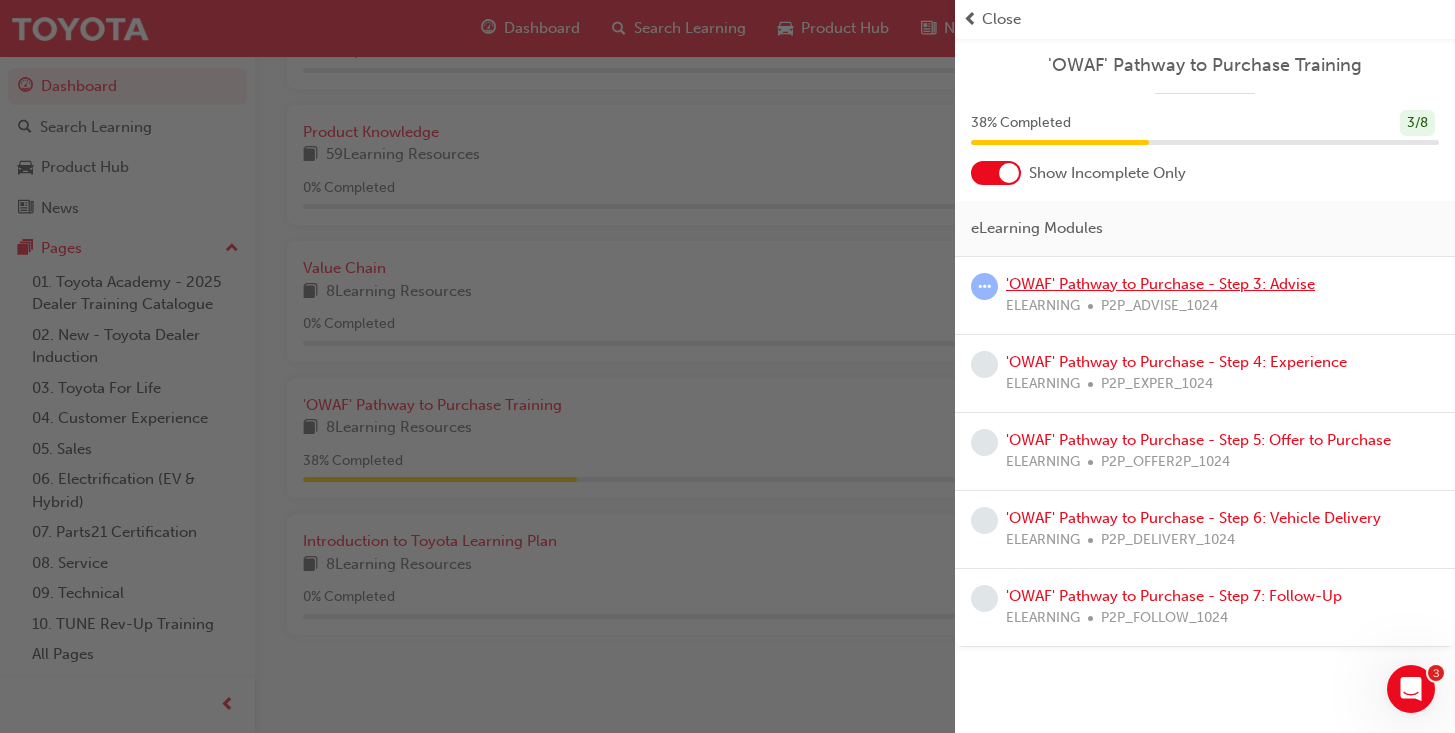 click on "'OWAF' Pathway to Purchase - Step 3: Advise" at bounding box center [1160, 284] 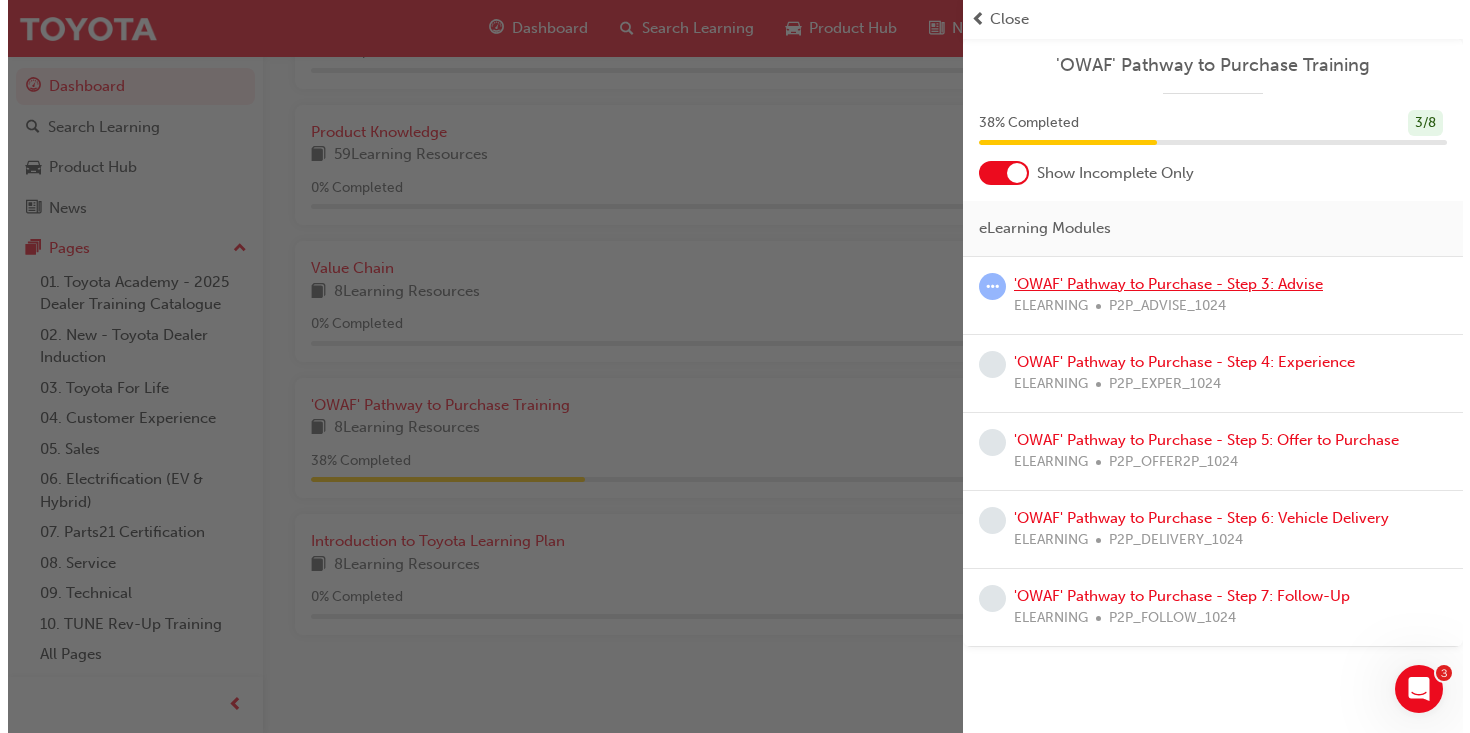 scroll, scrollTop: 0, scrollLeft: 0, axis: both 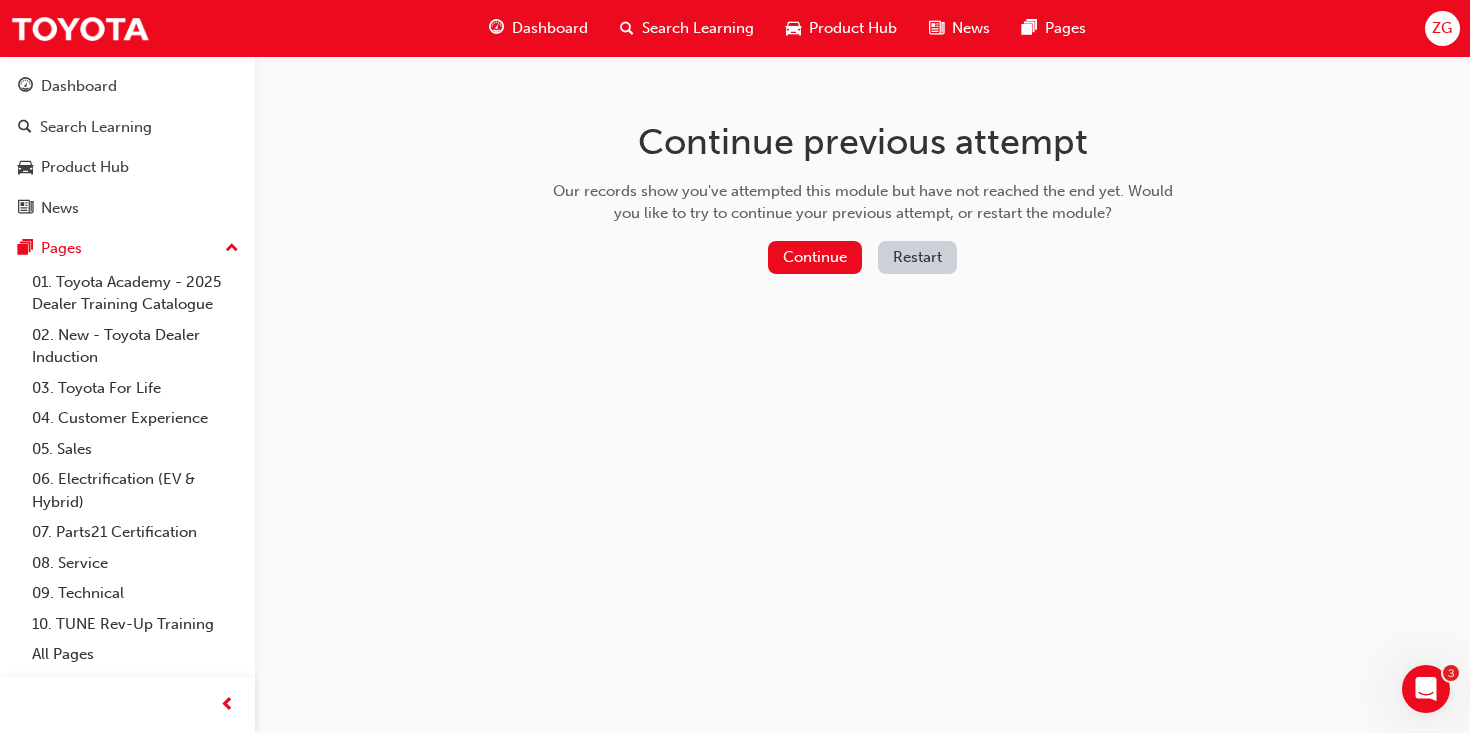 click on "Continue previous attempt Our records show you've attempted this module but have not reached the end yet. Would you like to try to continue your previous attempt, or restart the module? Continue Restart" at bounding box center (863, 201) 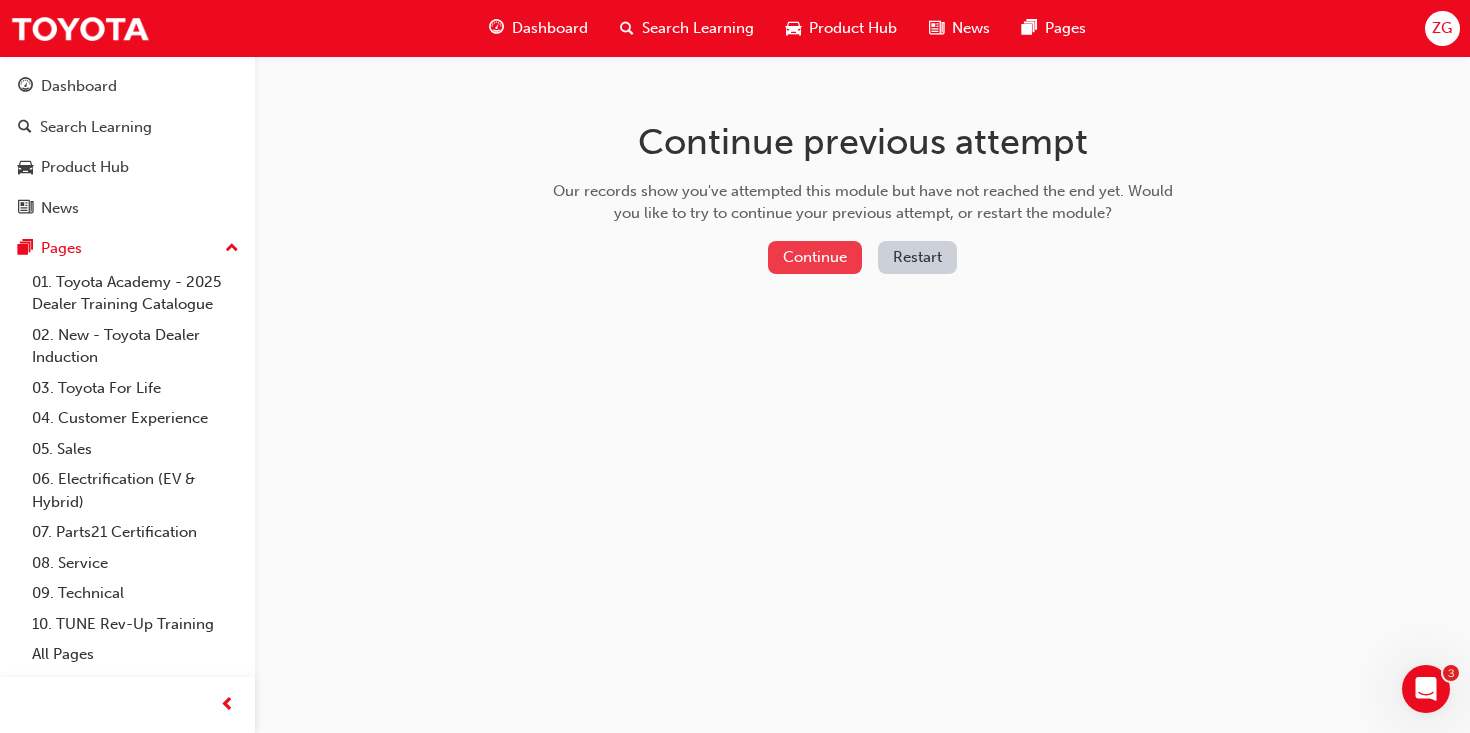 click on "Continue" at bounding box center [815, 257] 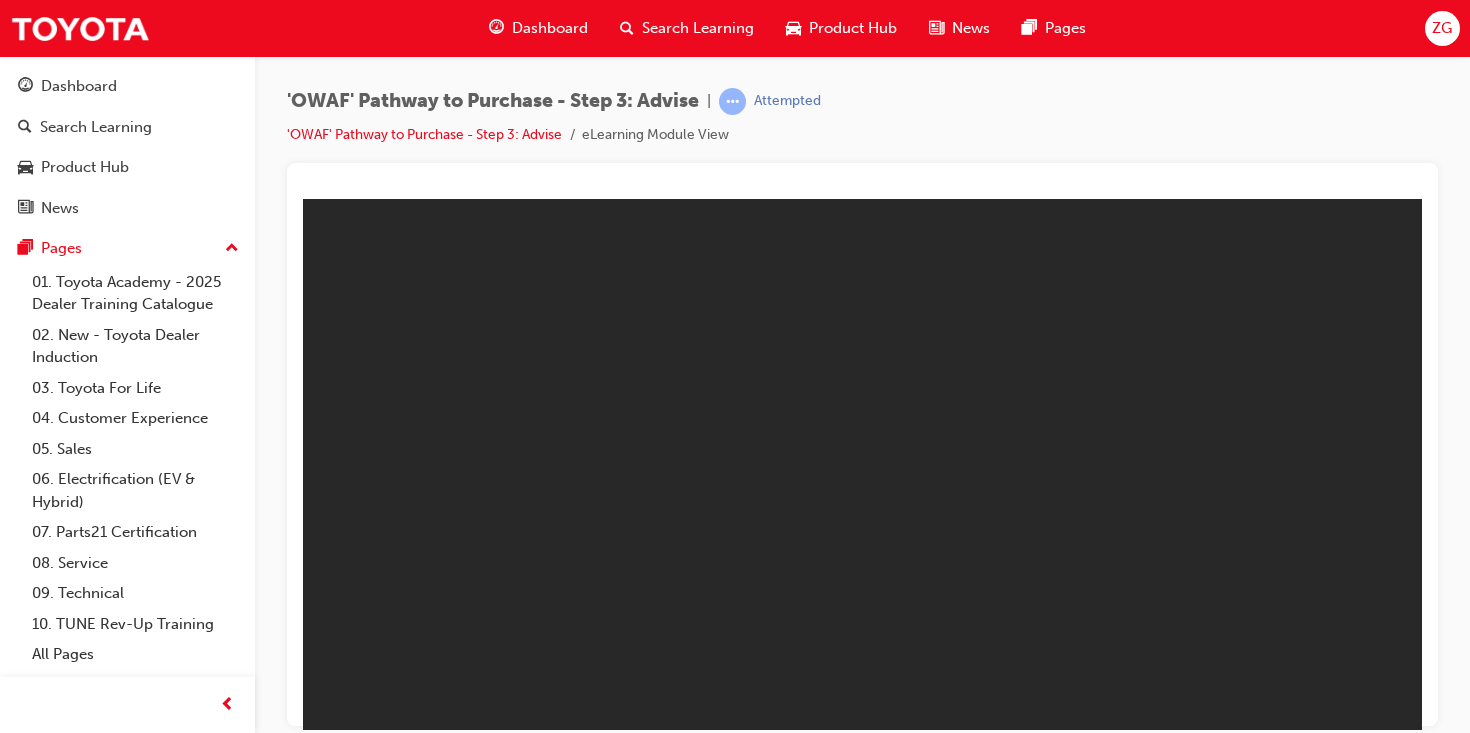 scroll, scrollTop: 0, scrollLeft: 0, axis: both 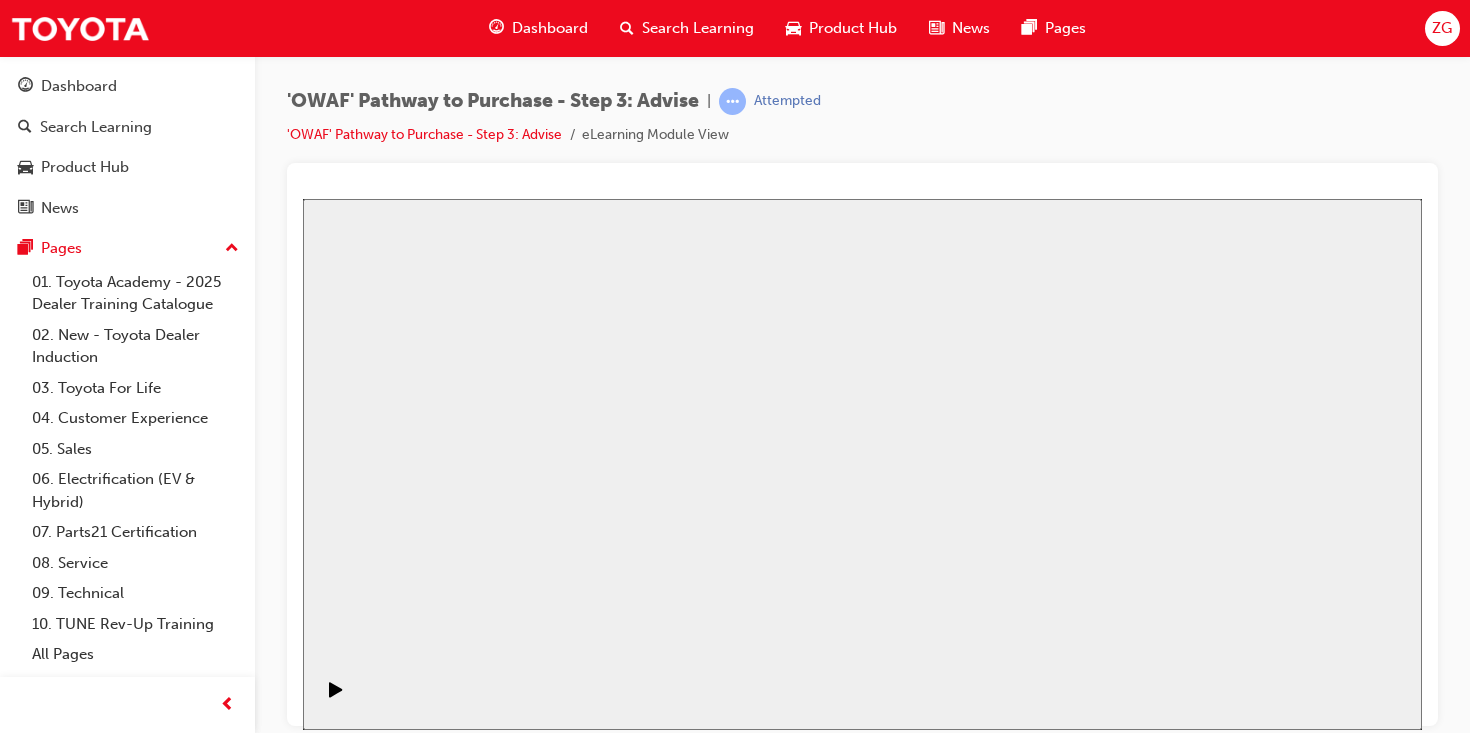click on "Resume" at bounding box center (341, 2534) 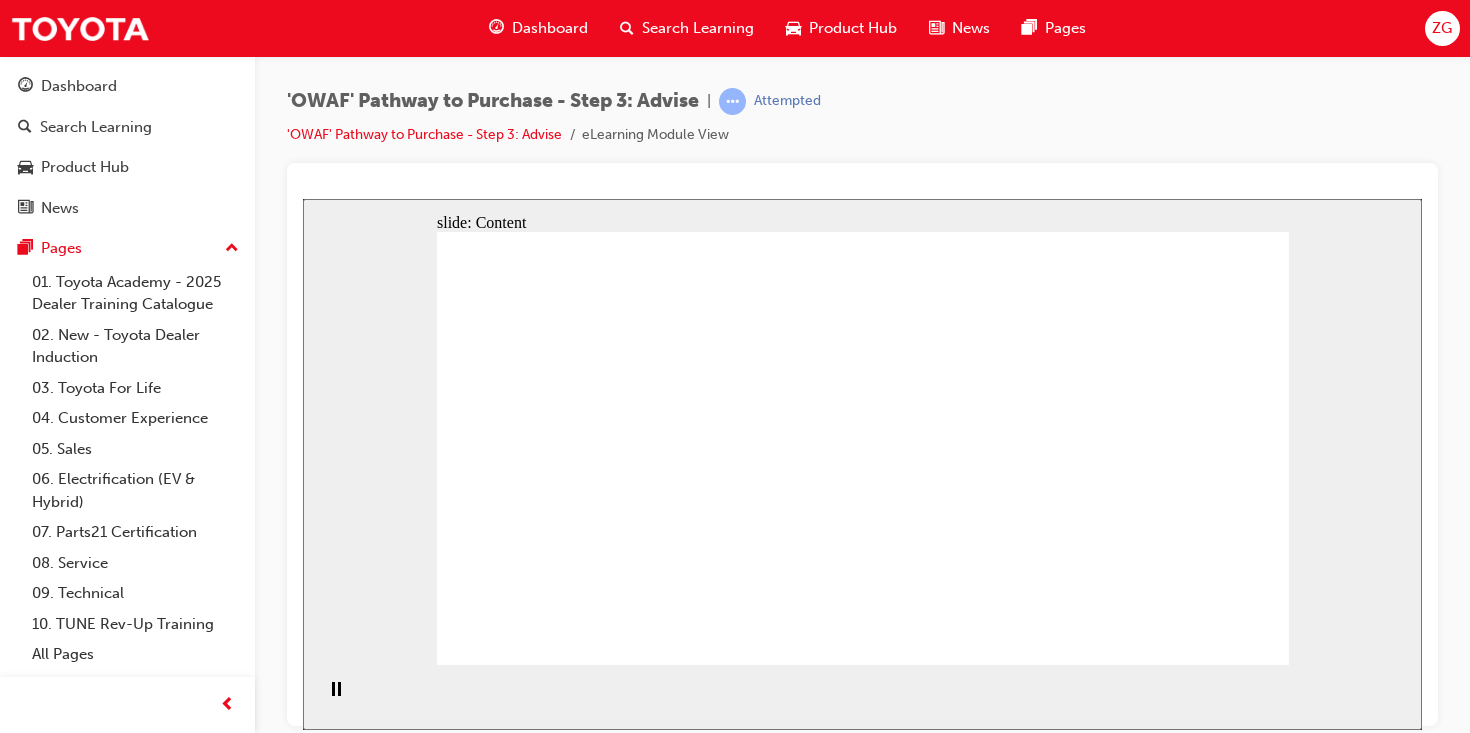 click 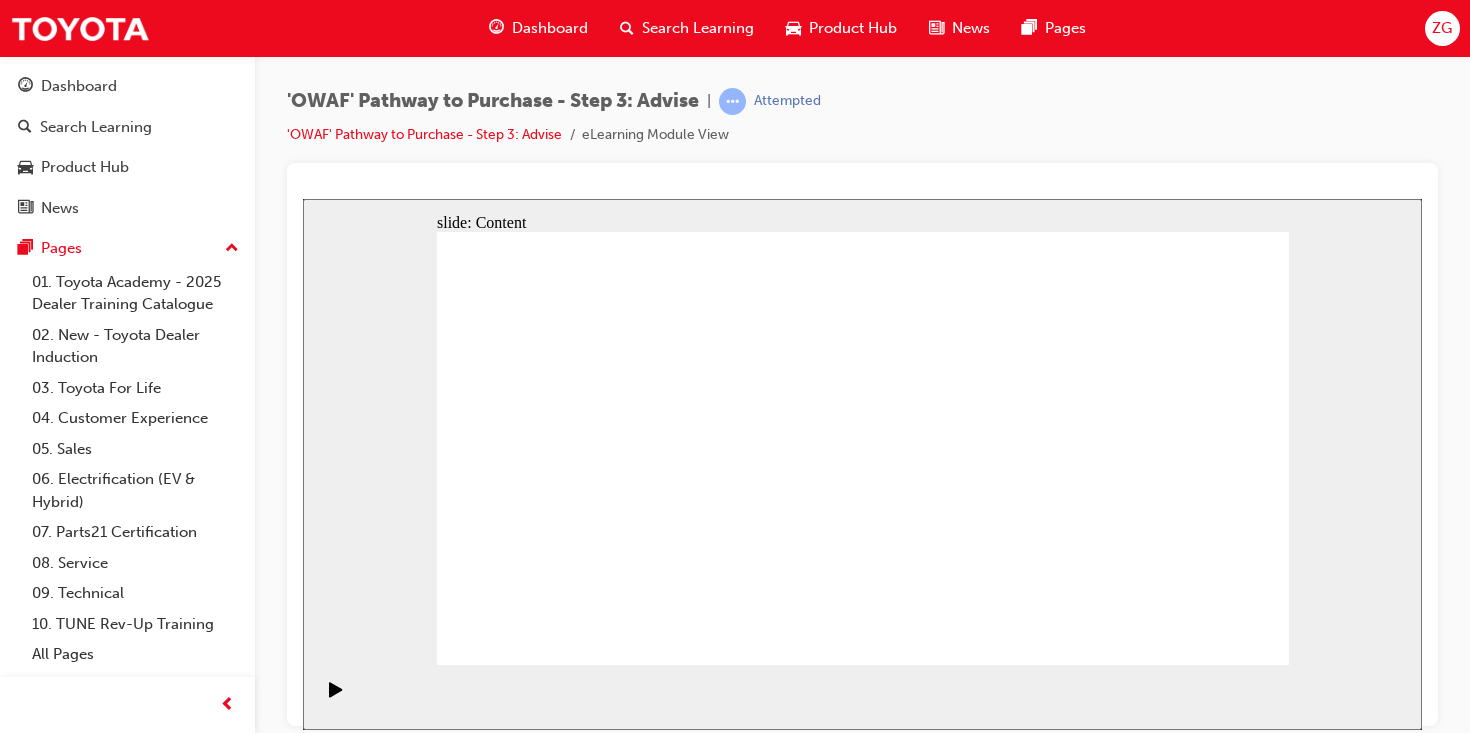 click 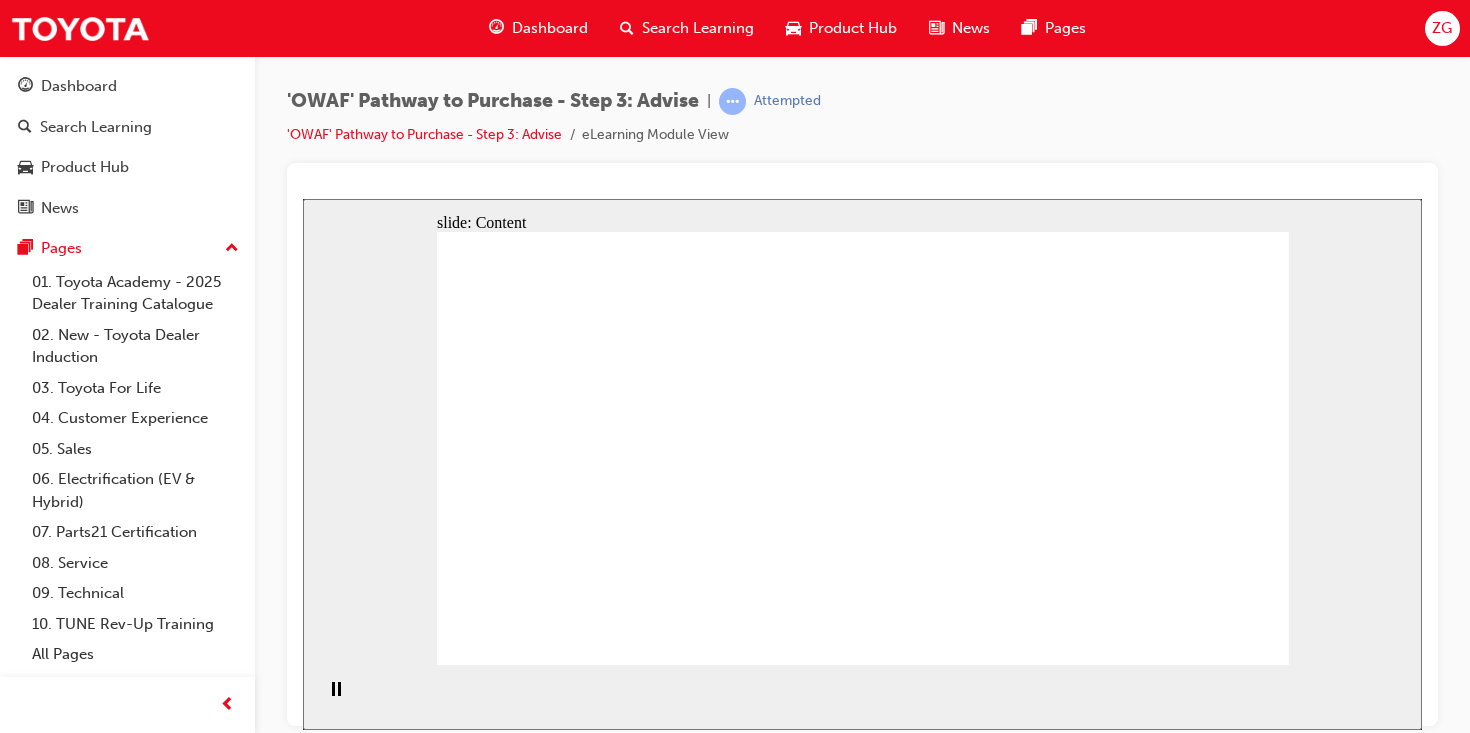 click 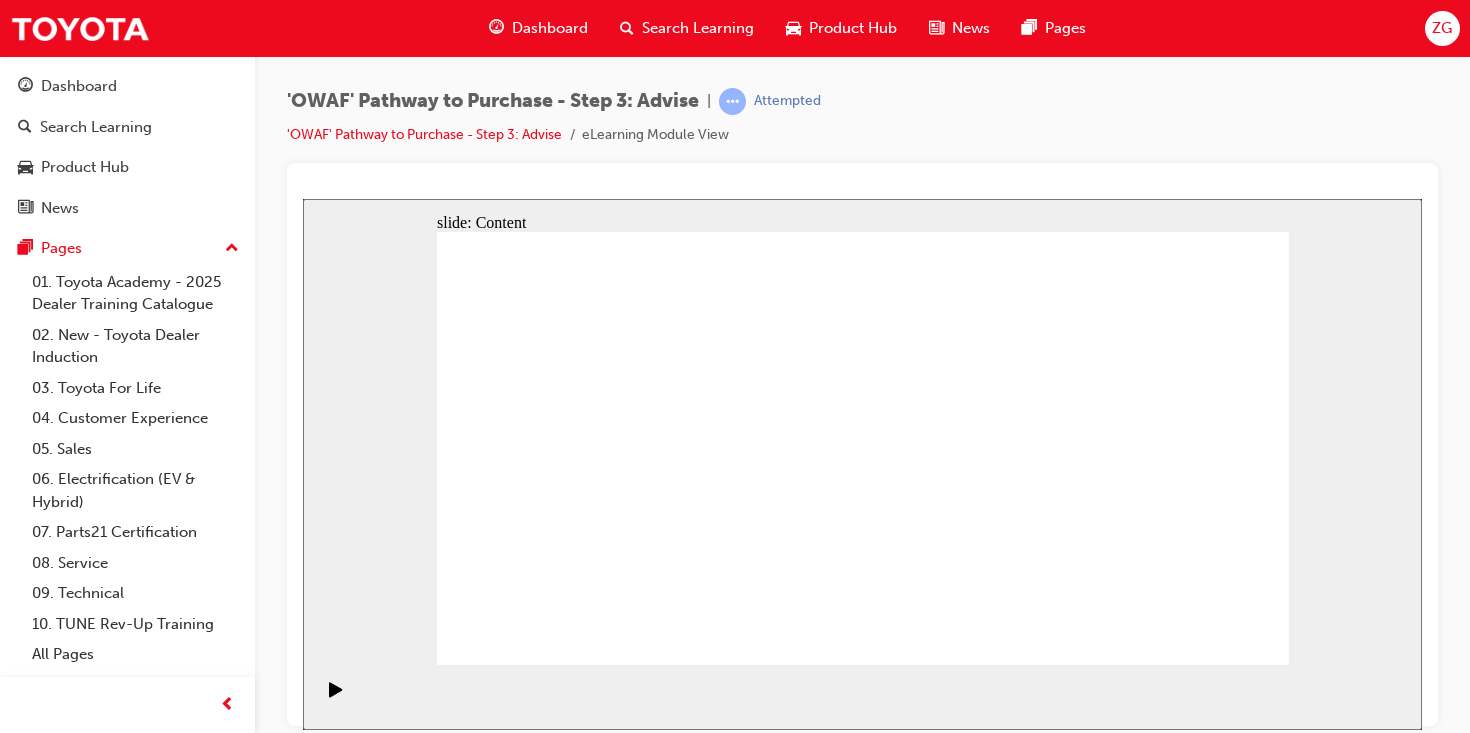 click 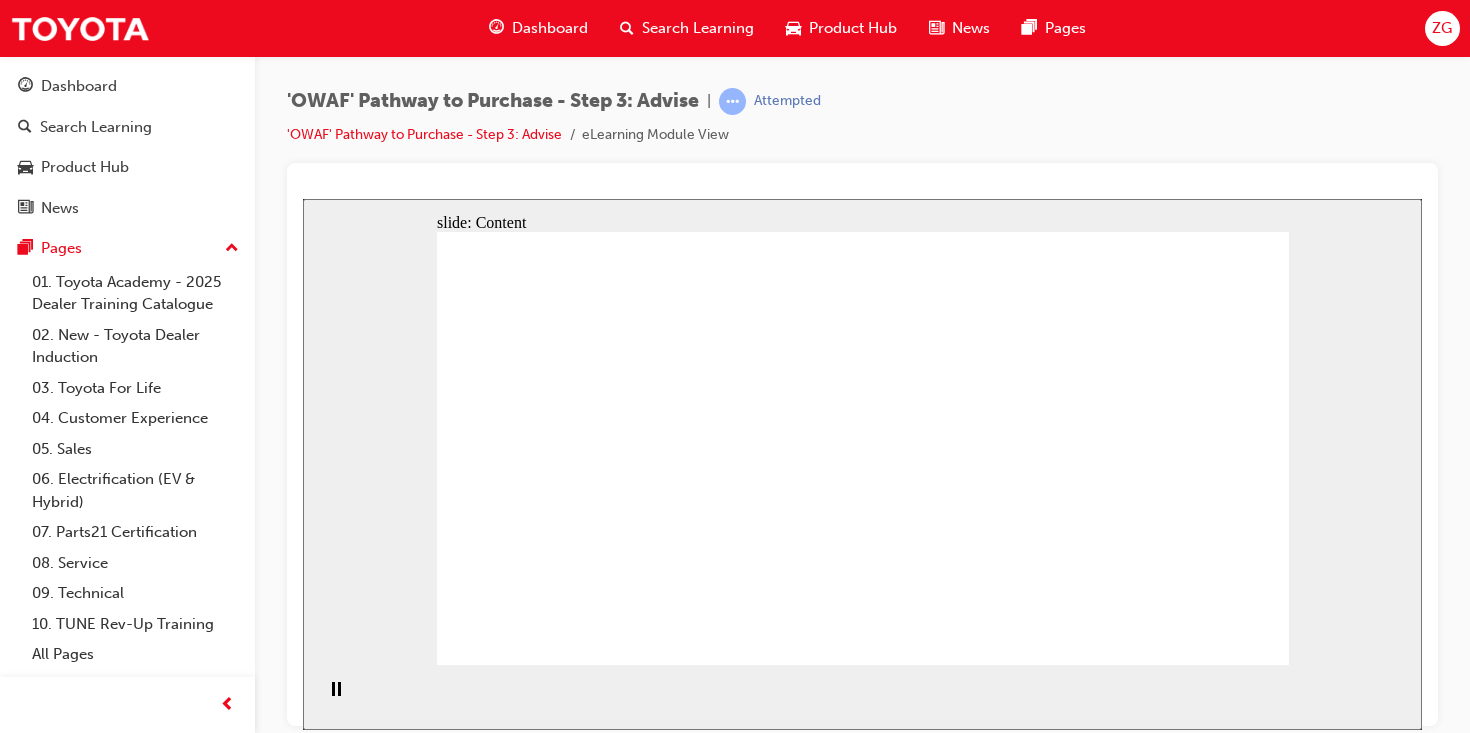 click 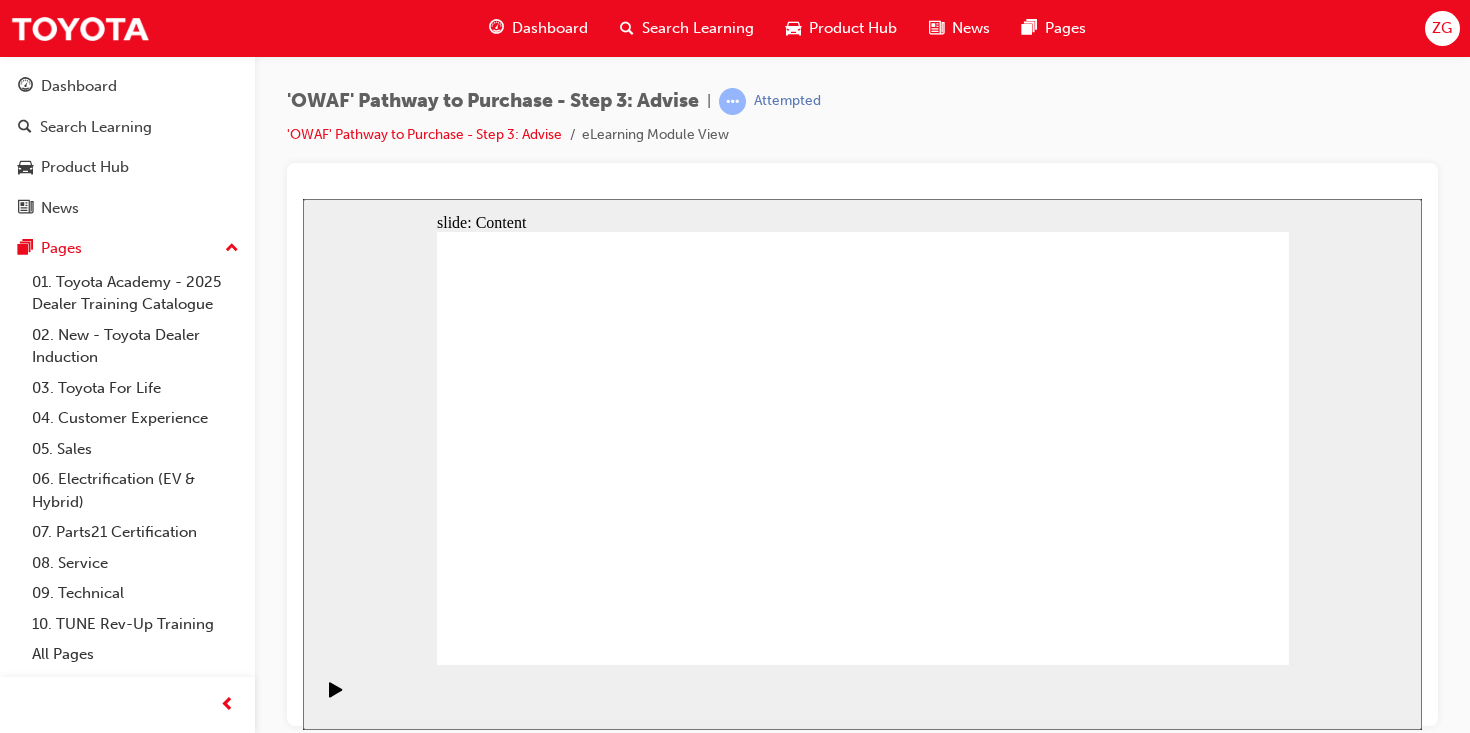 click 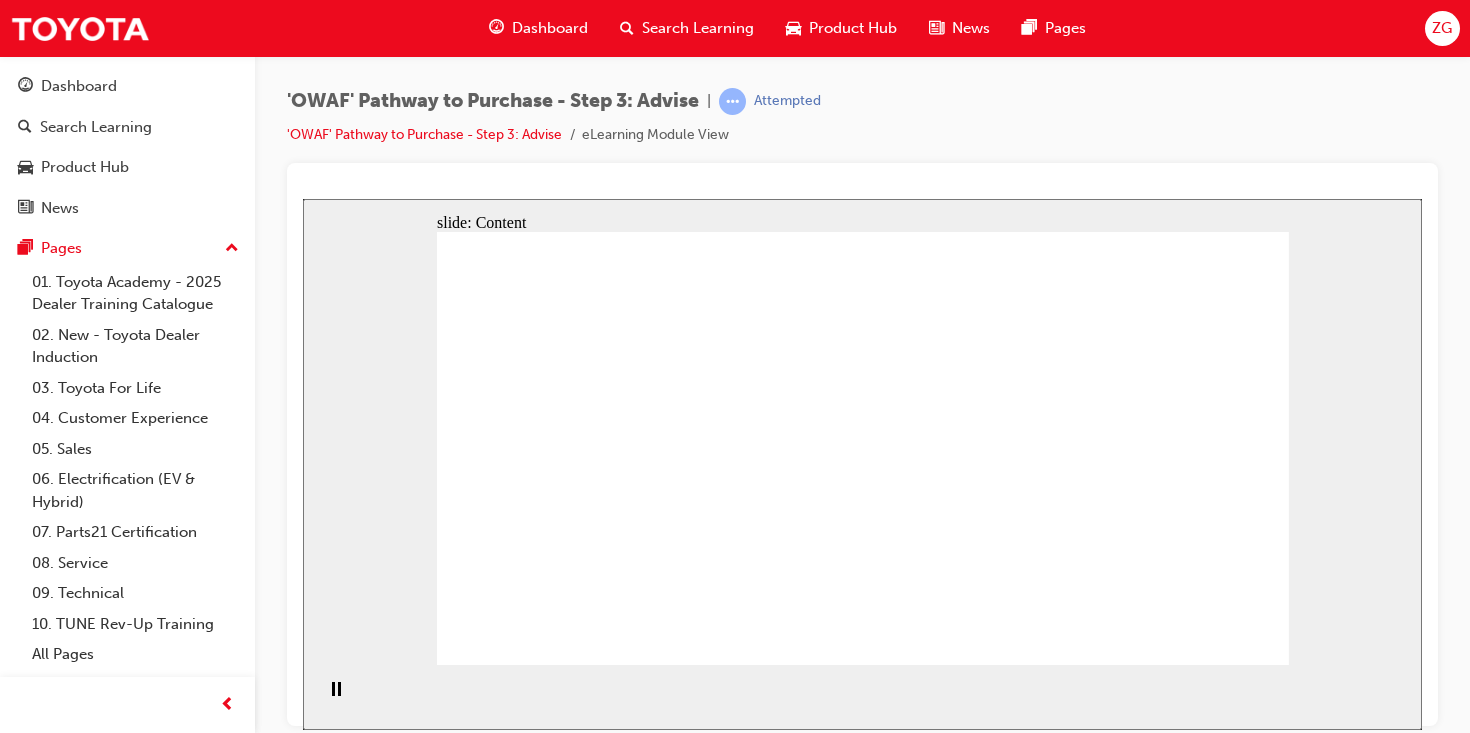 click 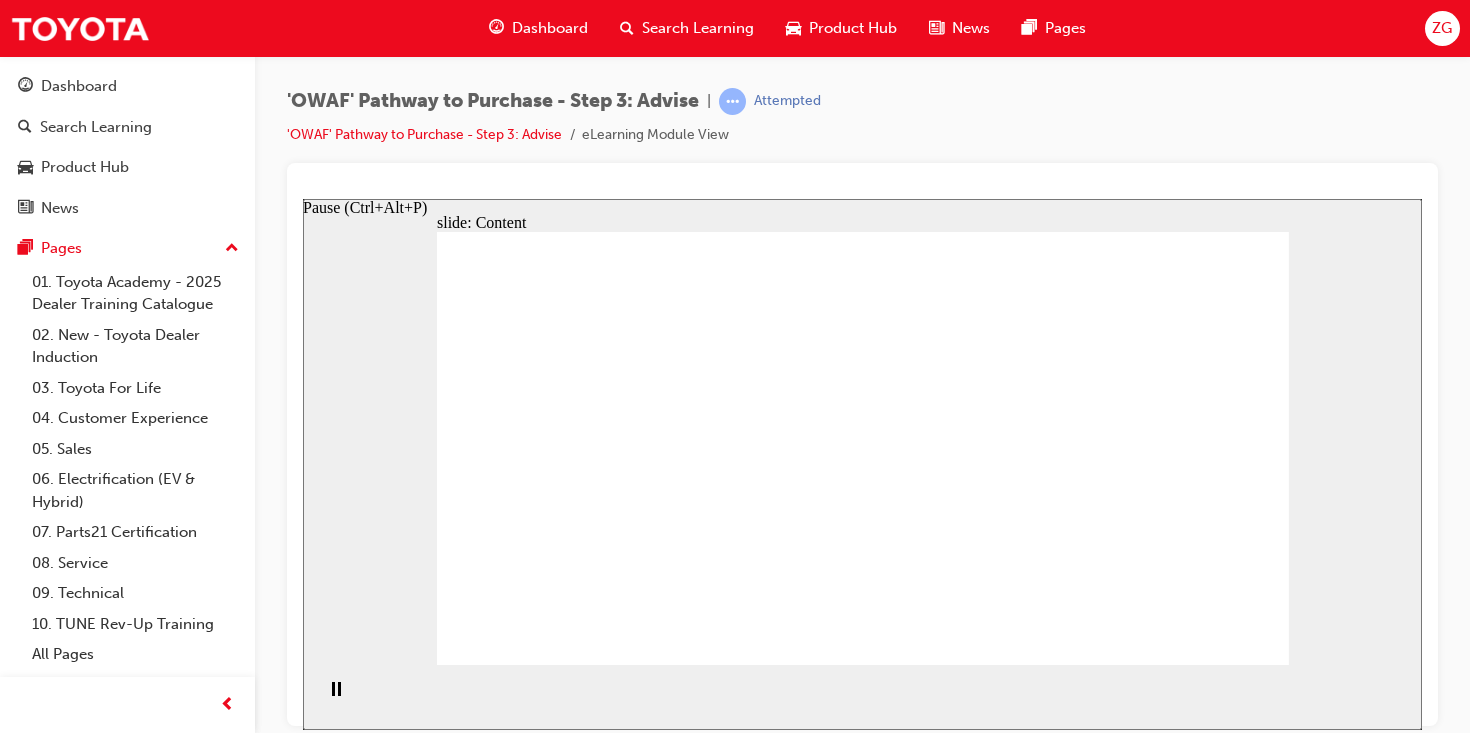 click at bounding box center (336, 698) 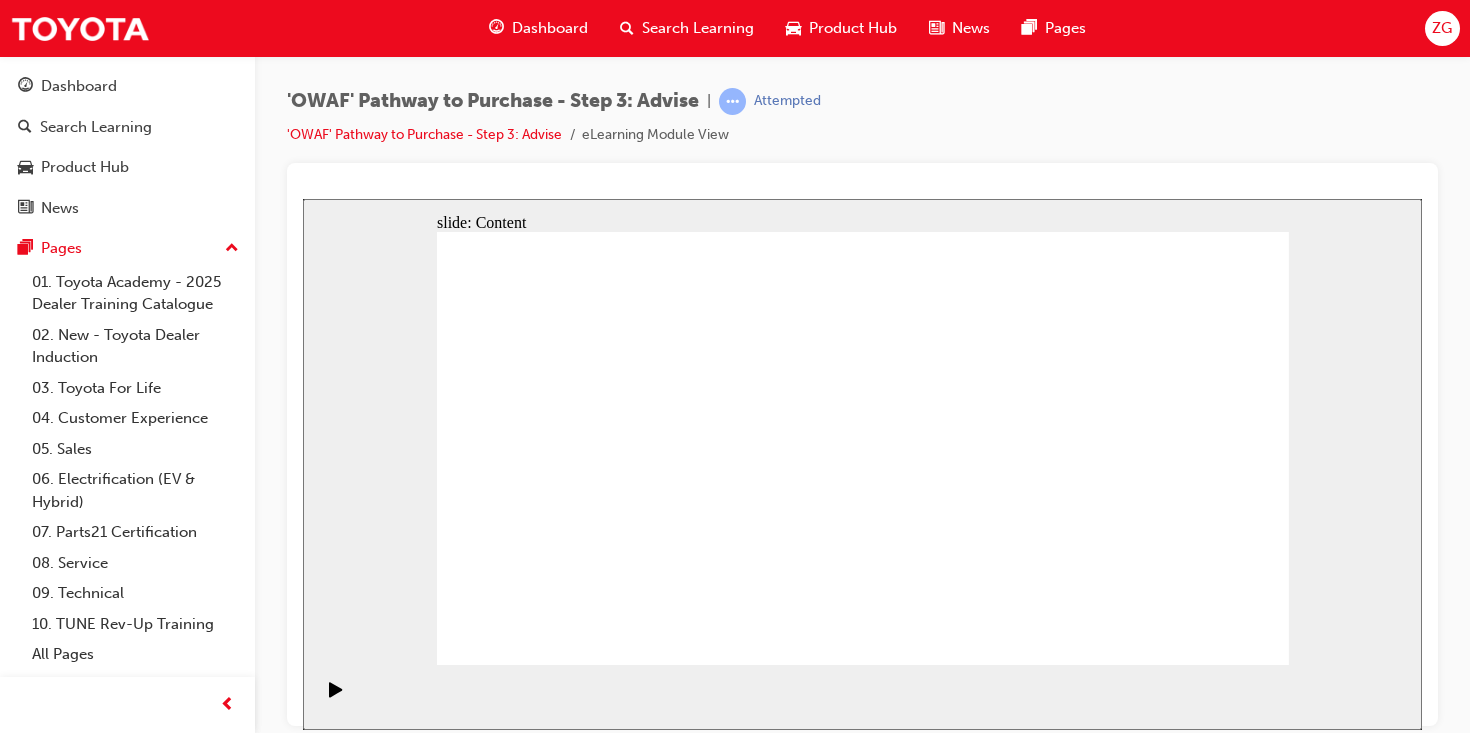 click on "'OWAF' Pathway to Purchase - Step 3: Advise | Attempted 'OWAF' Pathway to Purchase - Step 3: Advise eLearning Module View" at bounding box center (862, 125) 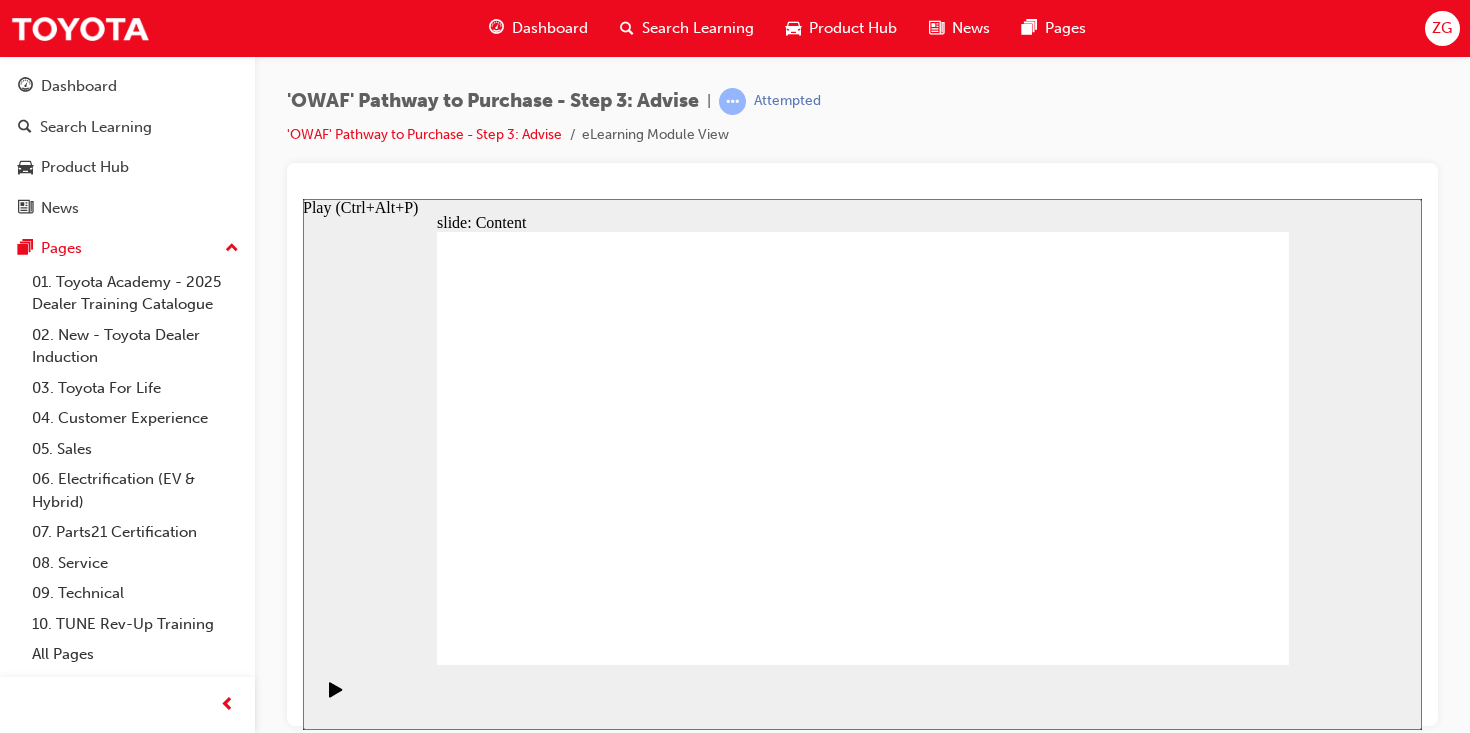 click 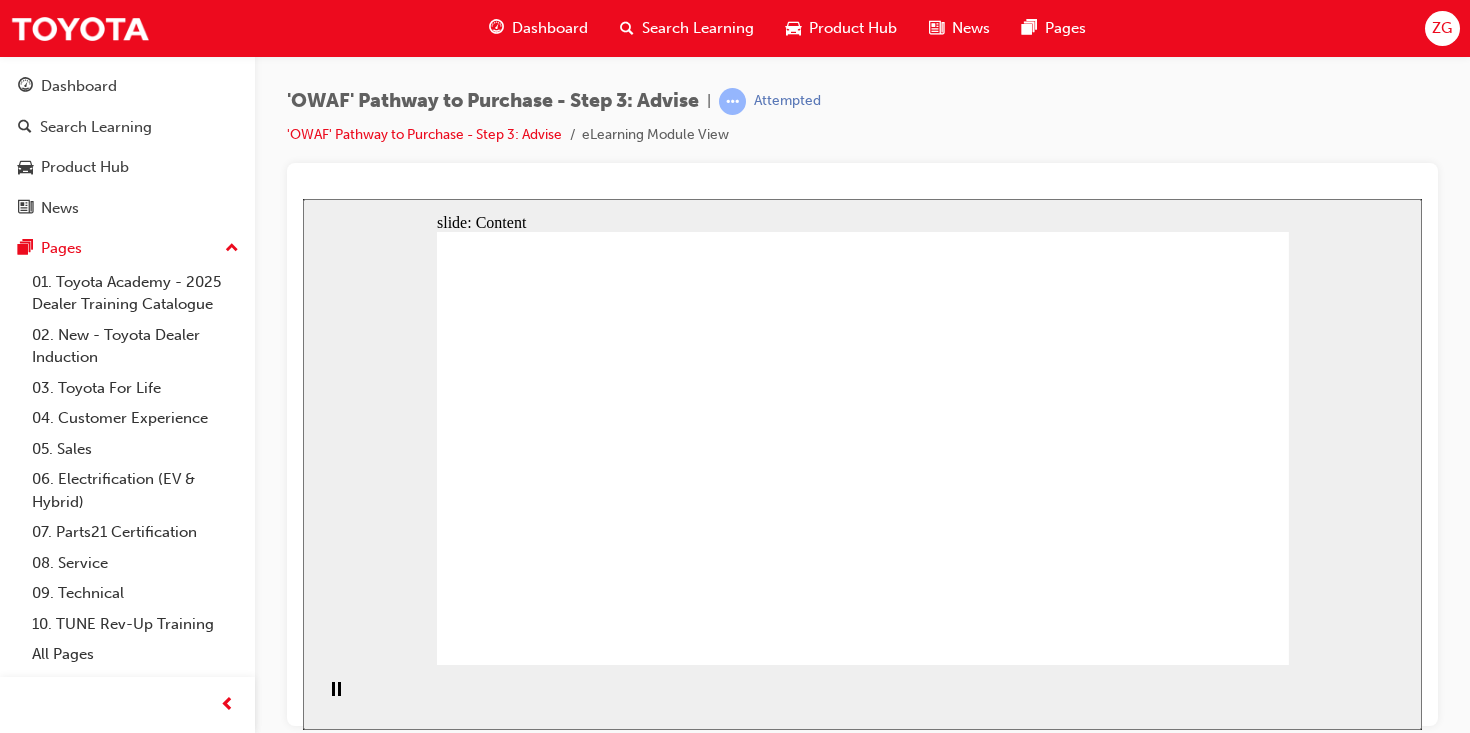 click 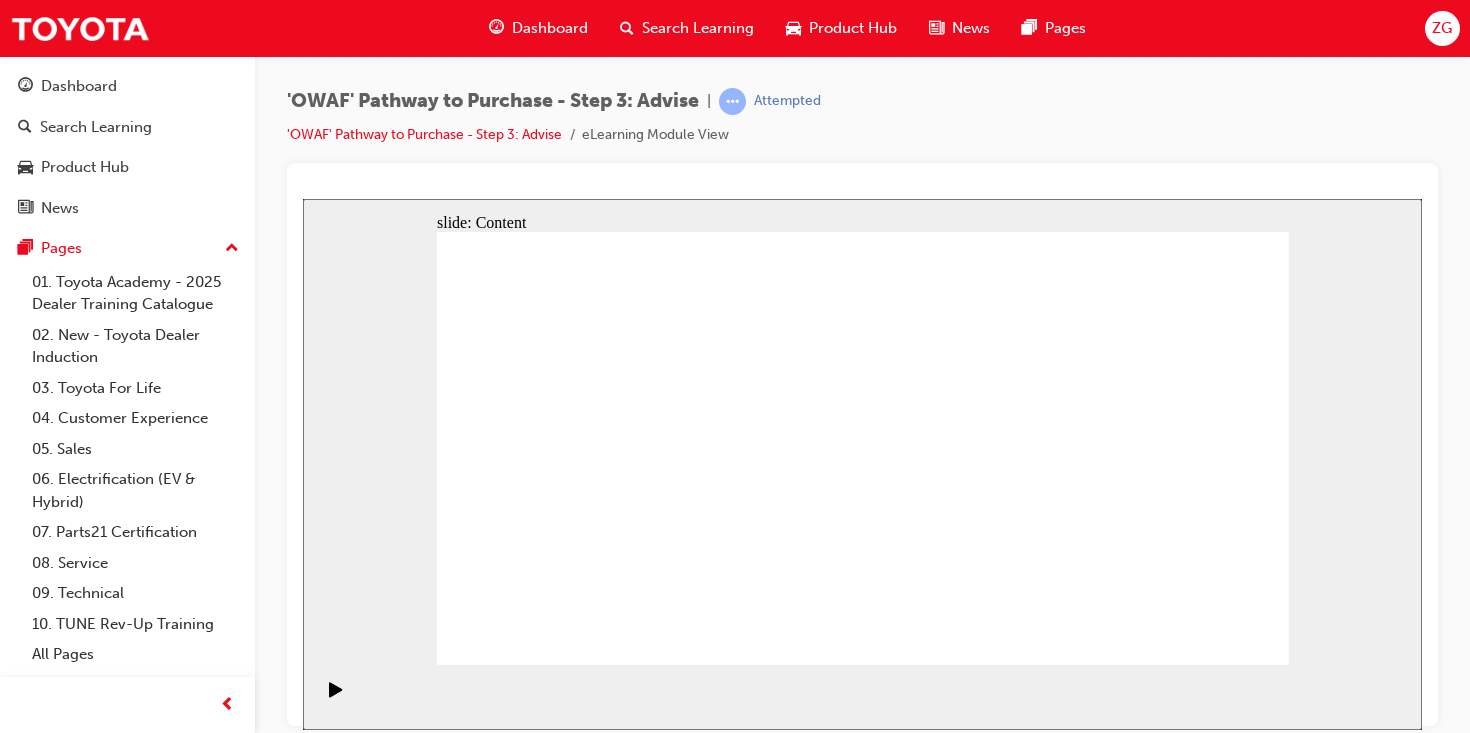 click 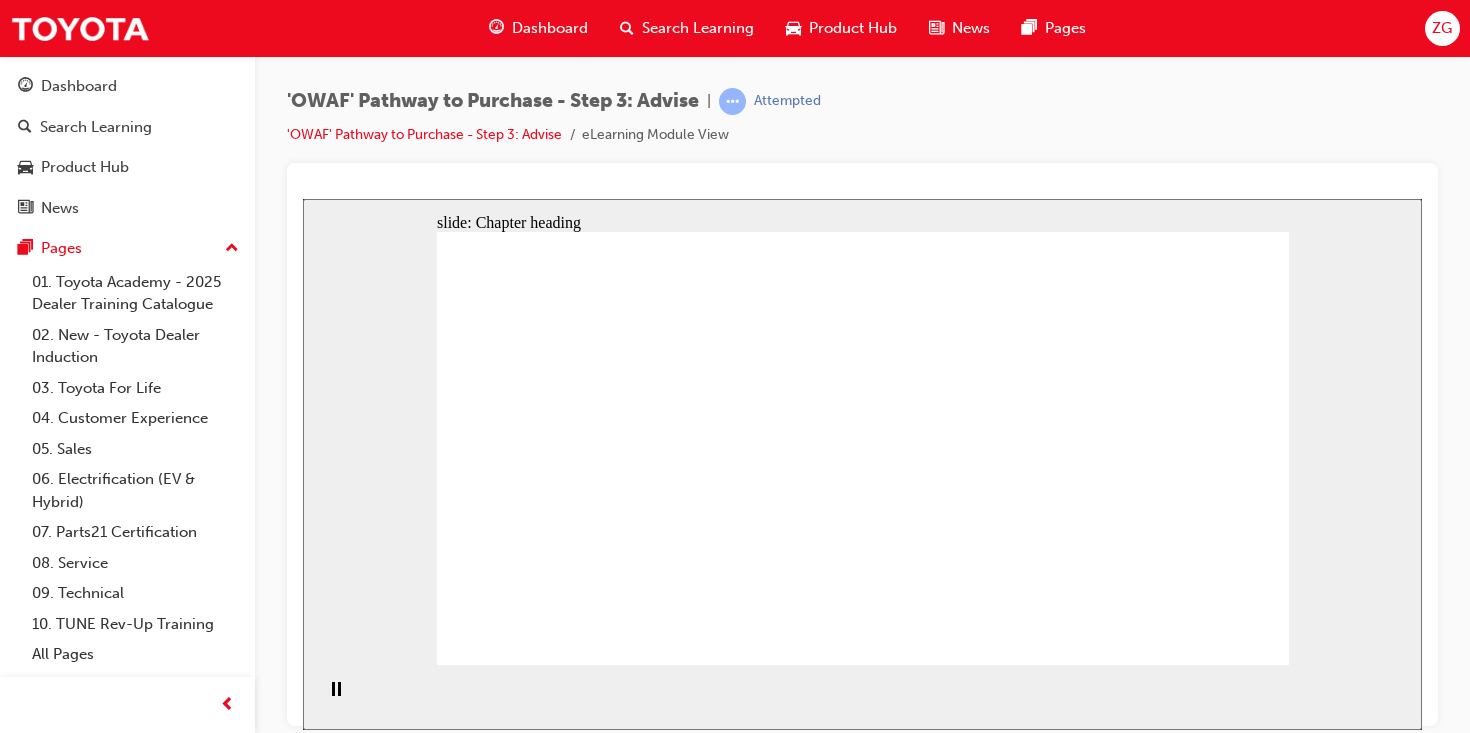 click 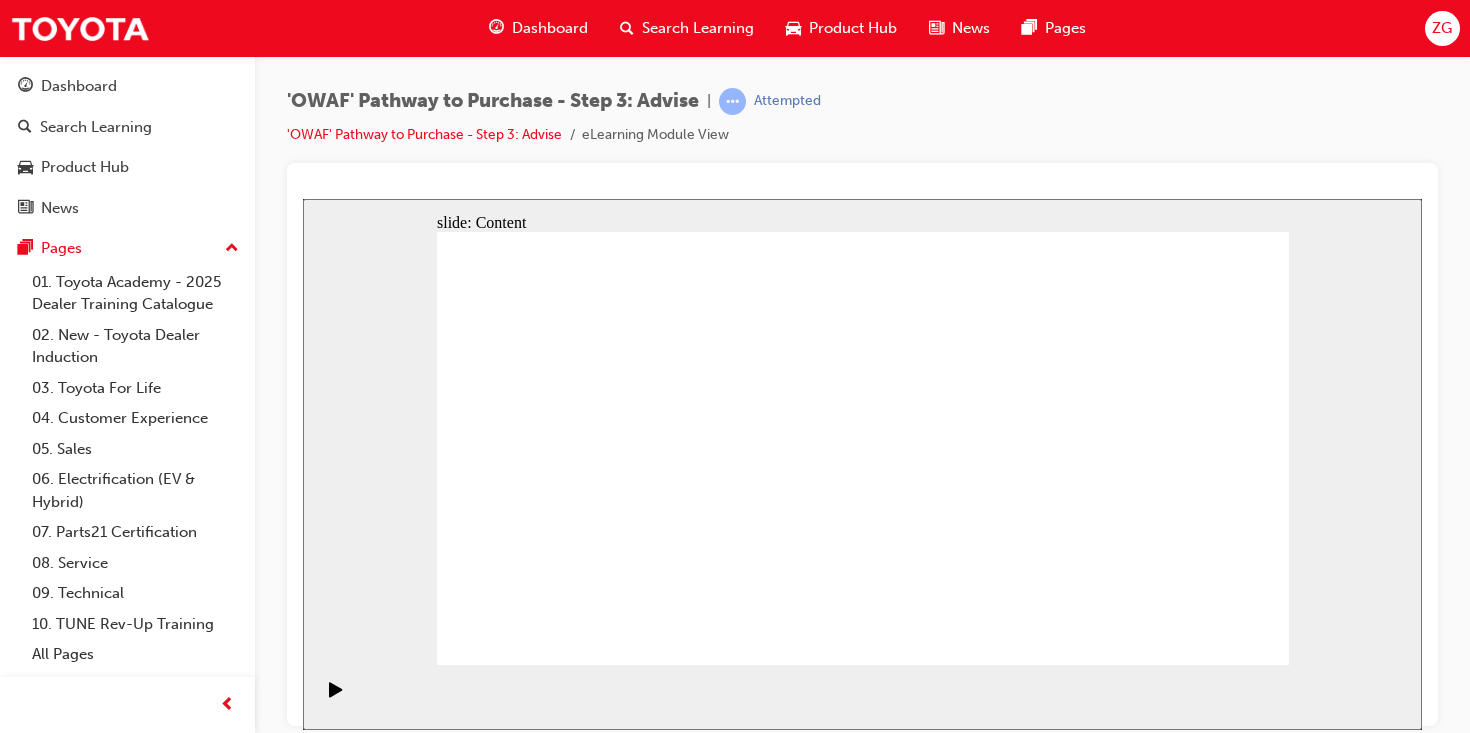 click 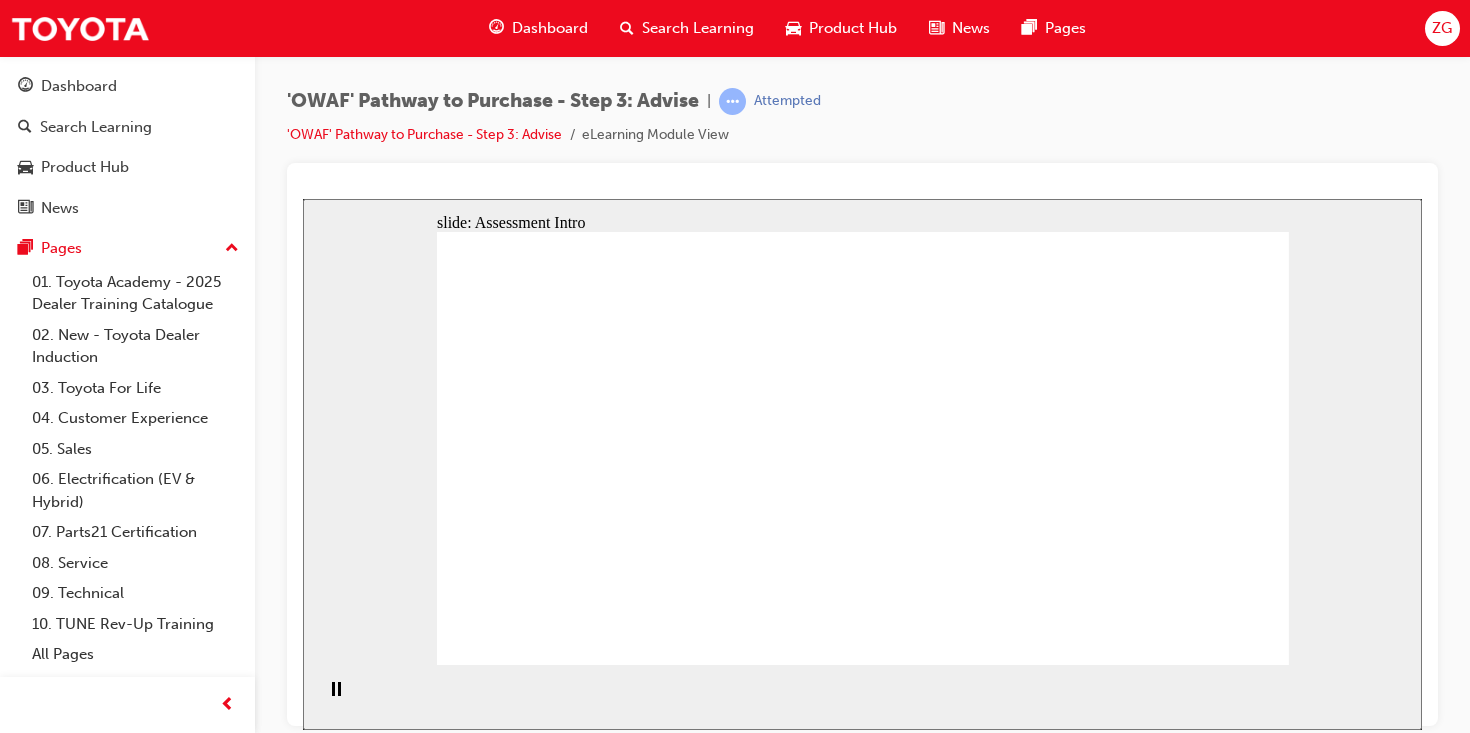 click 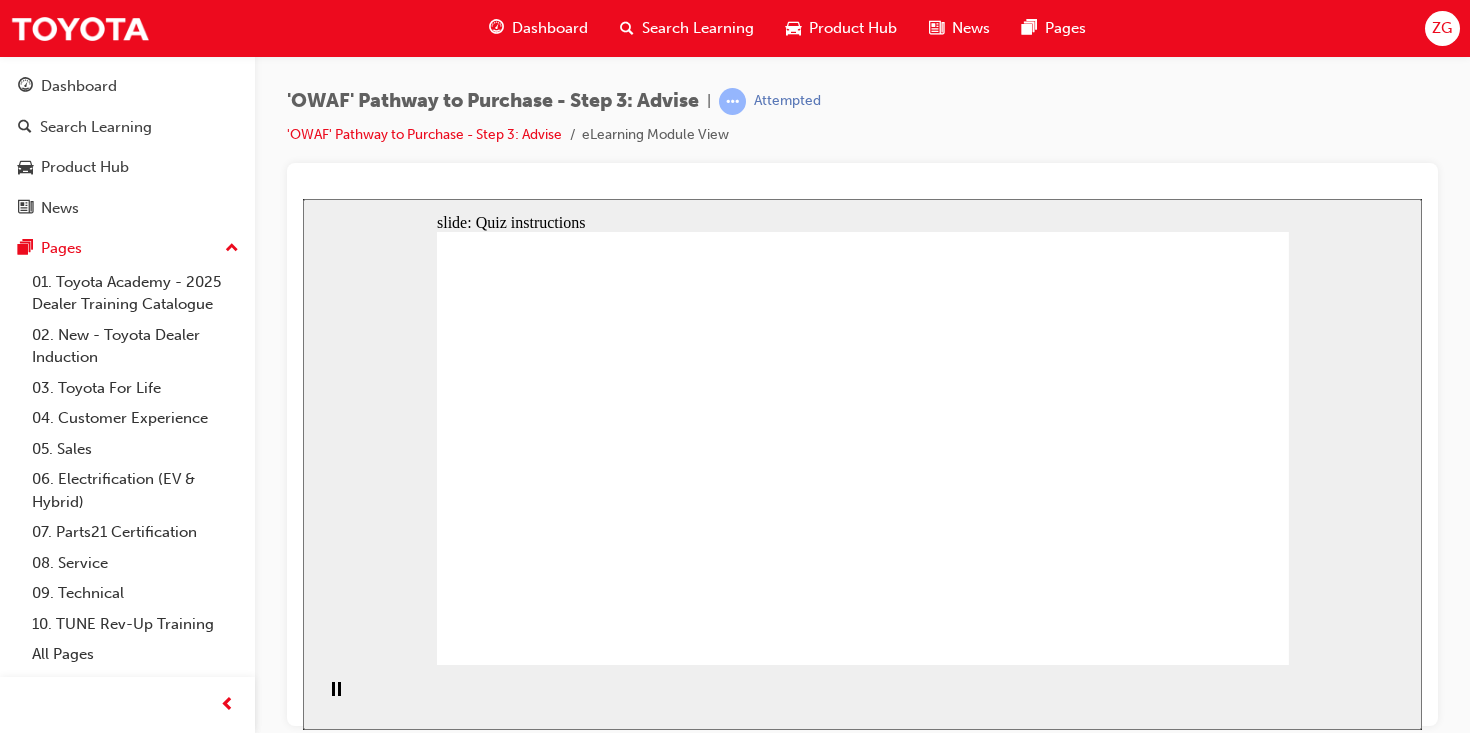 click 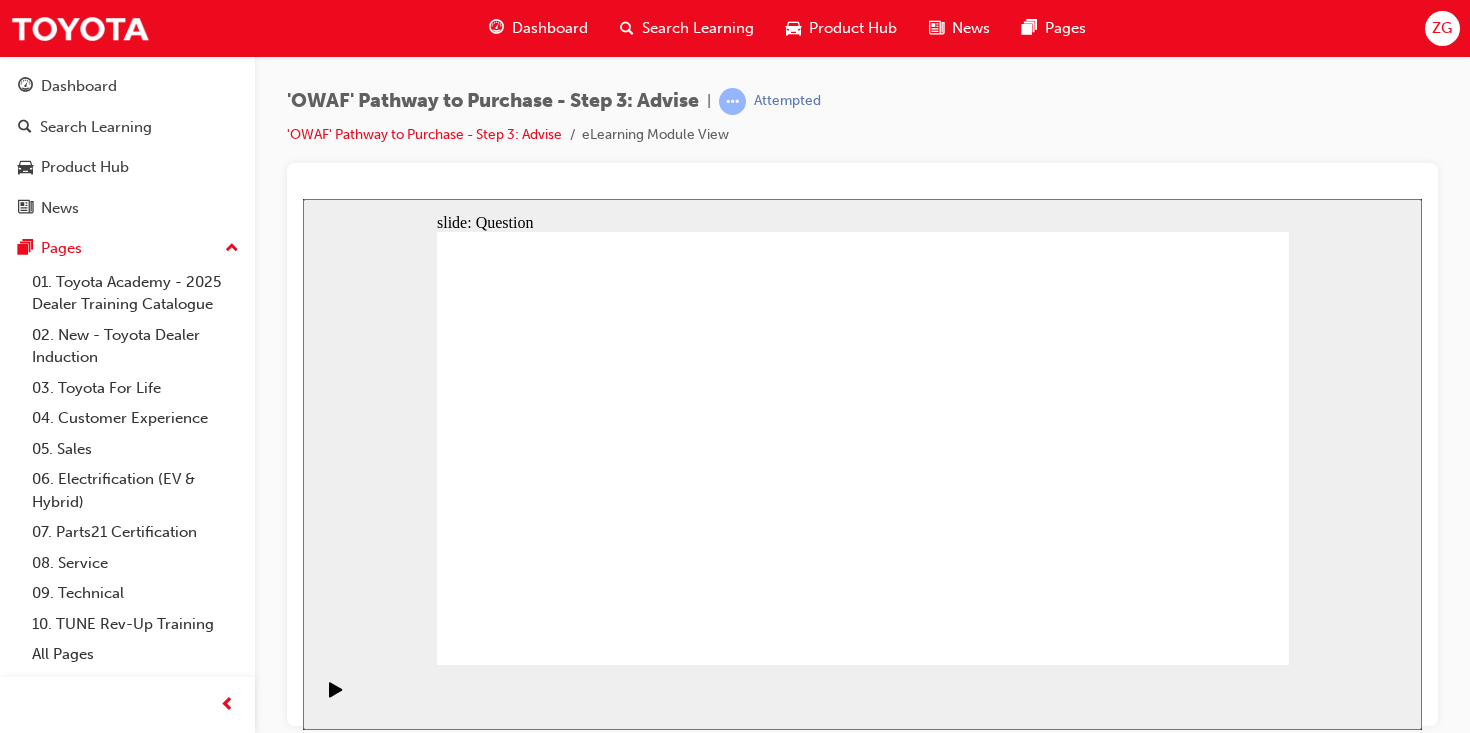 drag, startPoint x: 688, startPoint y: 594, endPoint x: 688, endPoint y: 482, distance: 112 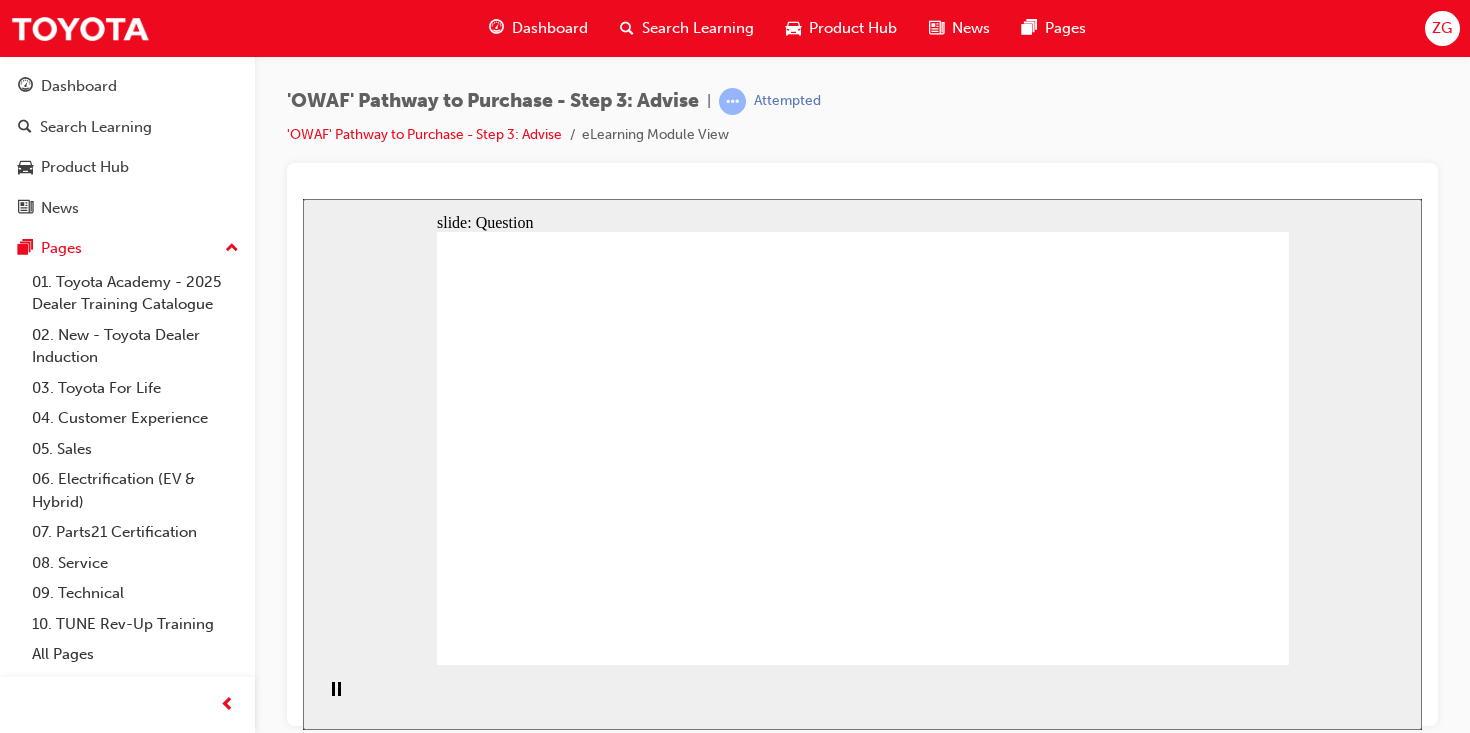 drag, startPoint x: 749, startPoint y: 590, endPoint x: 784, endPoint y: 421, distance: 172.58621 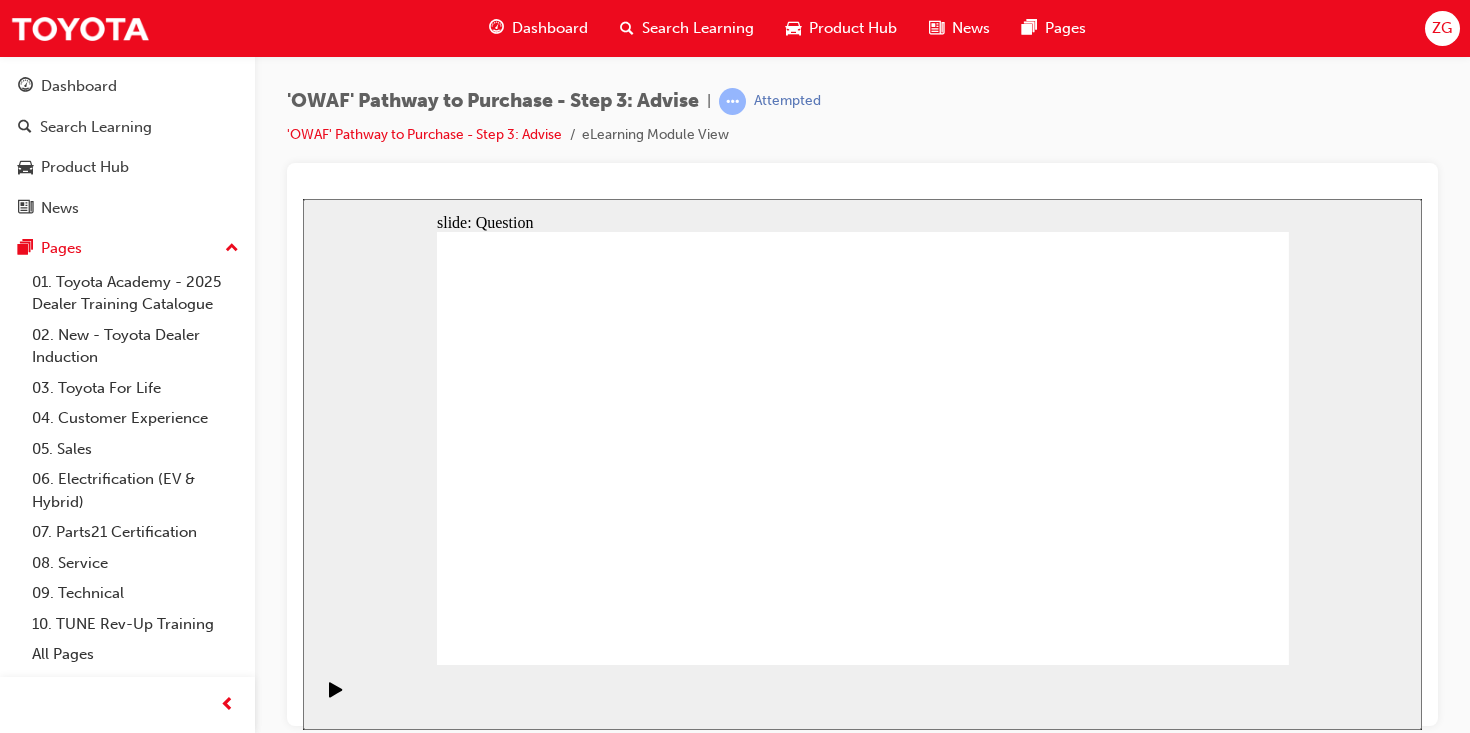 drag, startPoint x: 887, startPoint y: 585, endPoint x: 674, endPoint y: 437, distance: 259.3704 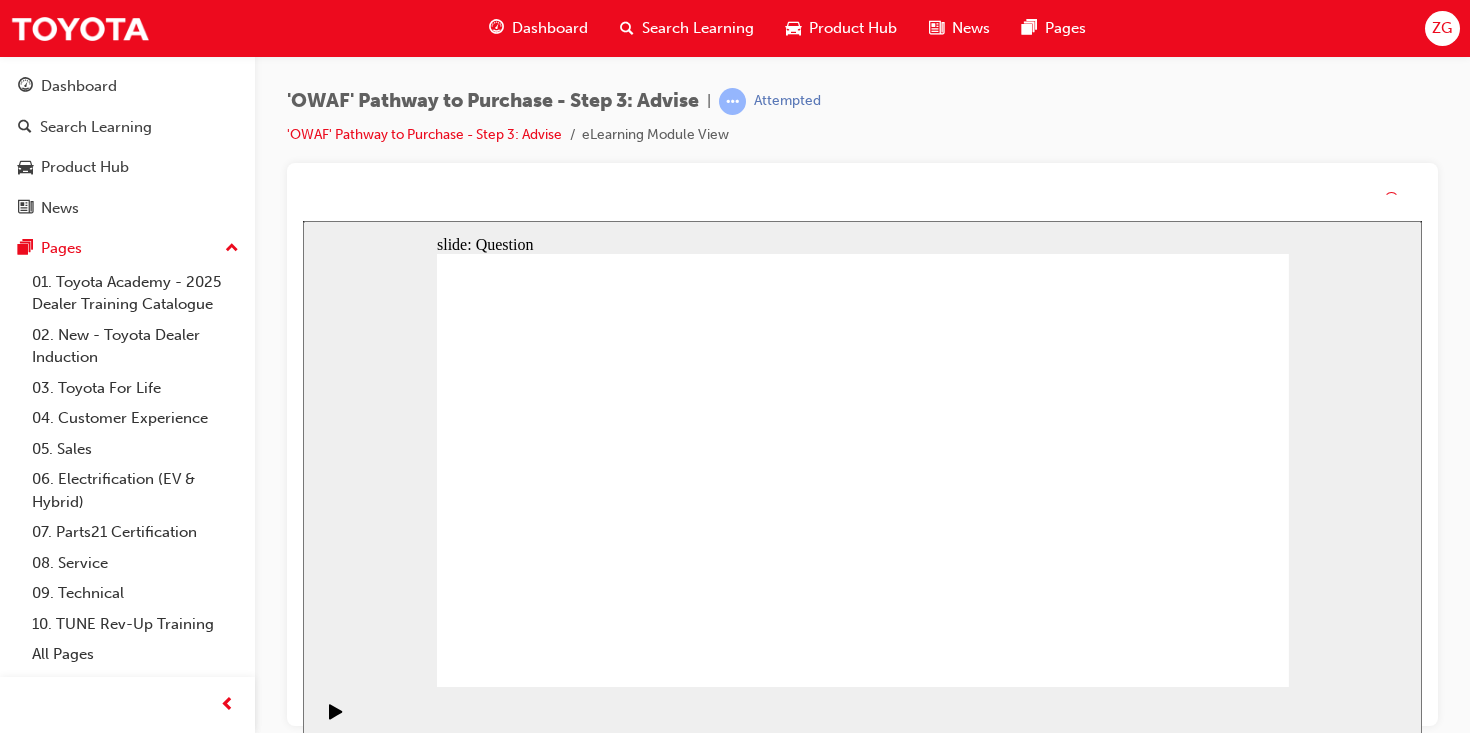 click 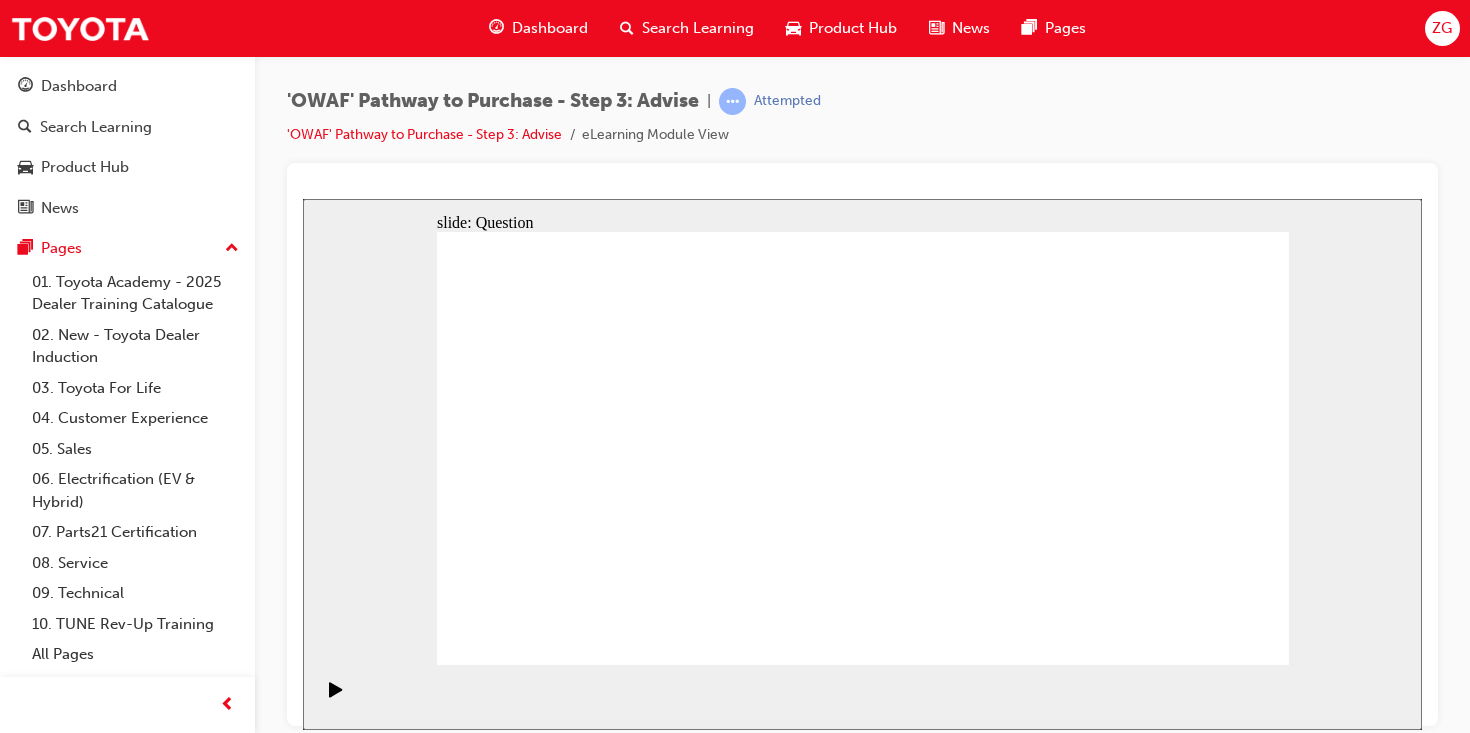 click 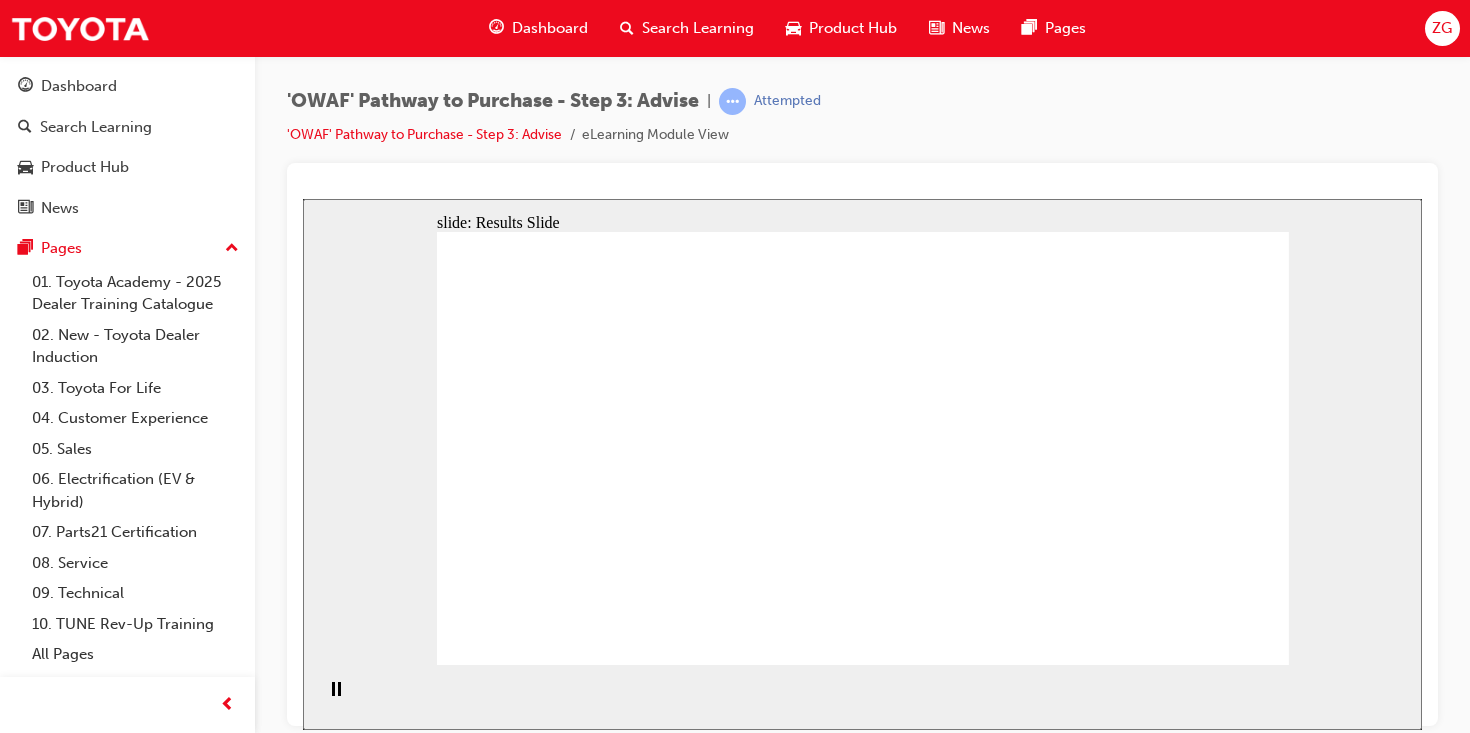click 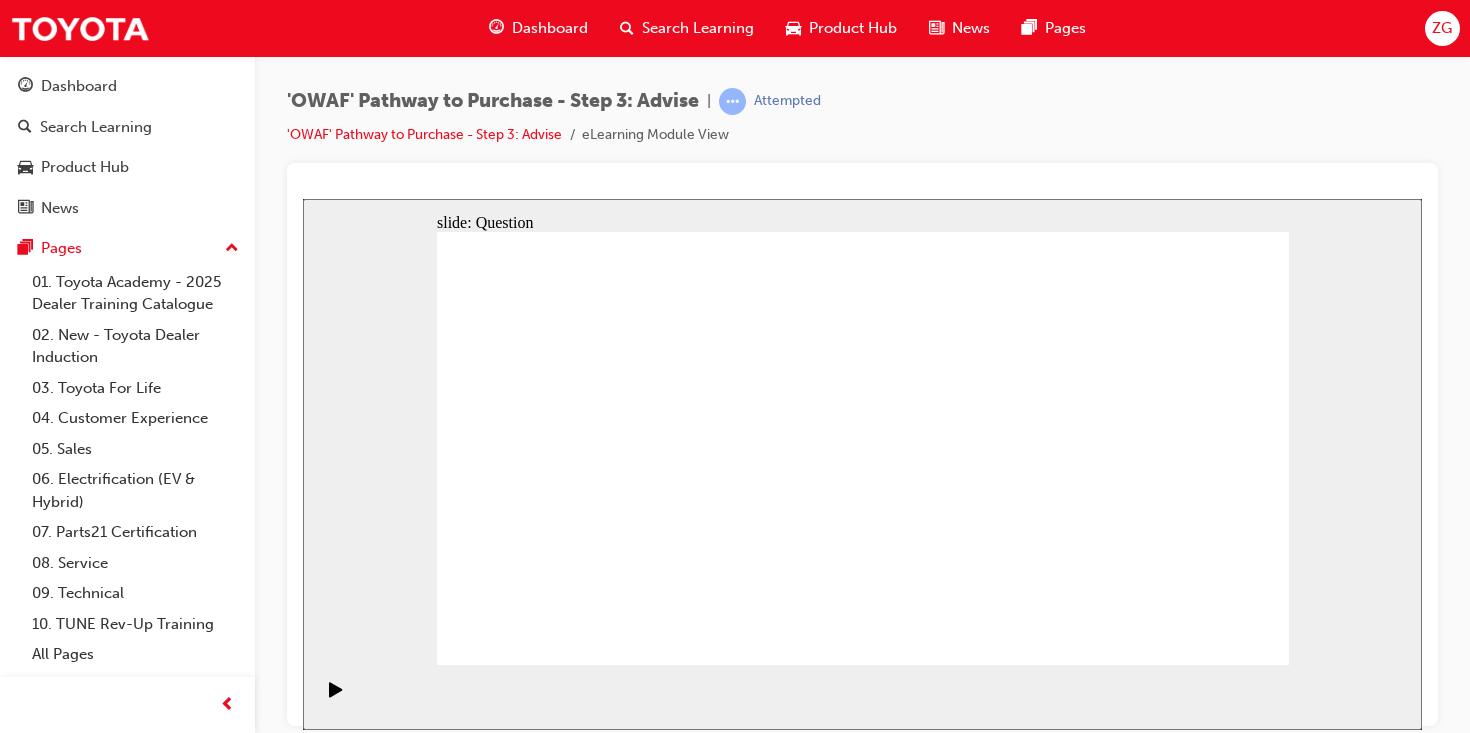 drag, startPoint x: 624, startPoint y: 596, endPoint x: 631, endPoint y: 411, distance: 185.13239 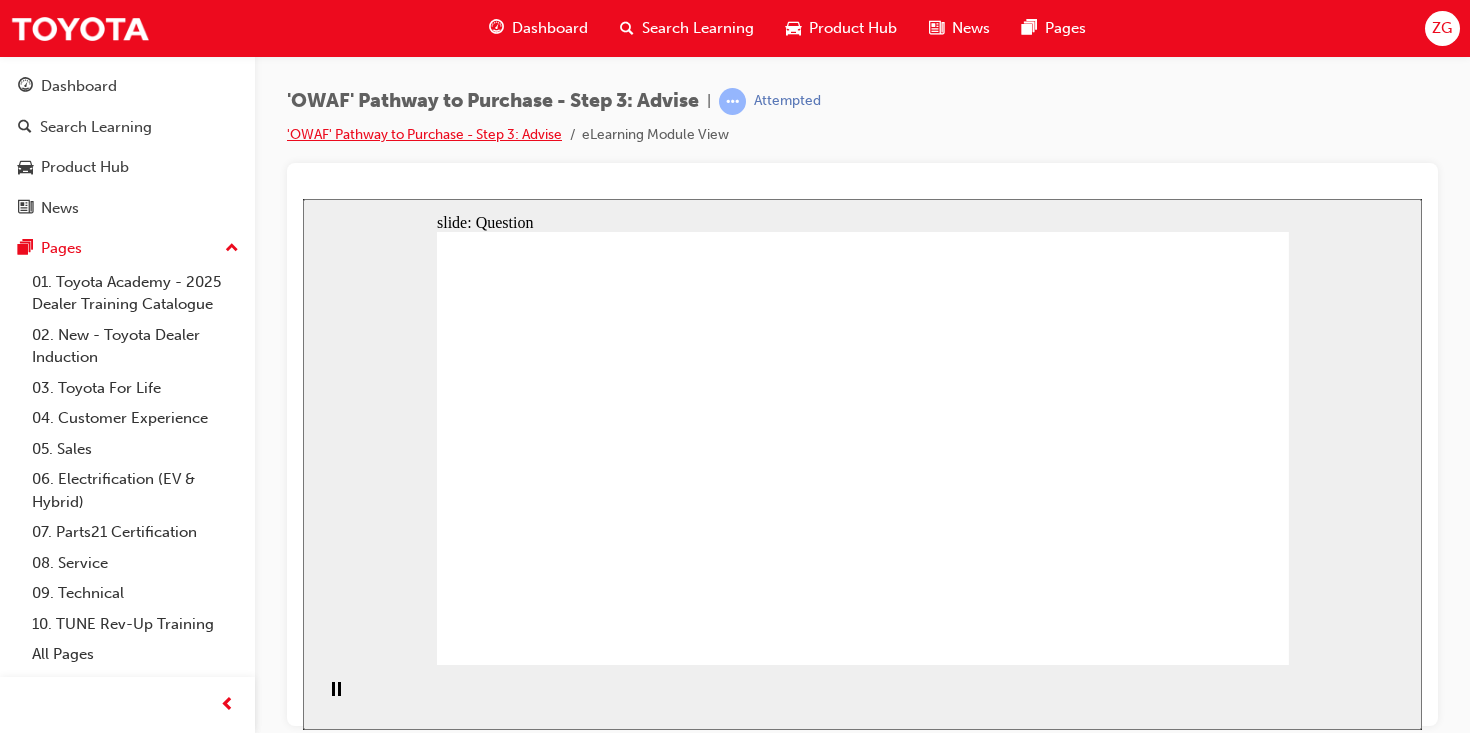 click on "'OWAF' Pathway to Purchase - Step 3: Advise" at bounding box center [424, 134] 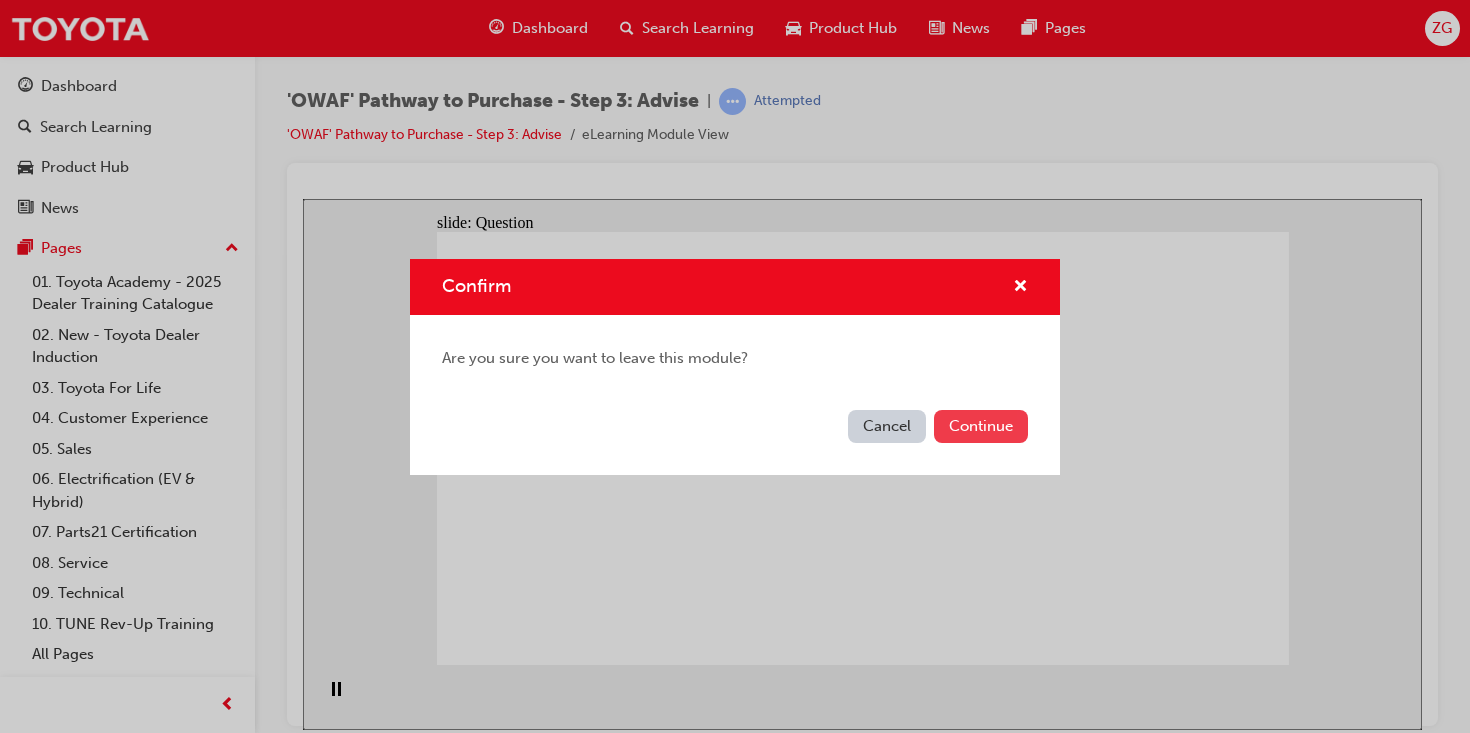 click on "Continue" at bounding box center (981, 426) 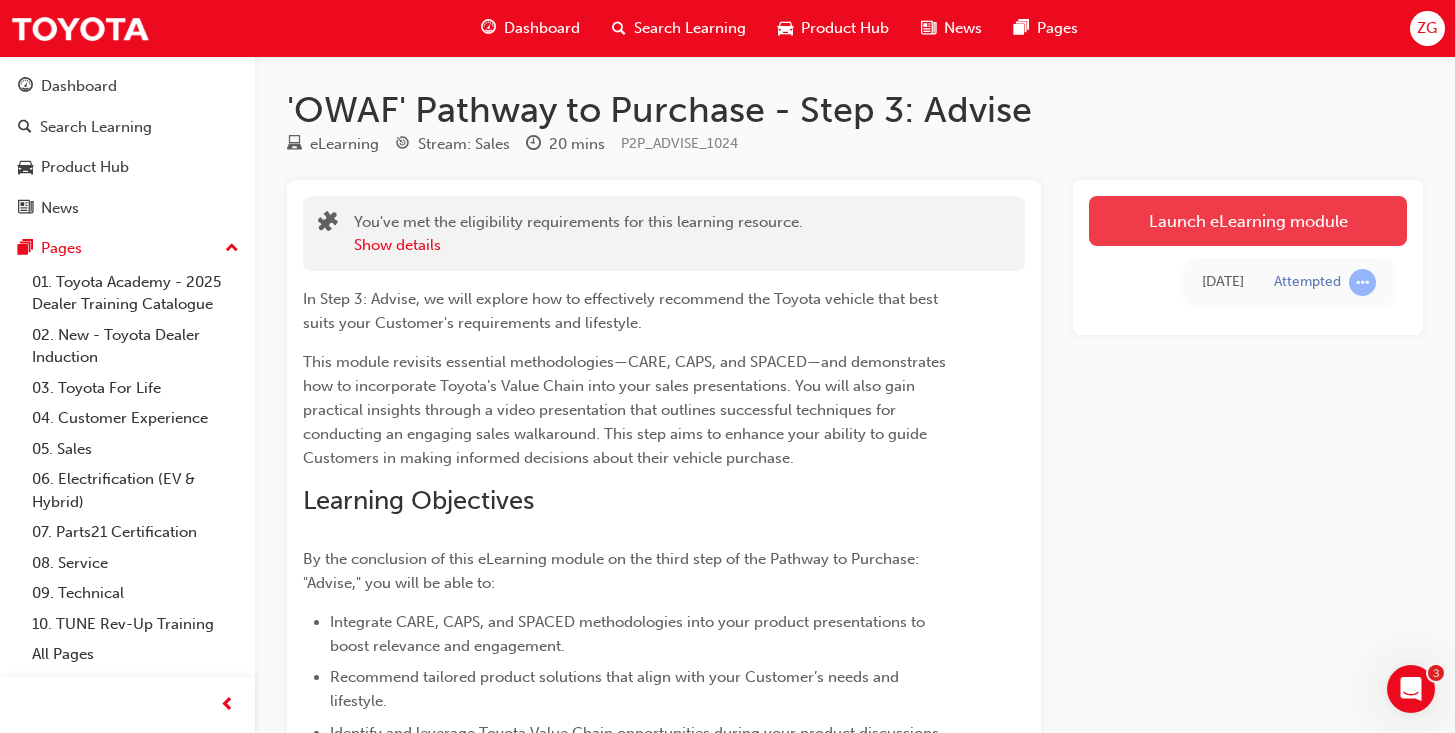 click on "Launch eLearning module" at bounding box center [1248, 221] 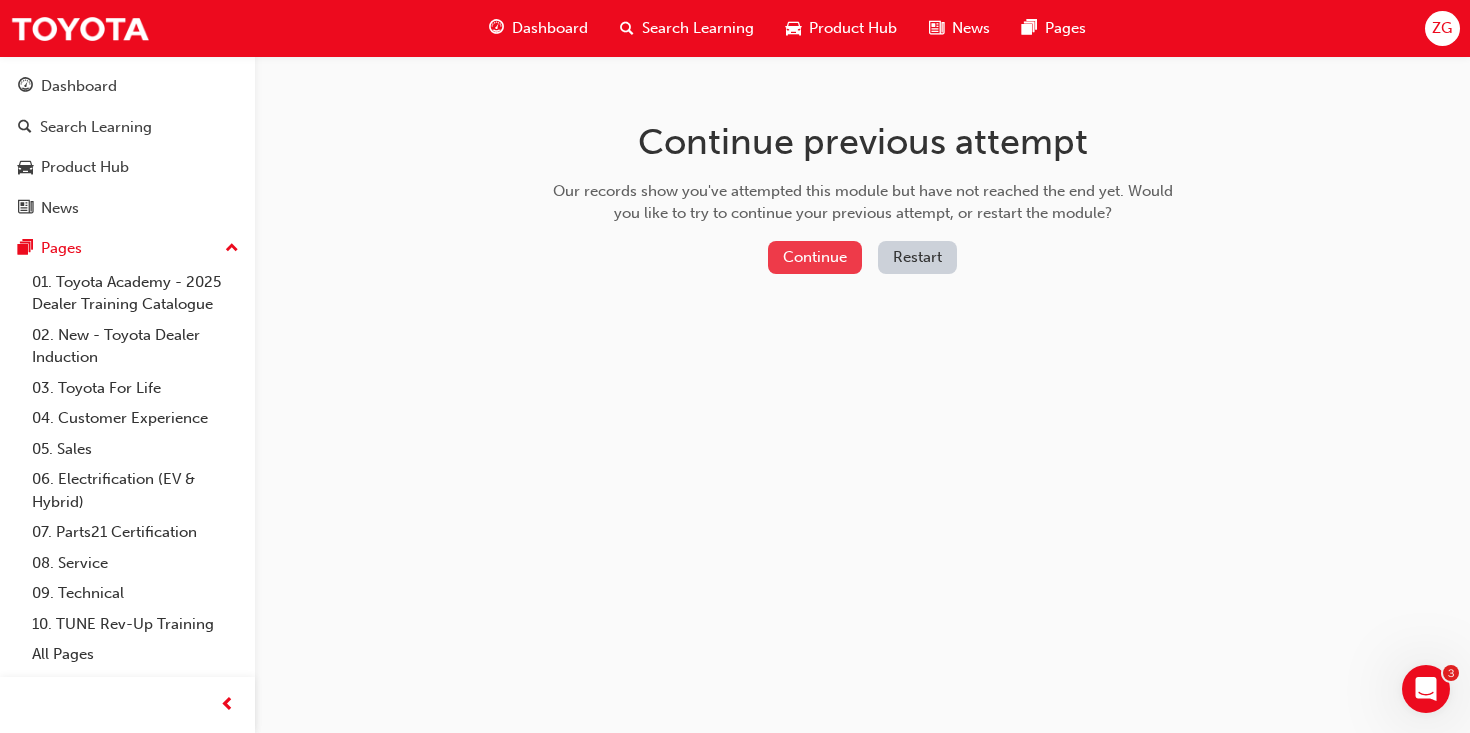 click on "Continue" at bounding box center [815, 257] 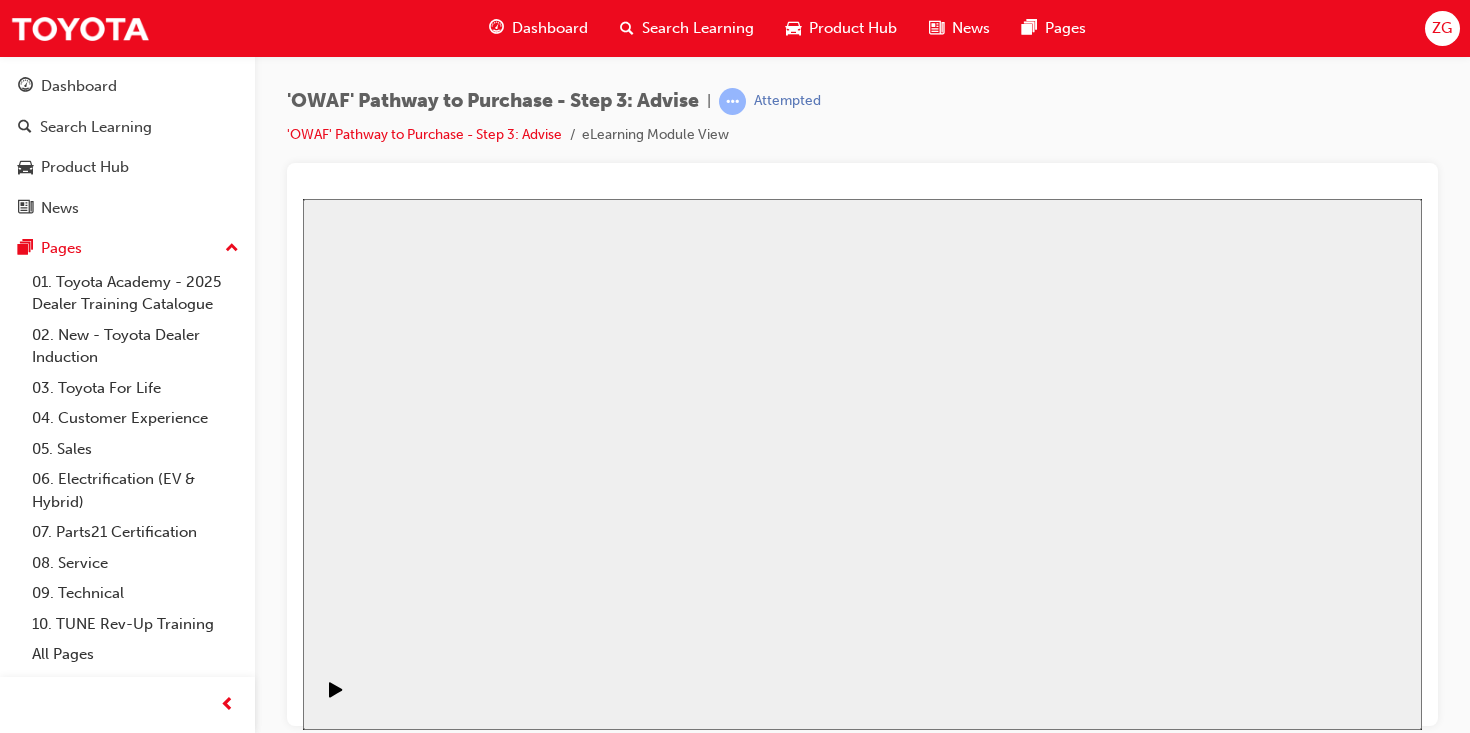 scroll, scrollTop: 0, scrollLeft: 0, axis: both 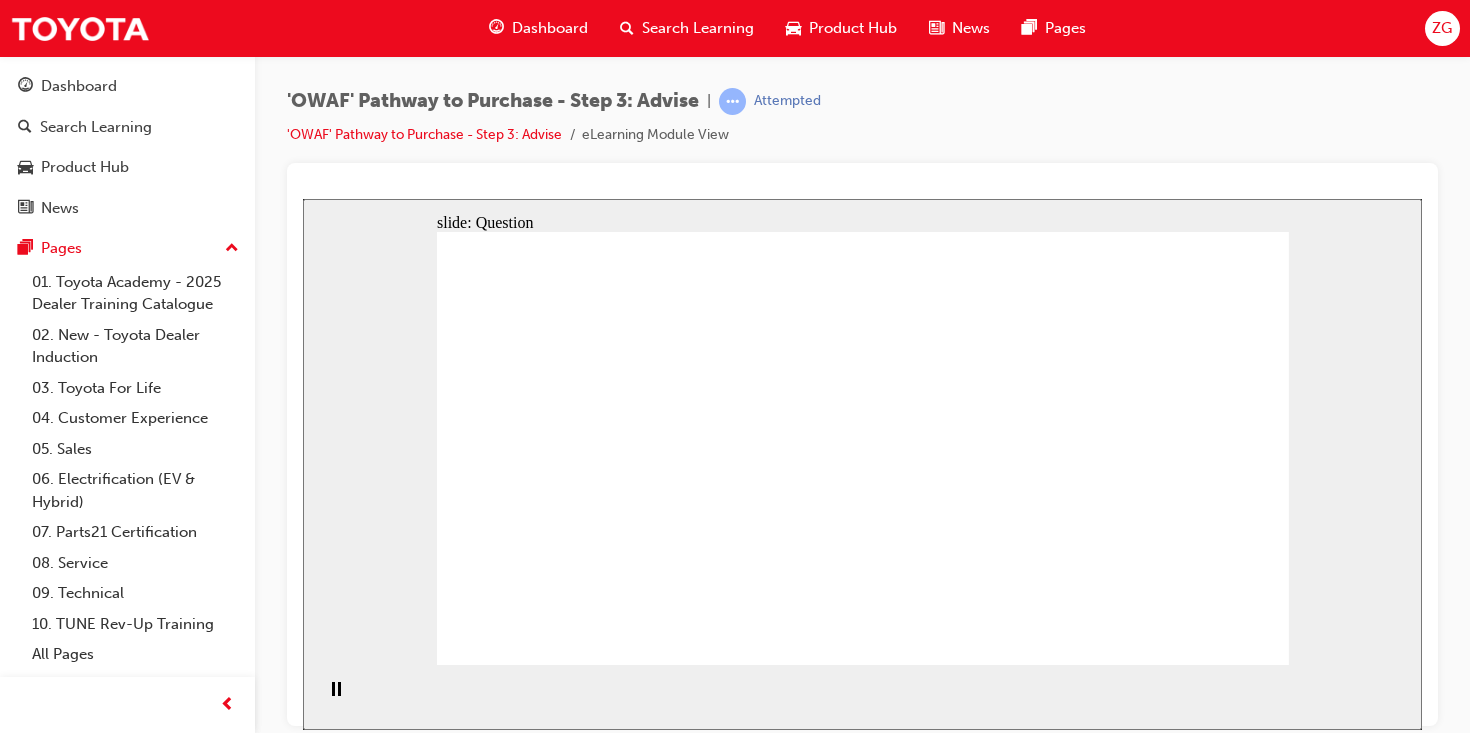 drag, startPoint x: 718, startPoint y: 580, endPoint x: 646, endPoint y: 489, distance: 116.03879 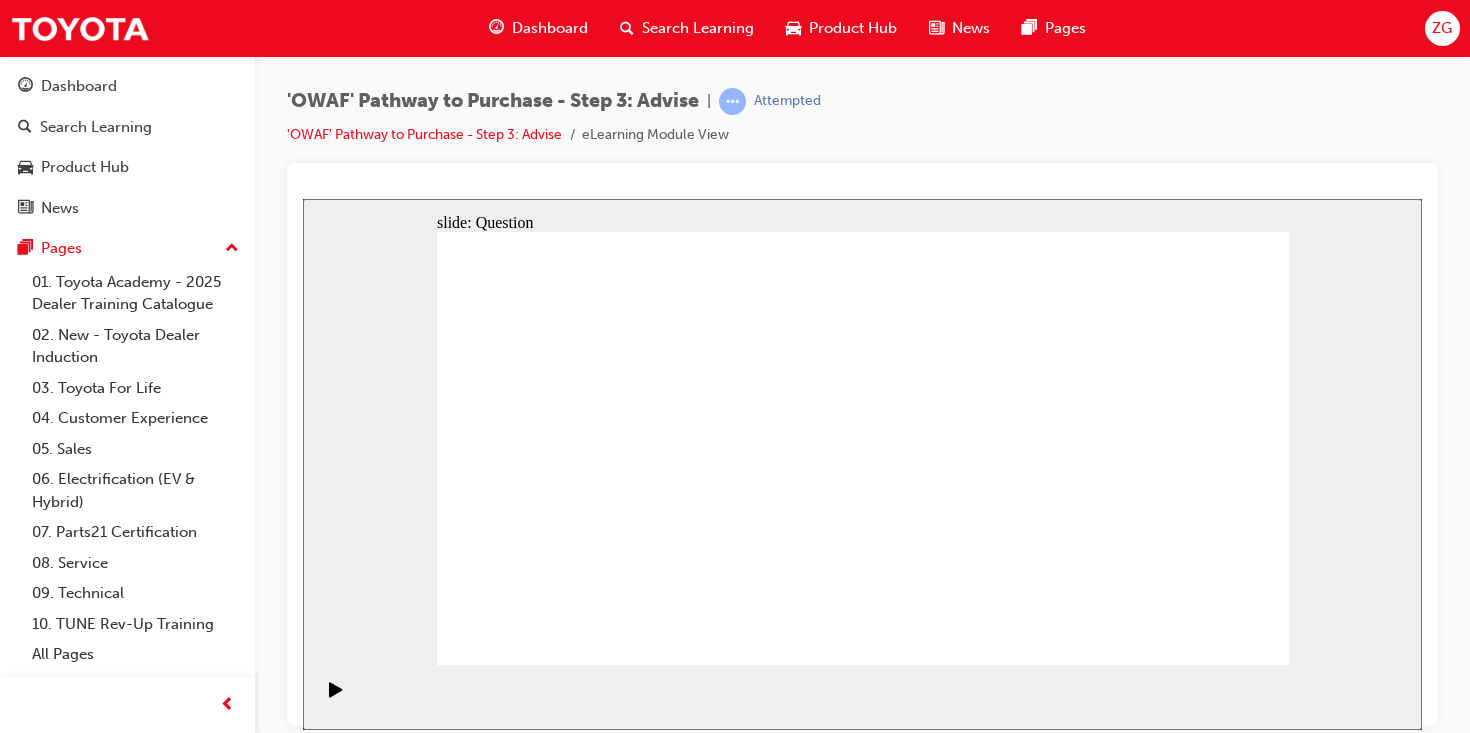 drag, startPoint x: 871, startPoint y: 578, endPoint x: 646, endPoint y: 463, distance: 252.68558 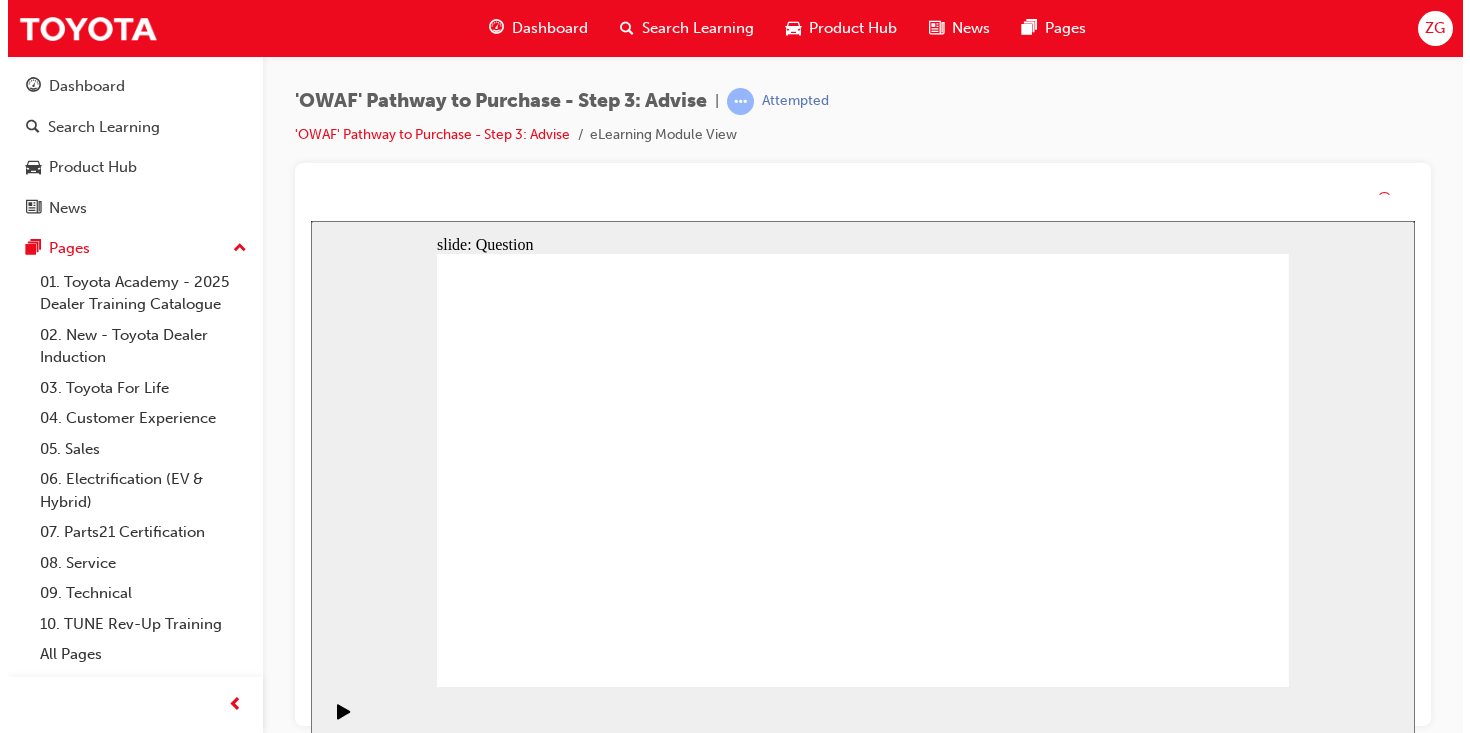 click 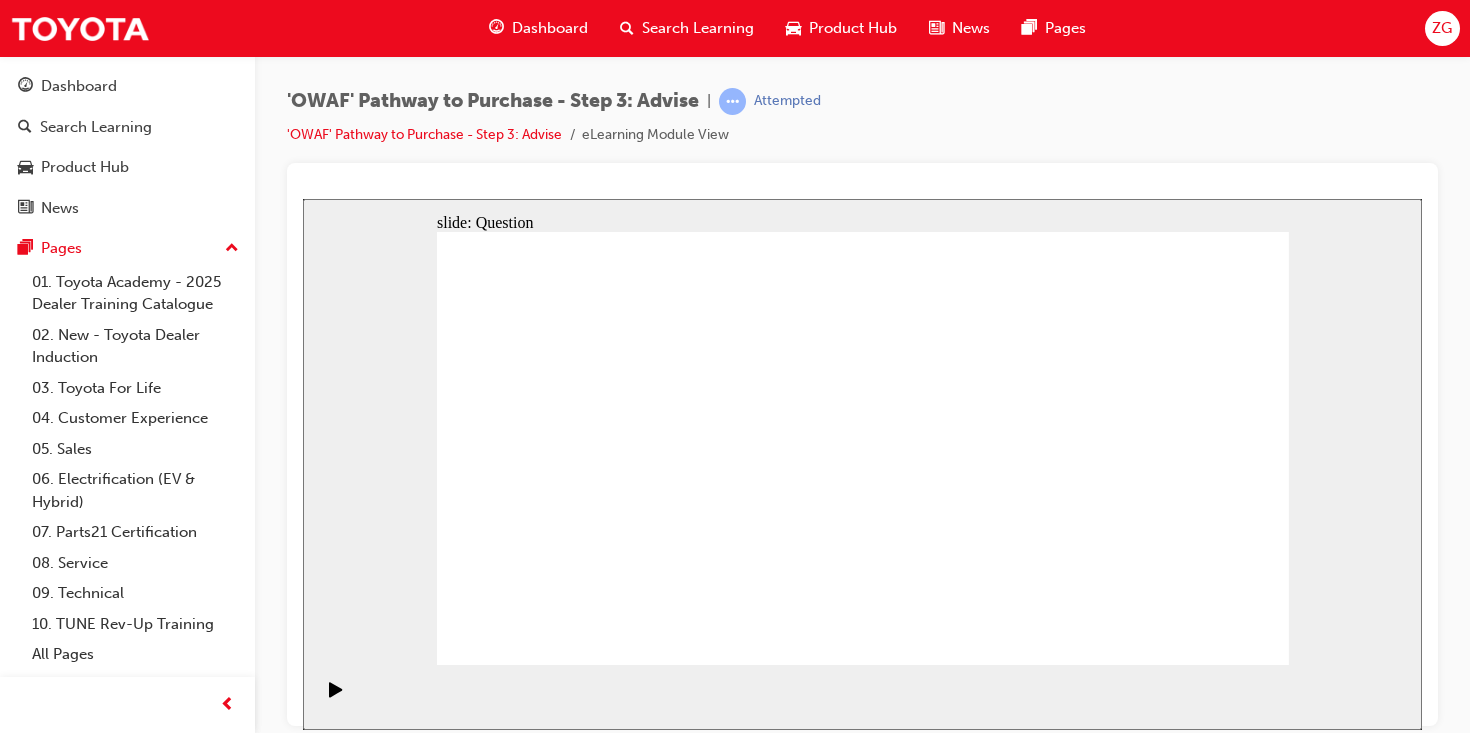 click on "Correct That’s correct. Toyota Showroom 360 is an  interactive  sales tool that  allows Customers to visualise  accessories  on Toyota vehicles and explore  aftersales  inormation. CLOSE" at bounding box center [863, 3000] 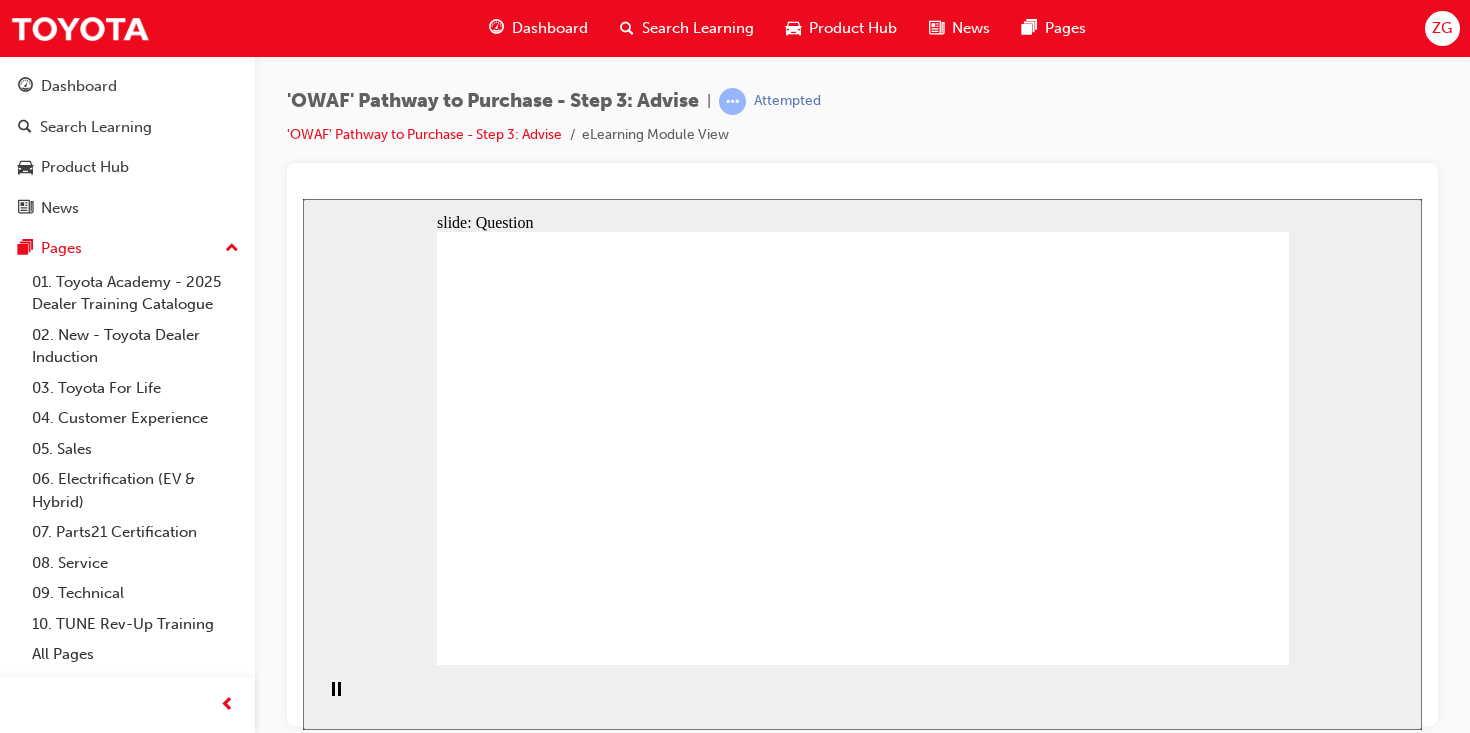 click 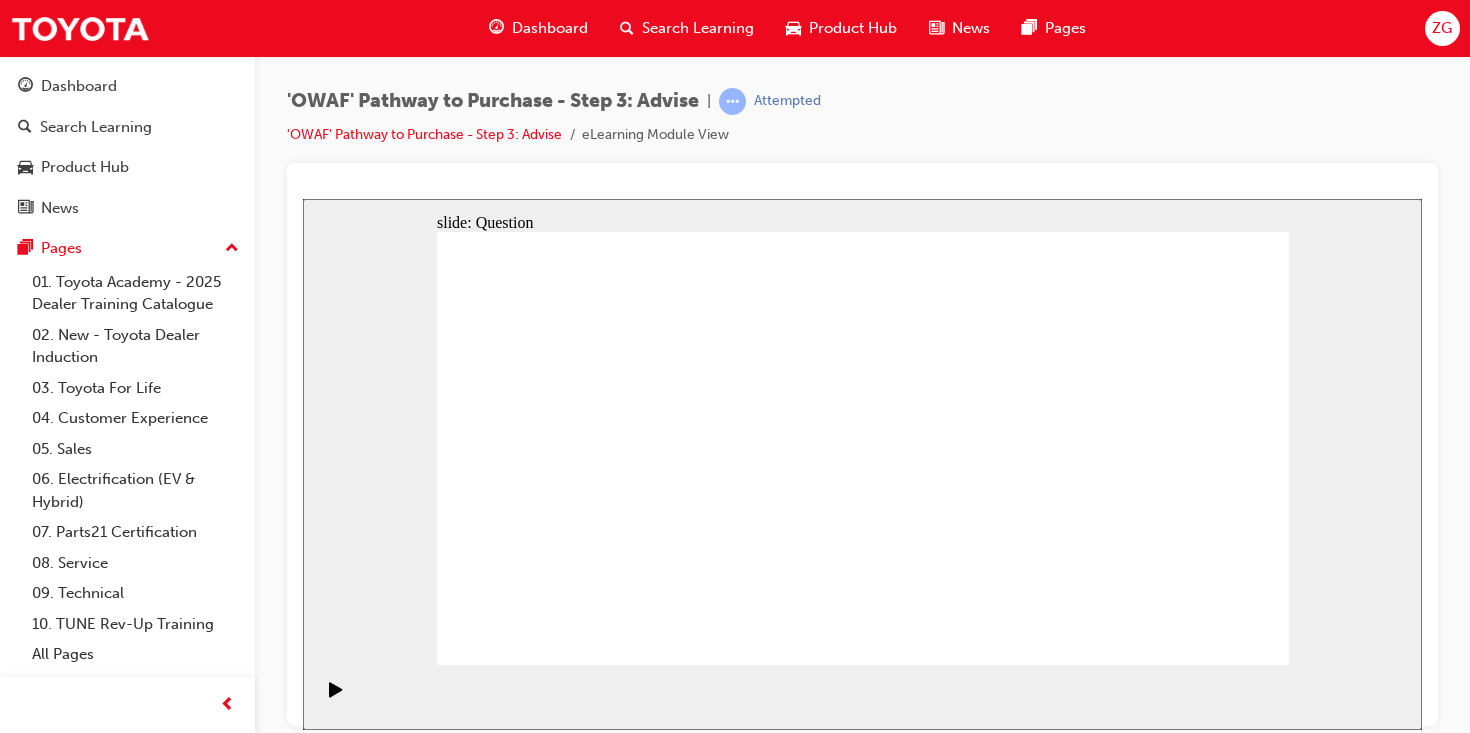 drag, startPoint x: 565, startPoint y: 411, endPoint x: 1027, endPoint y: 465, distance: 465.14514 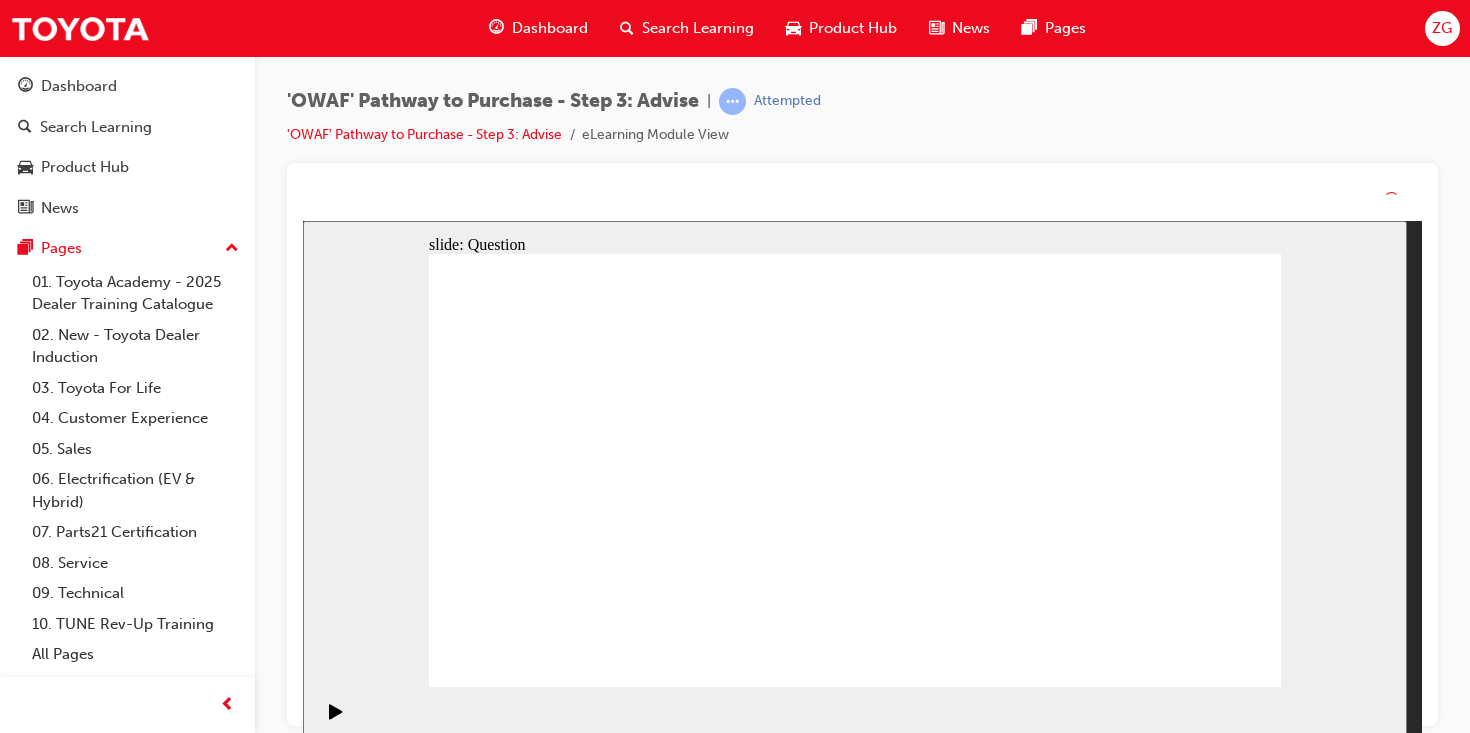 click 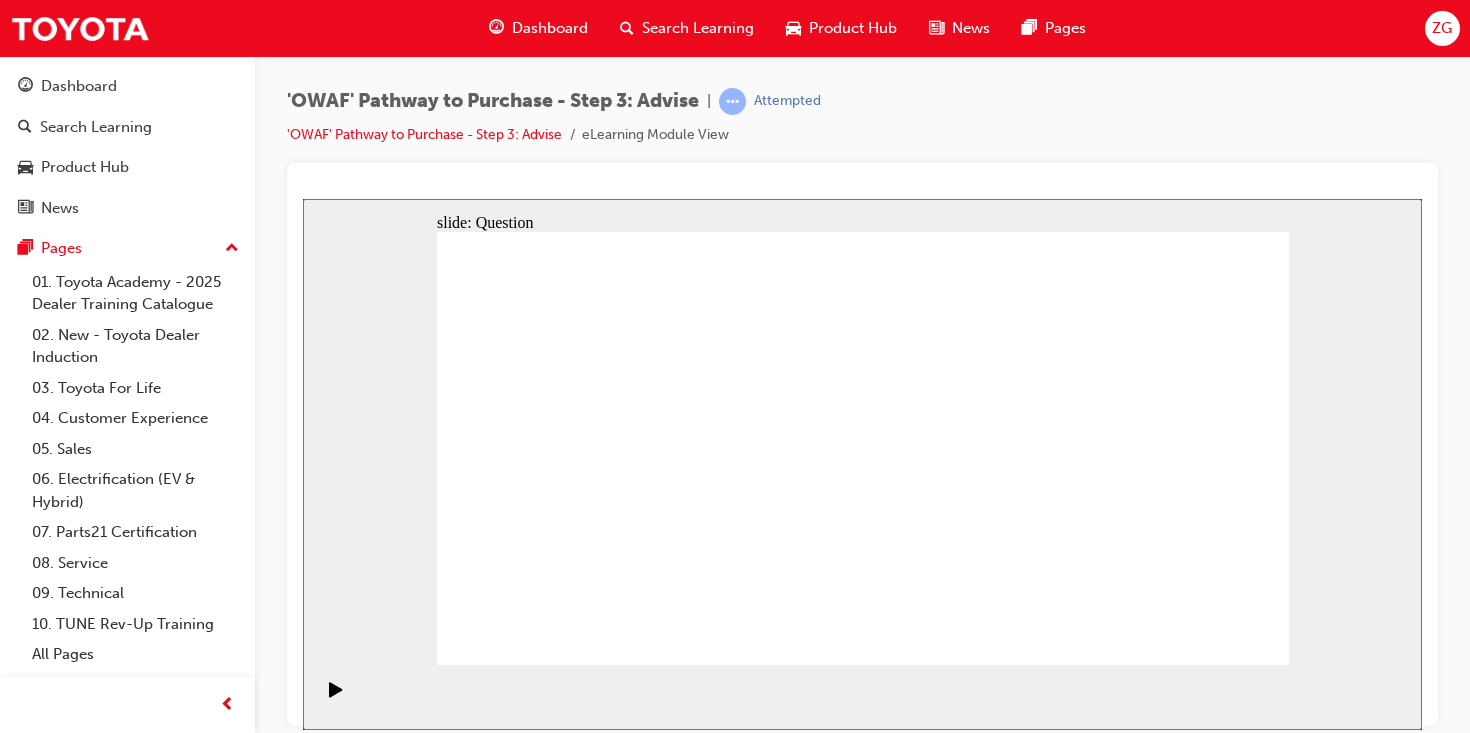 click 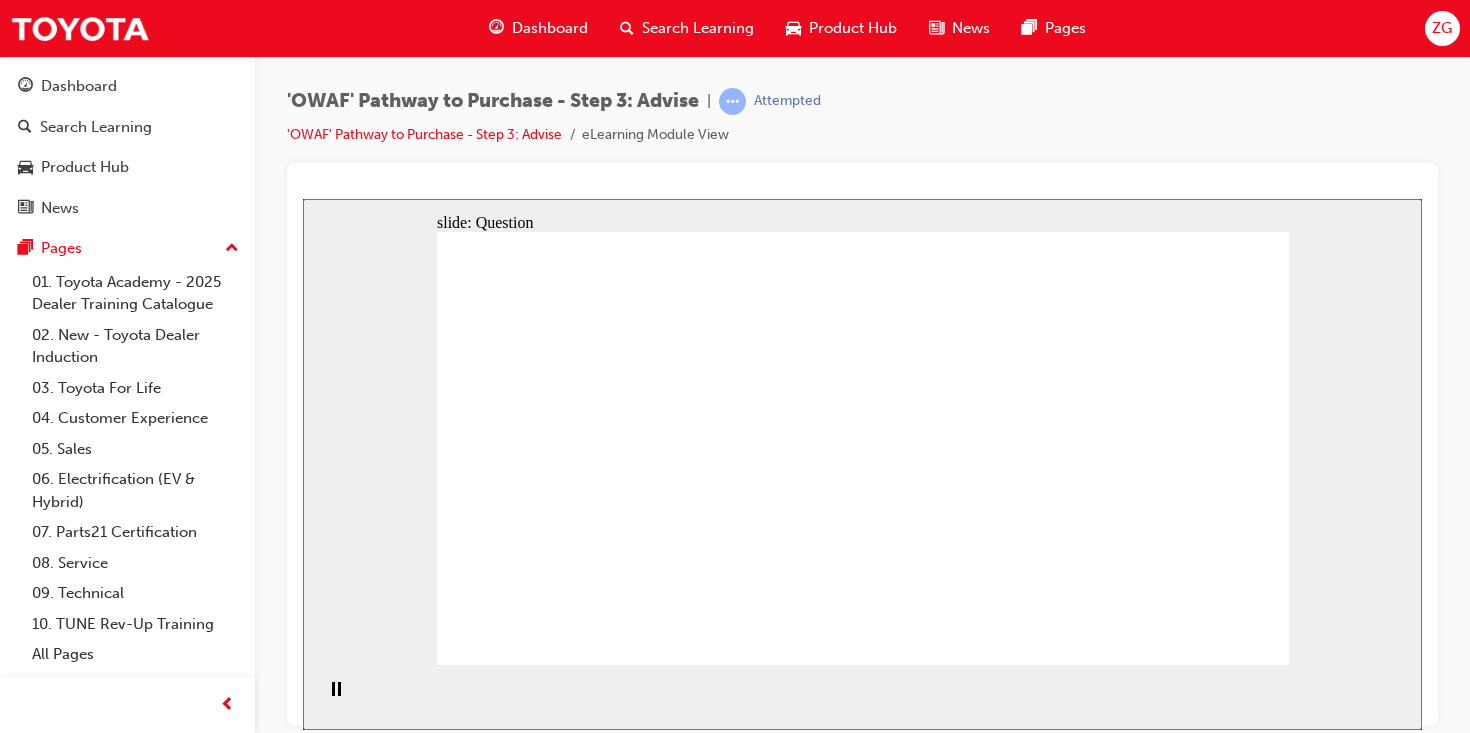 click 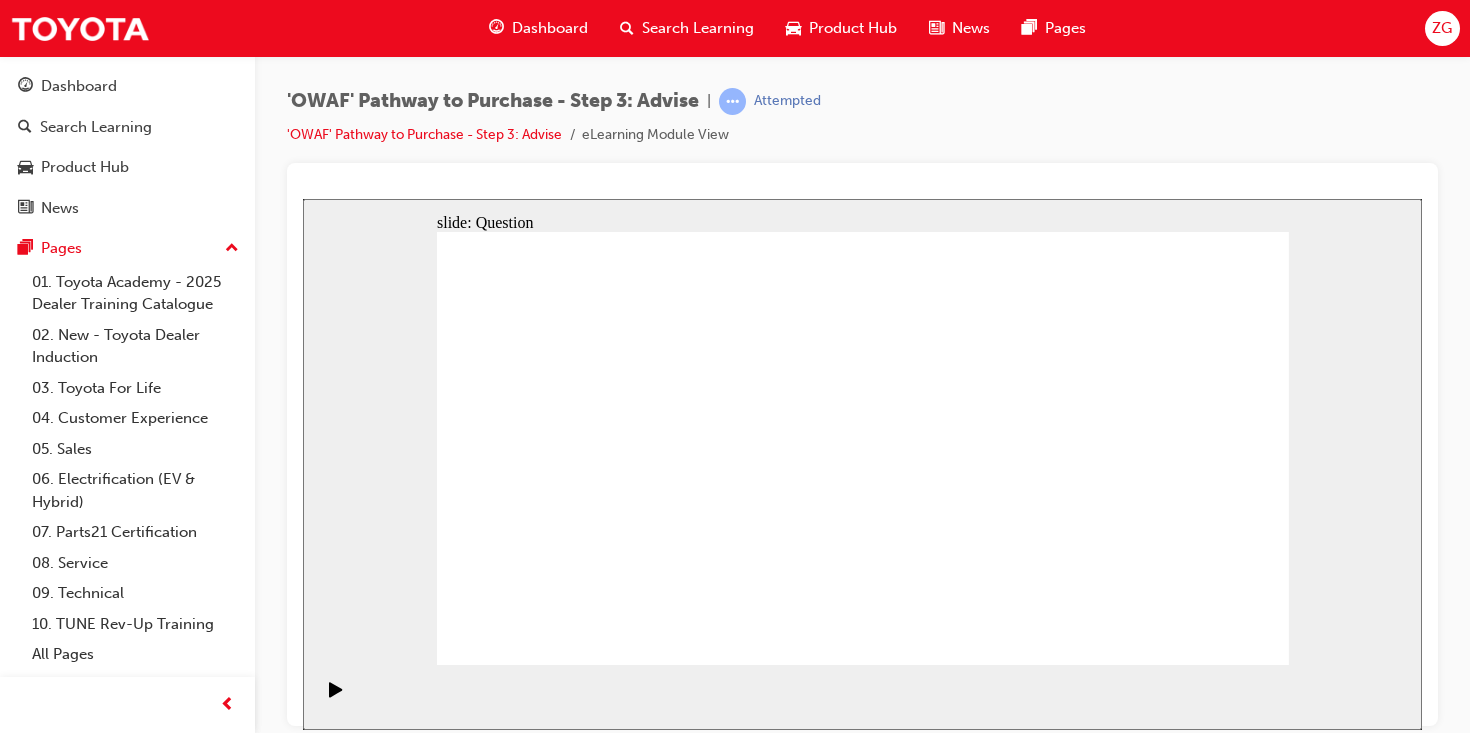 drag, startPoint x: 539, startPoint y: 406, endPoint x: 714, endPoint y: 579, distance: 246.07722 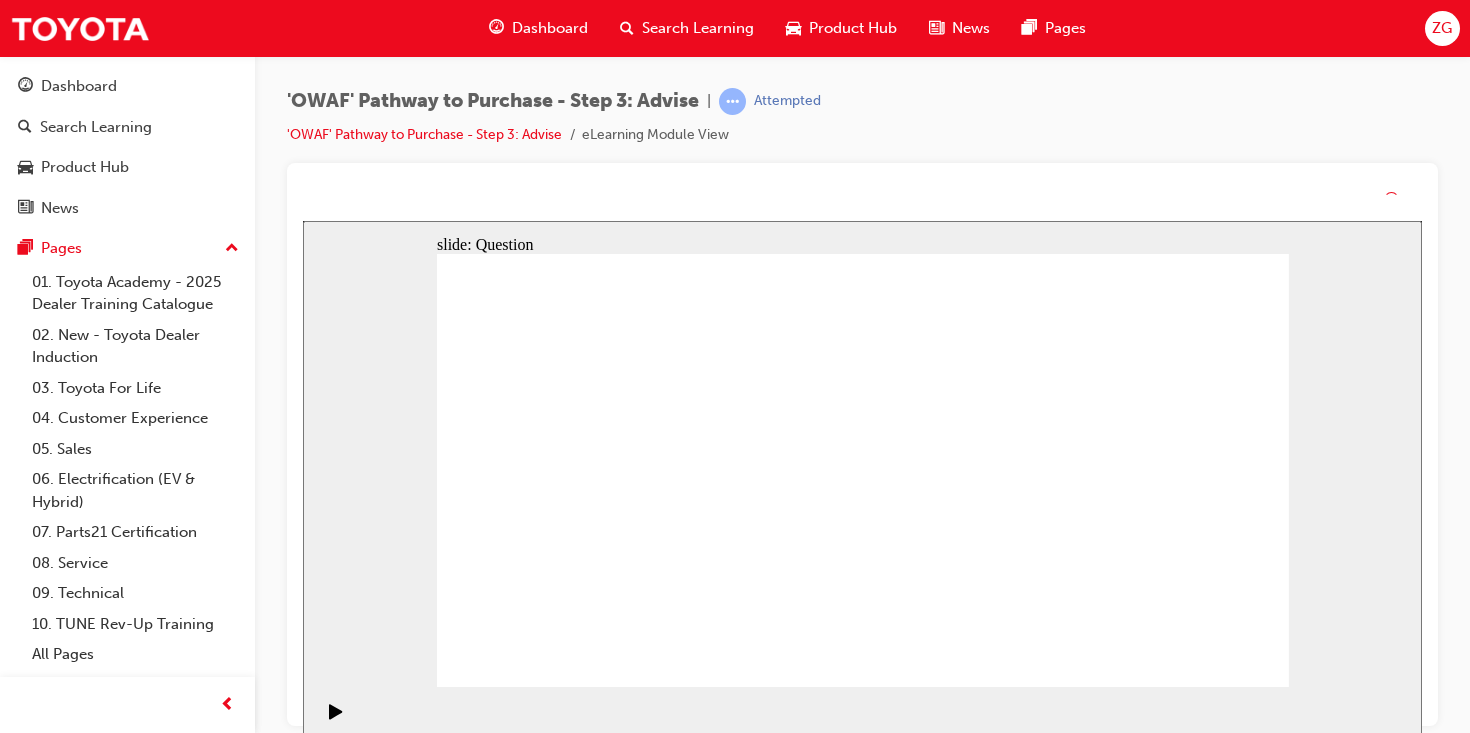 drag, startPoint x: 705, startPoint y: 521, endPoint x: 707, endPoint y: 498, distance: 23.086792 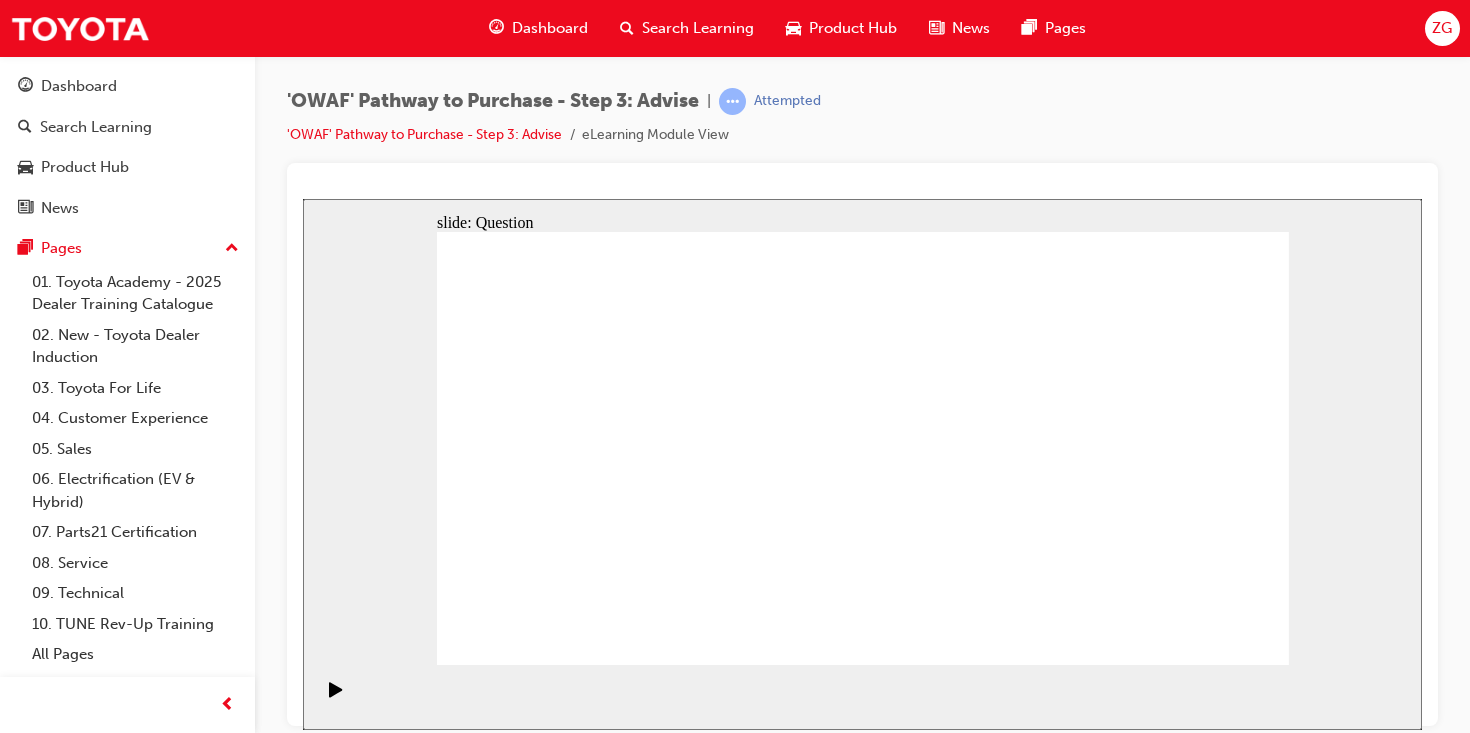 drag, startPoint x: 842, startPoint y: 508, endPoint x: 840, endPoint y: 526, distance: 18.110771 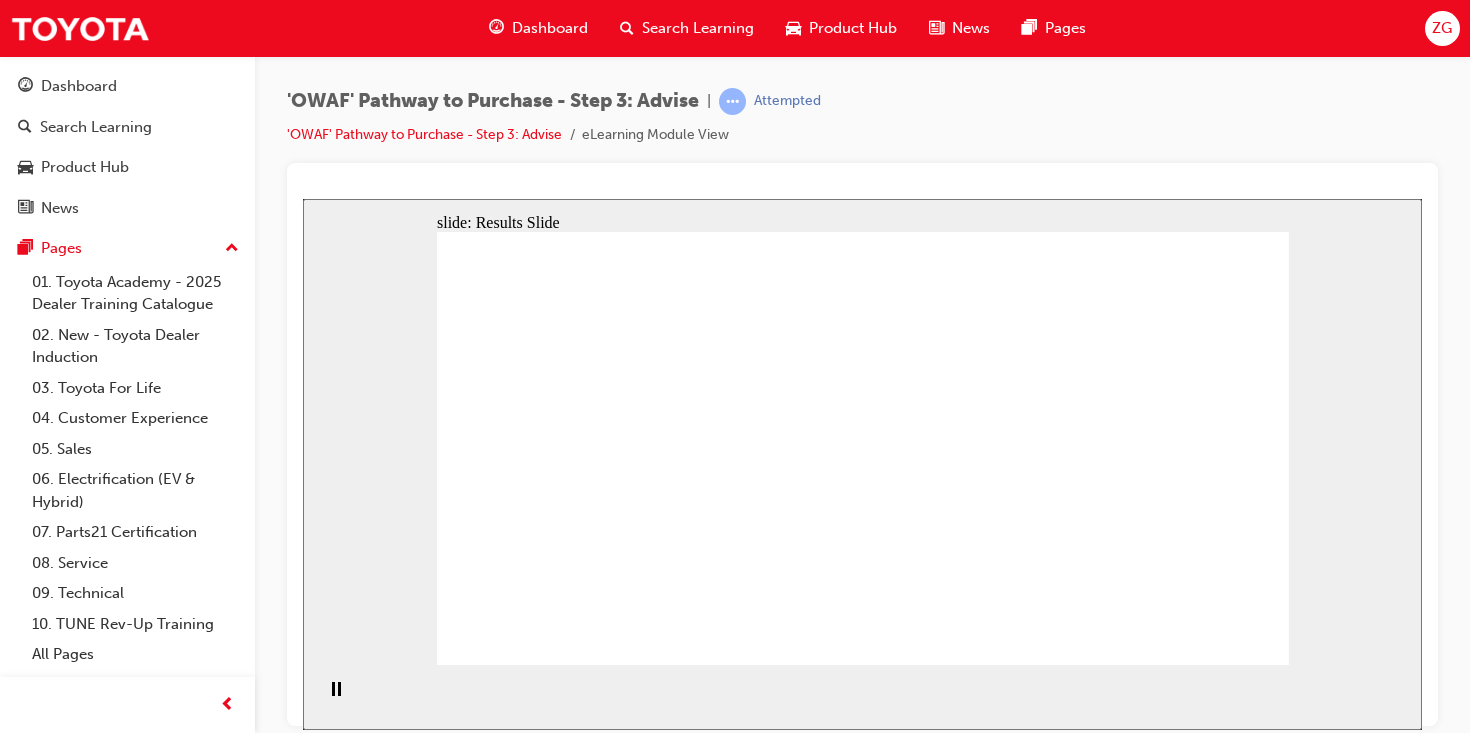 click 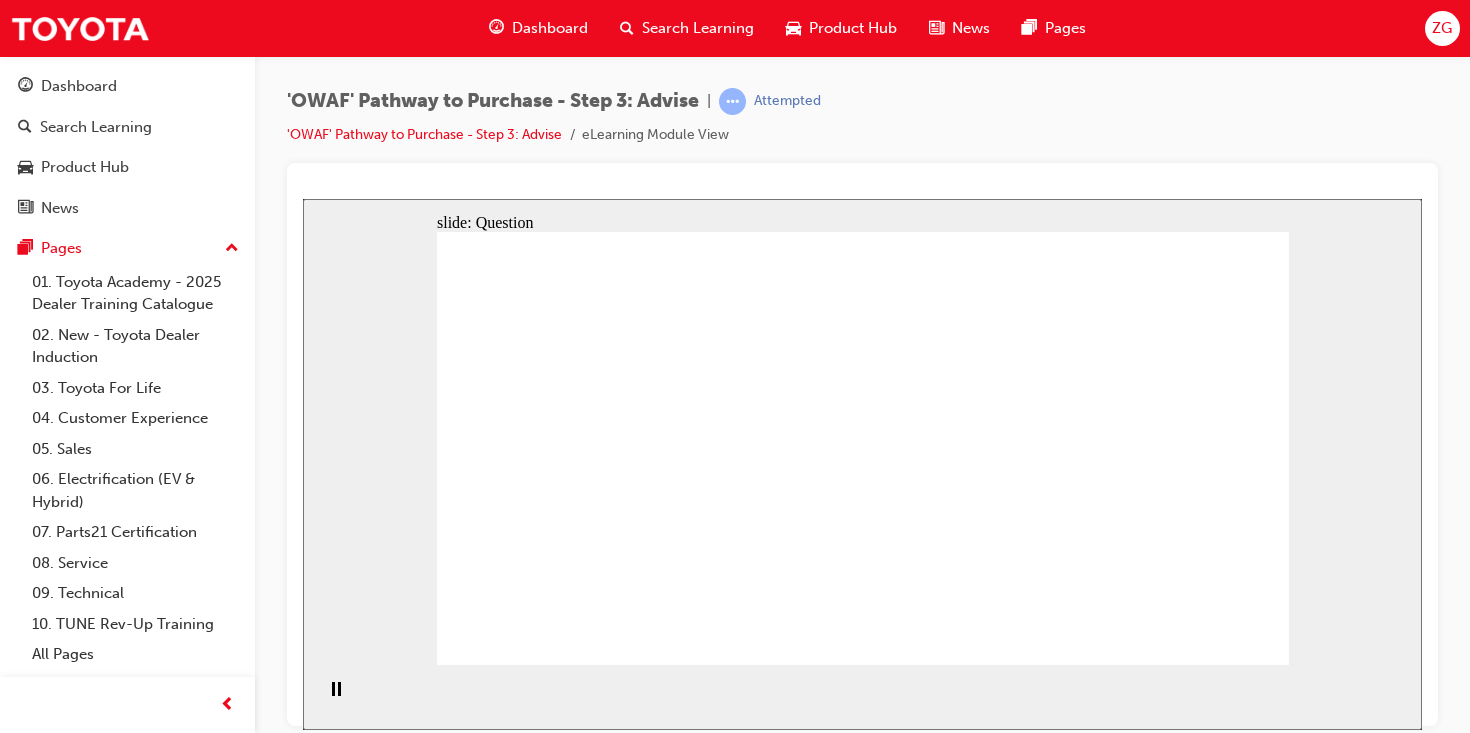 click 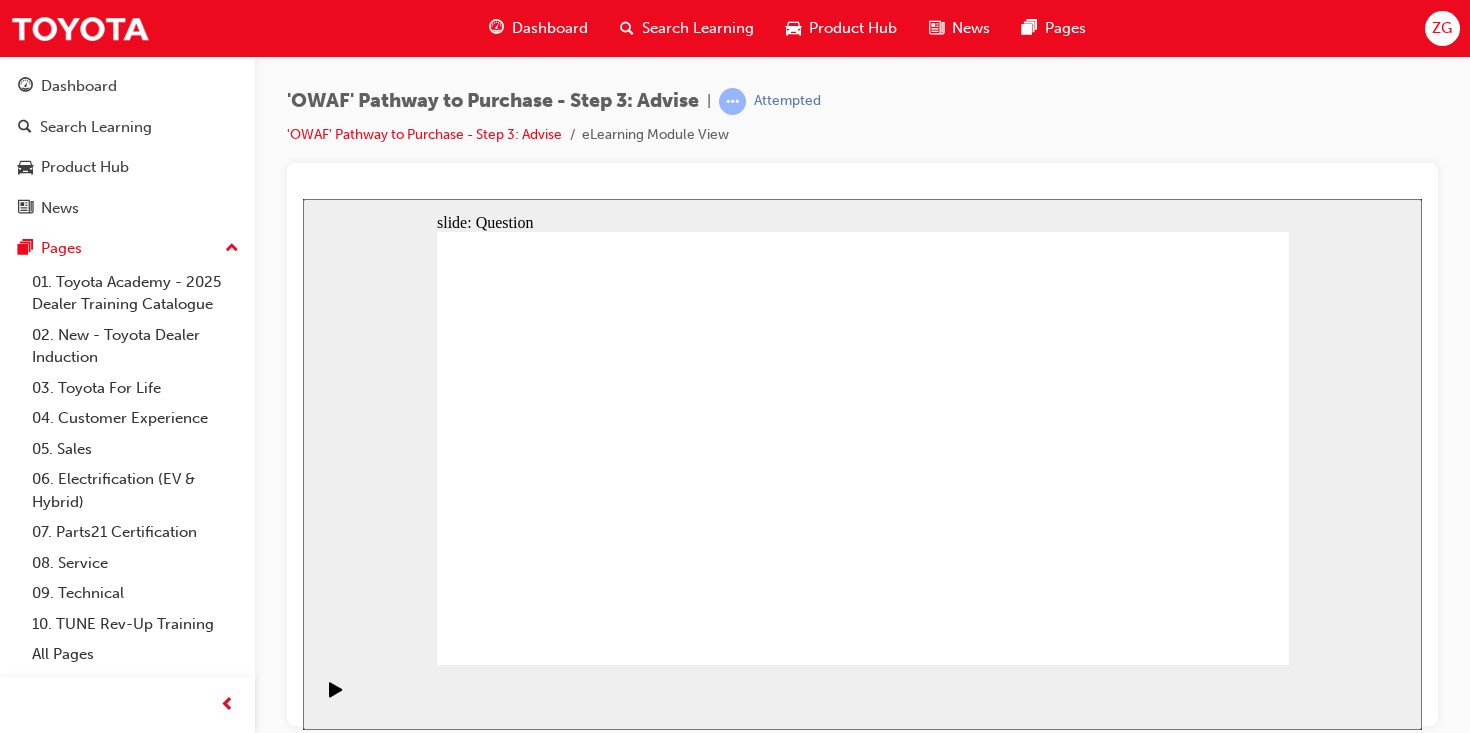 drag, startPoint x: 867, startPoint y: 582, endPoint x: 647, endPoint y: 401, distance: 284.8877 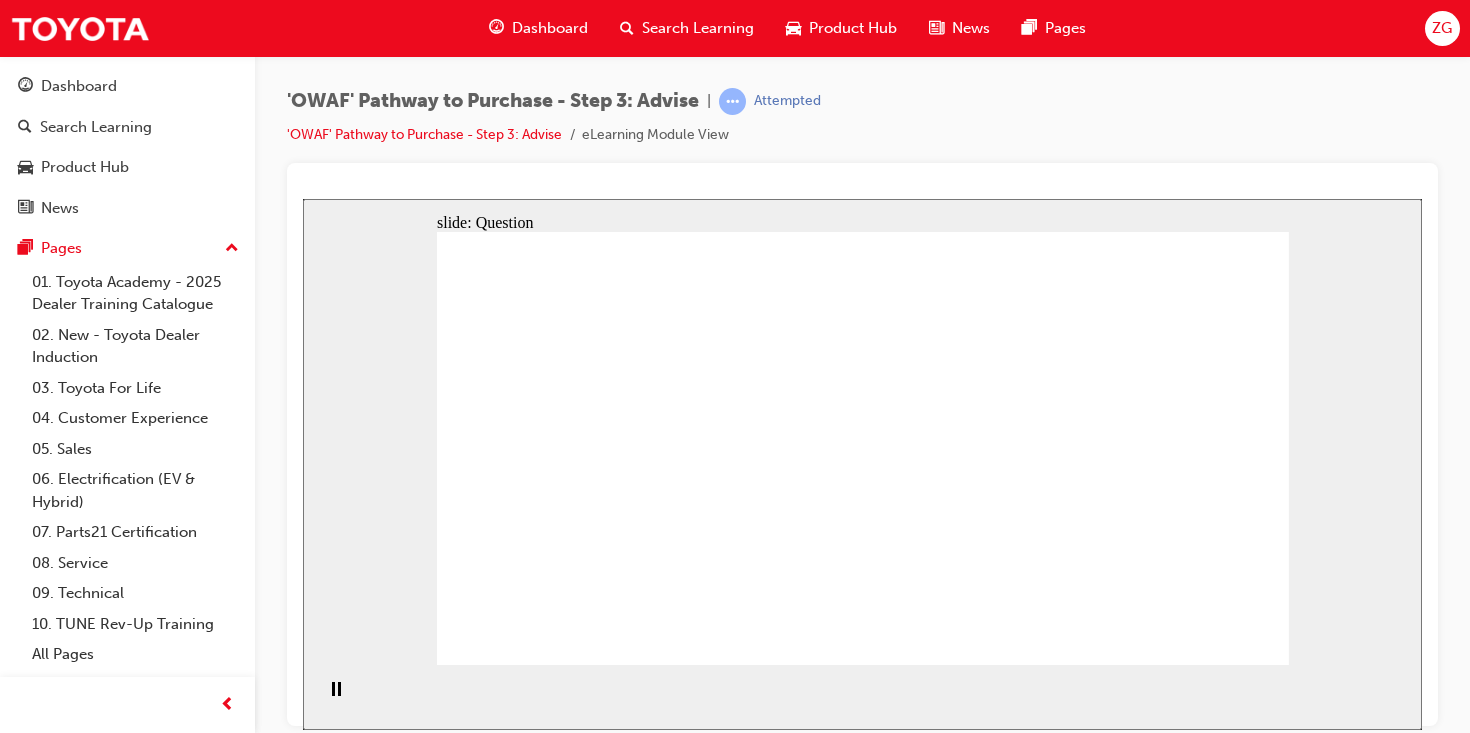 click 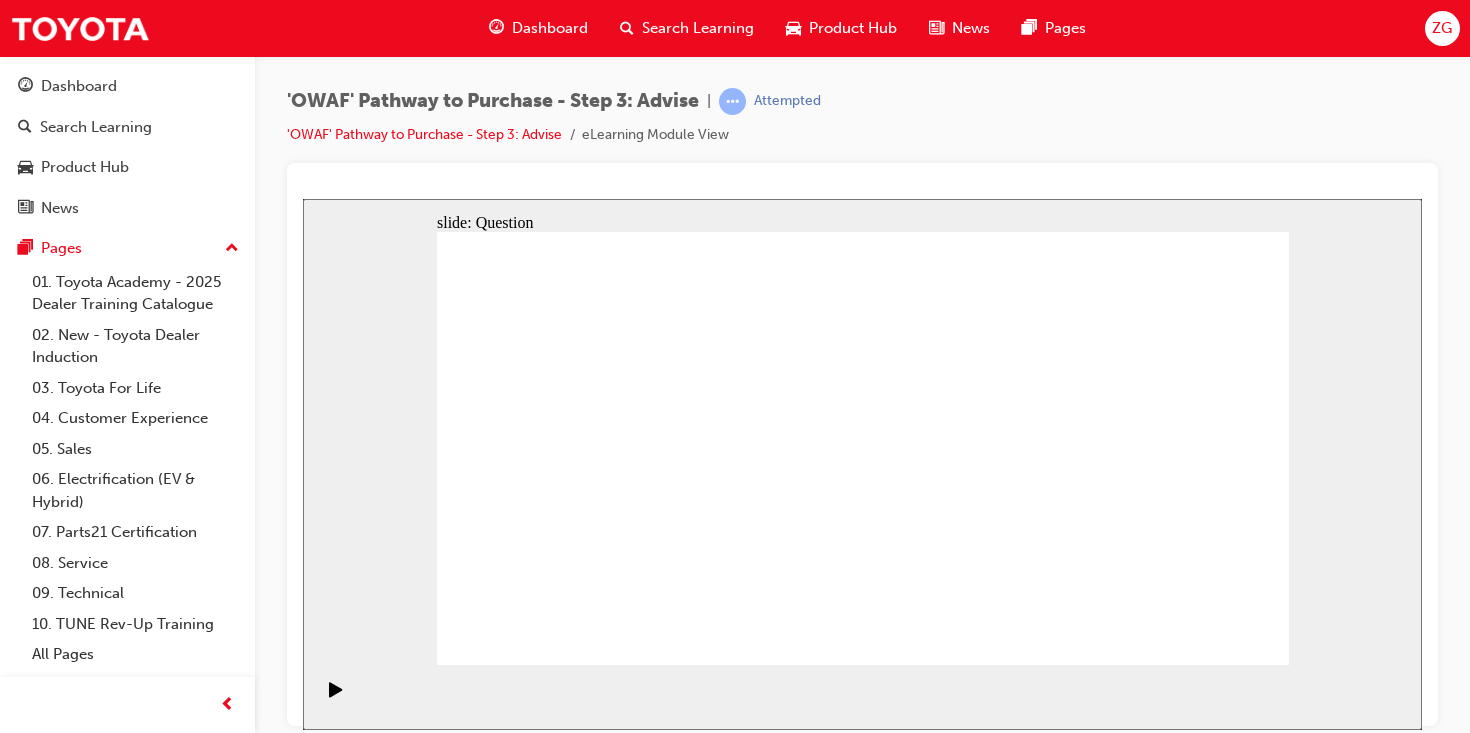 click 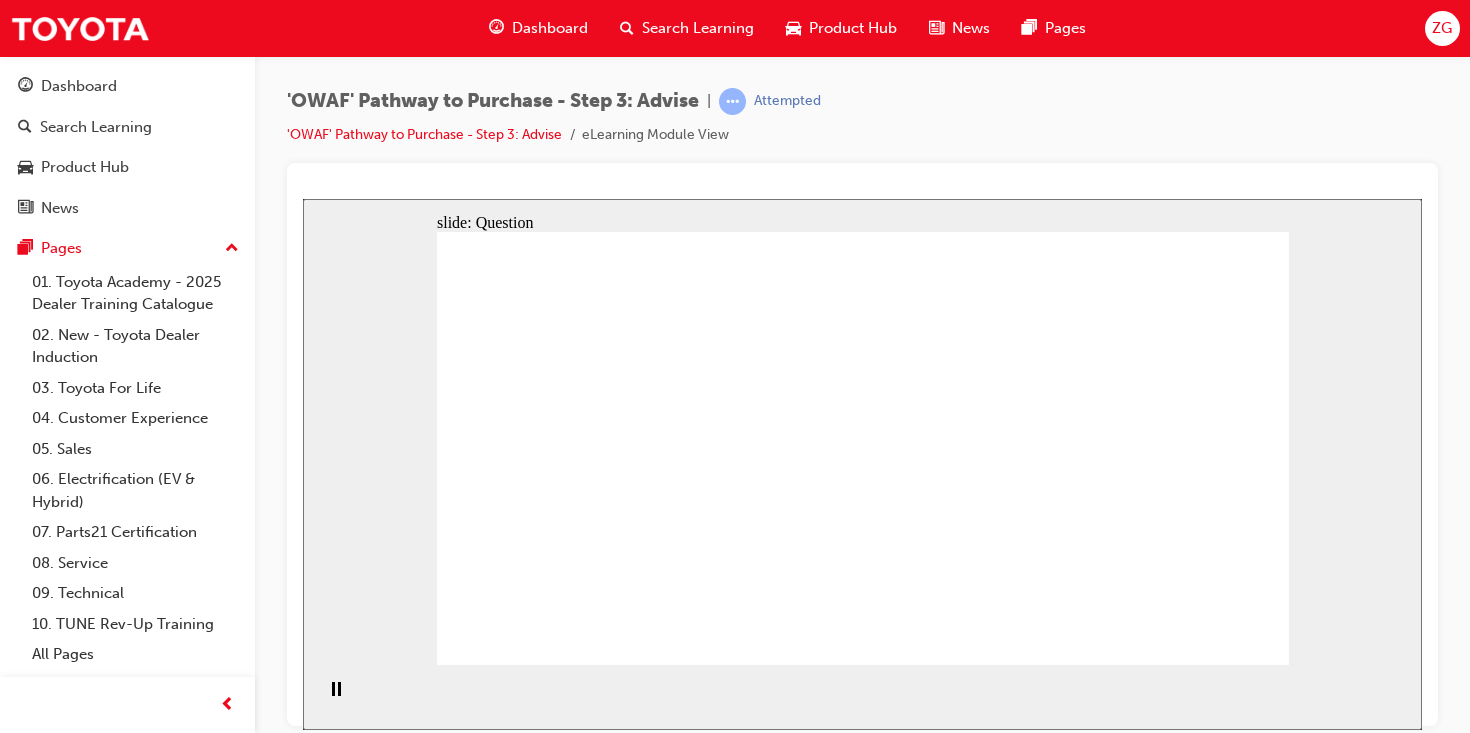 drag, startPoint x: 1135, startPoint y: 487, endPoint x: 882, endPoint y: 501, distance: 253.38705 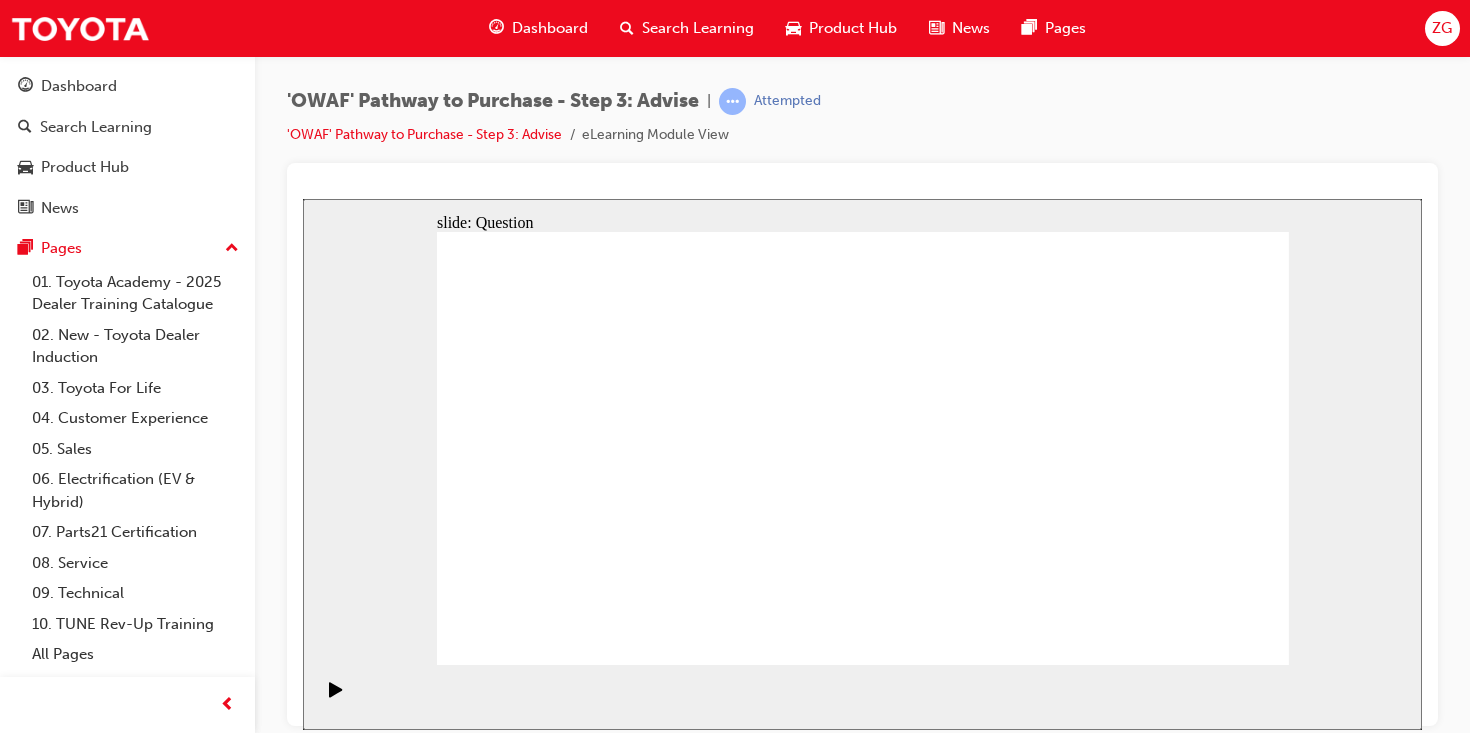 drag, startPoint x: 1015, startPoint y: 494, endPoint x: 869, endPoint y: 487, distance: 146.16771 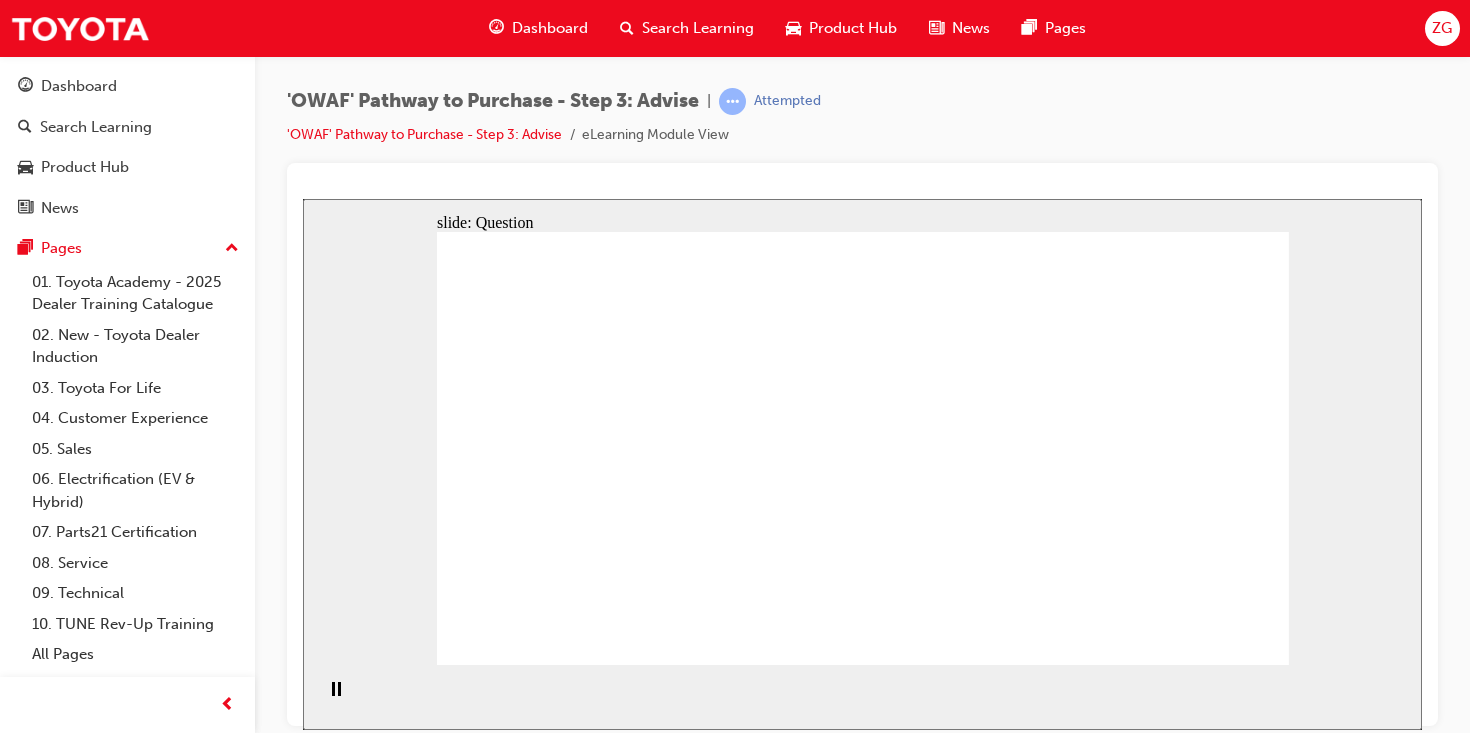 click 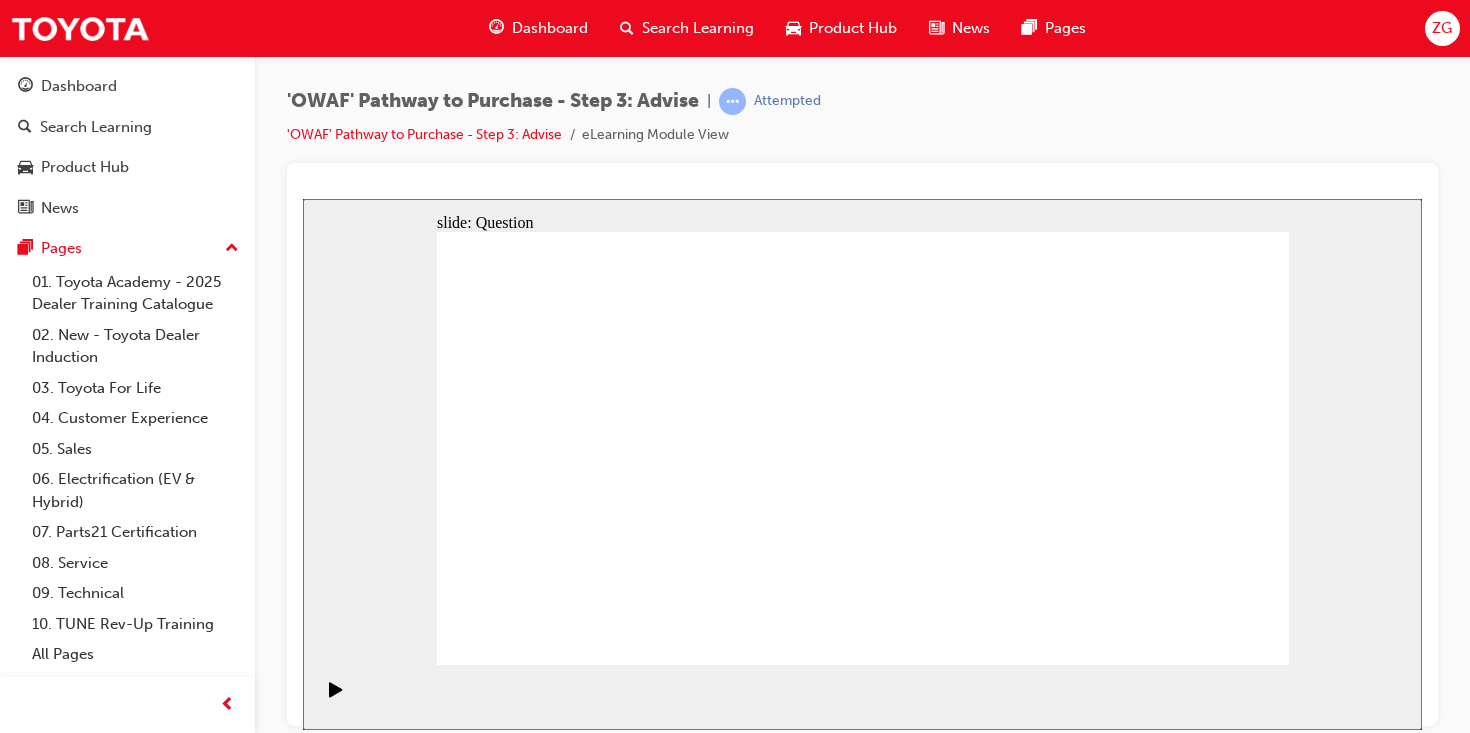 click 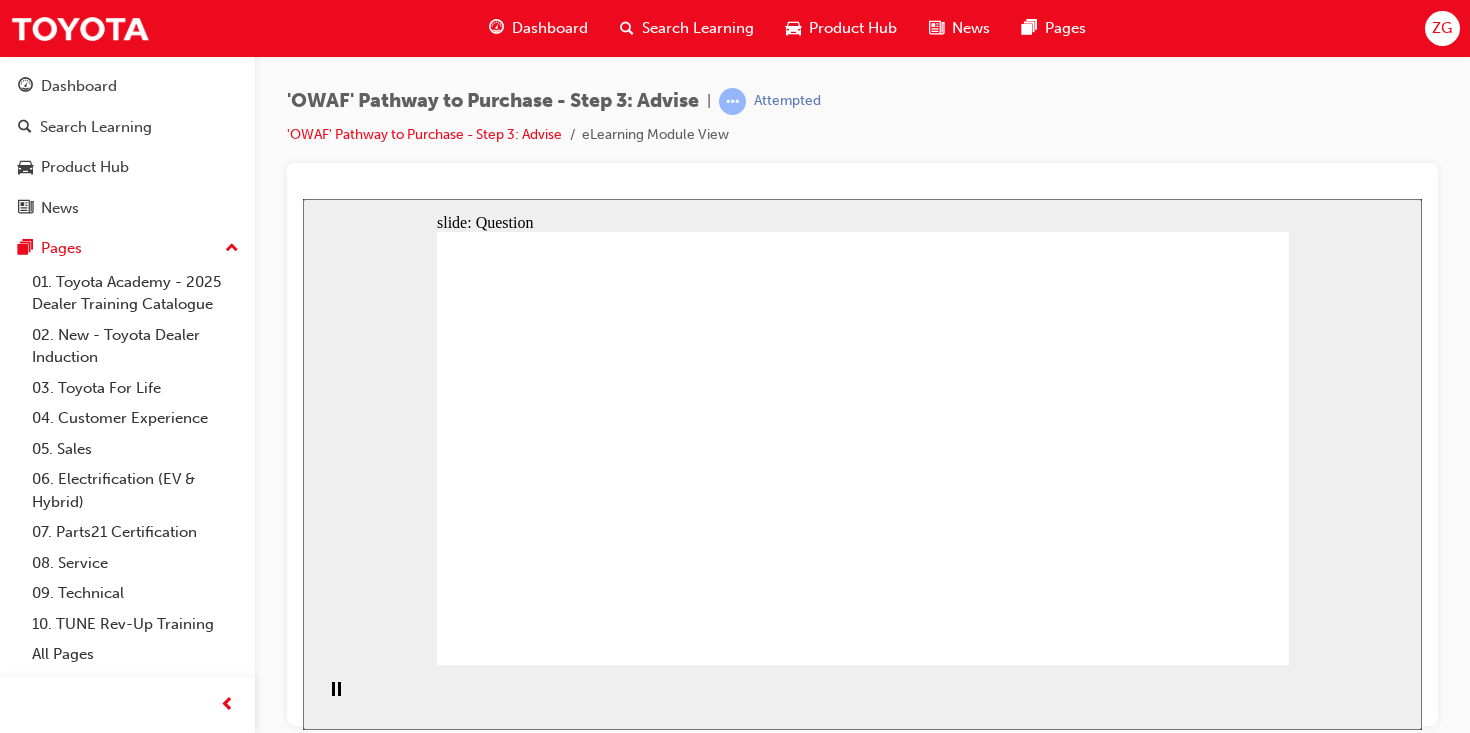 click 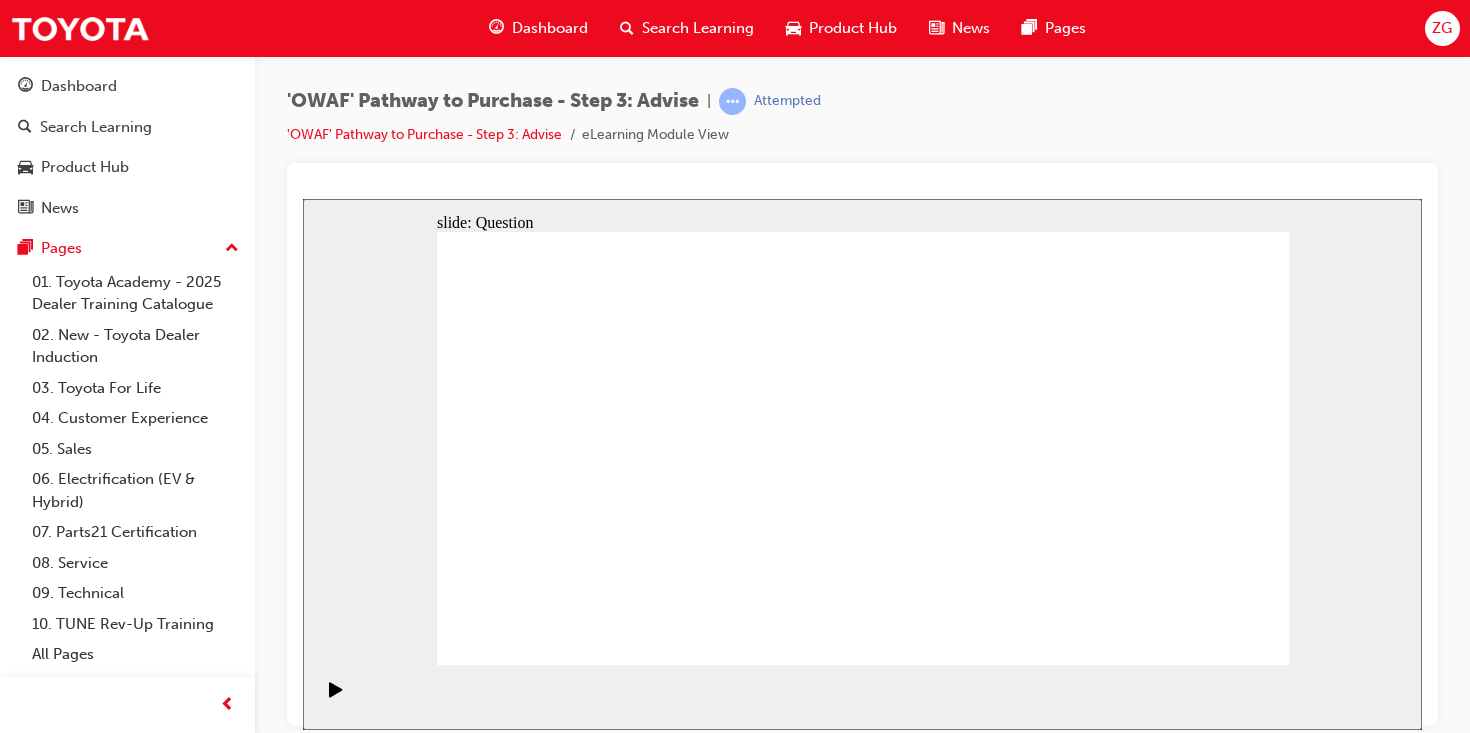 click 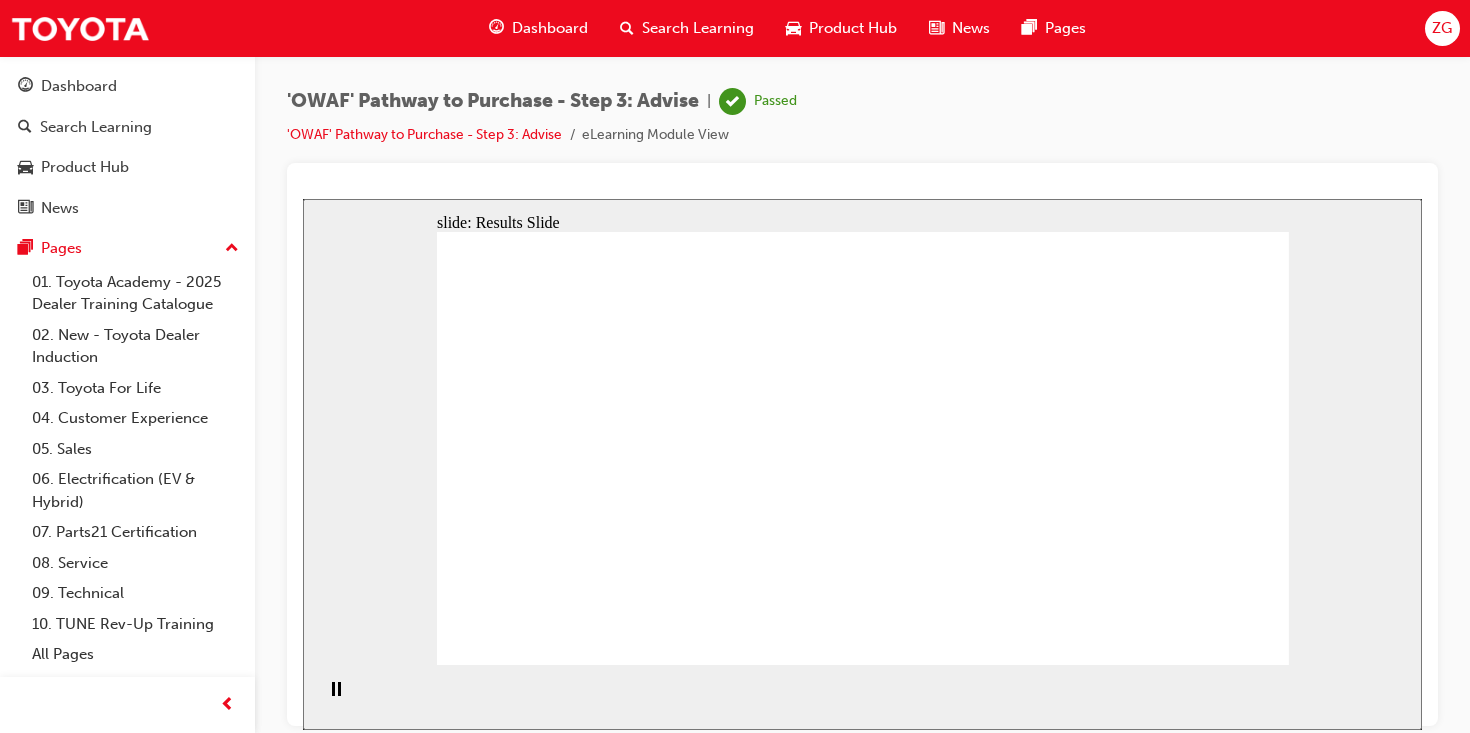 click 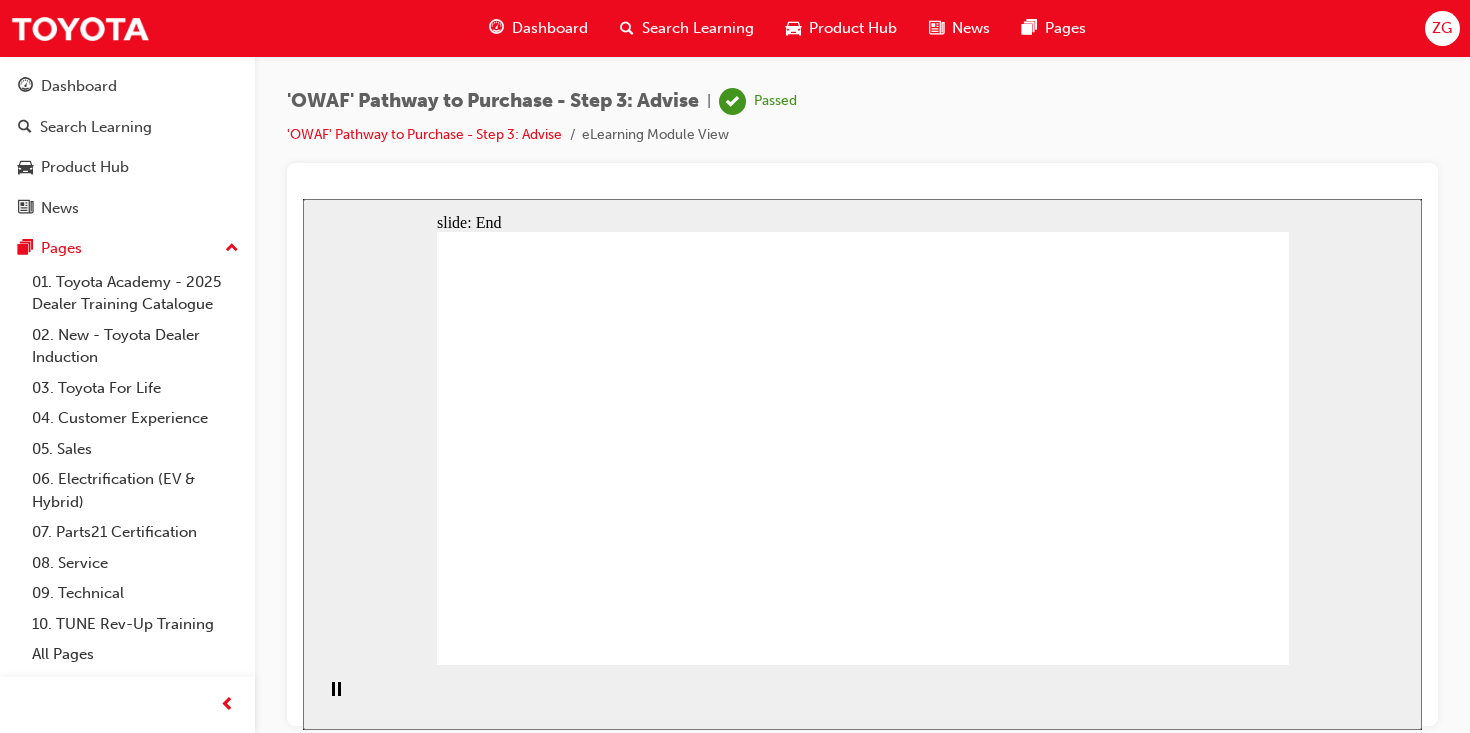 click 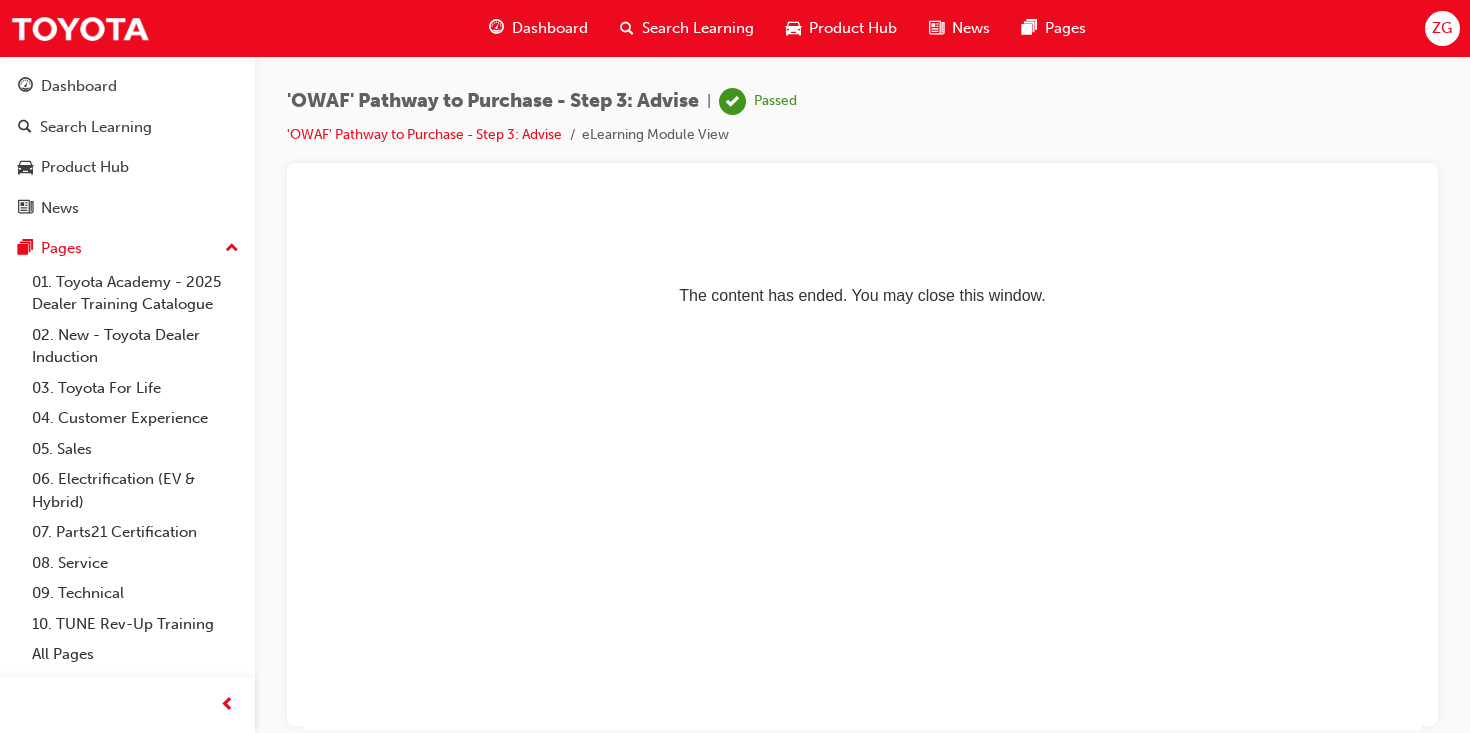 scroll, scrollTop: 0, scrollLeft: 0, axis: both 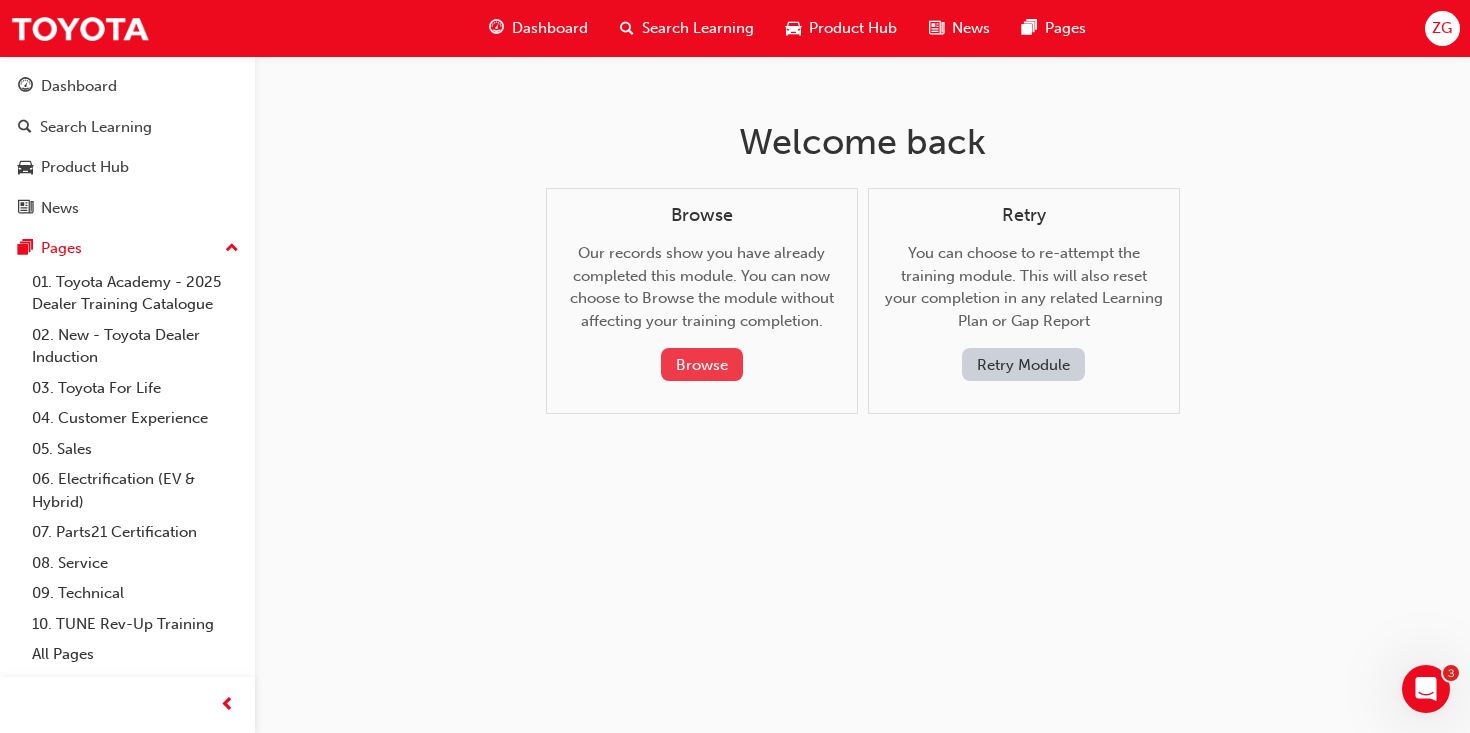 click on "Browse" at bounding box center [702, 364] 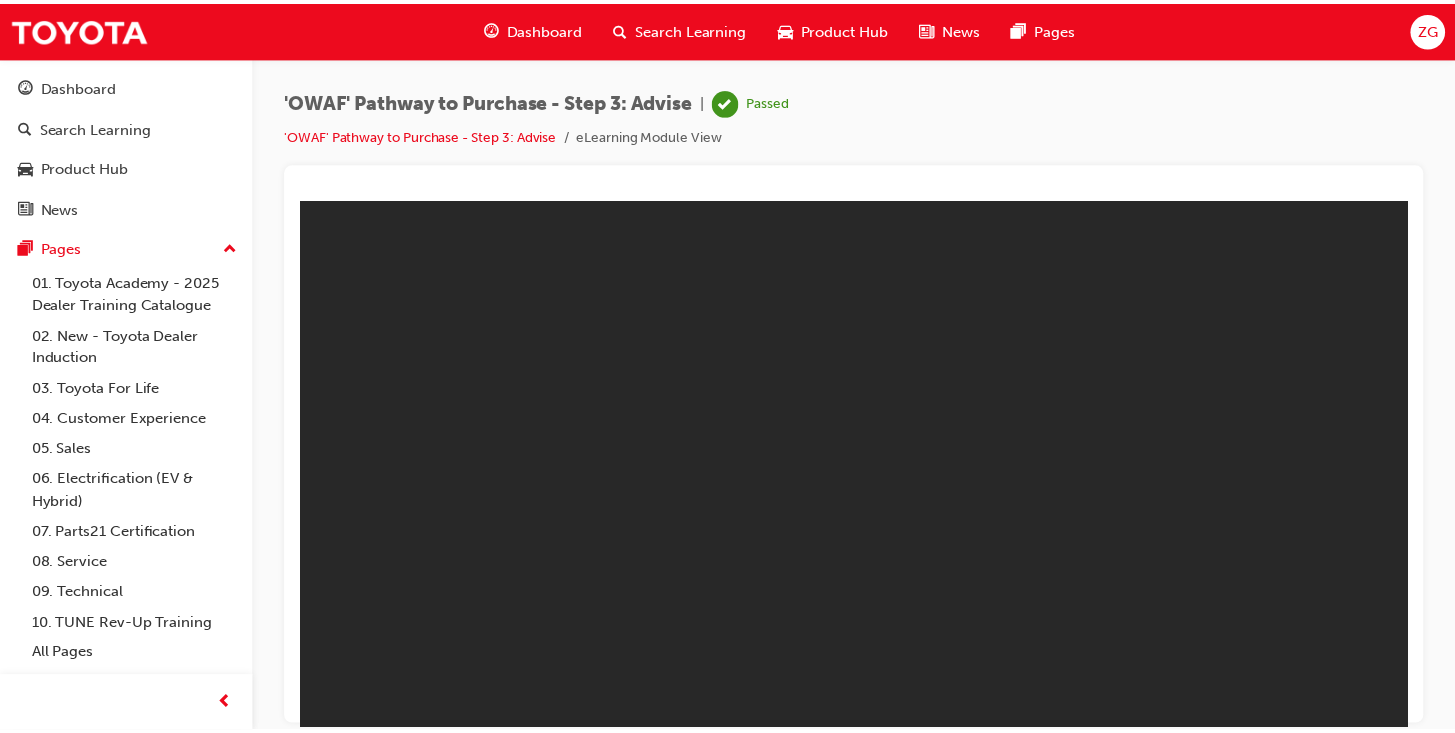 scroll, scrollTop: 0, scrollLeft: 0, axis: both 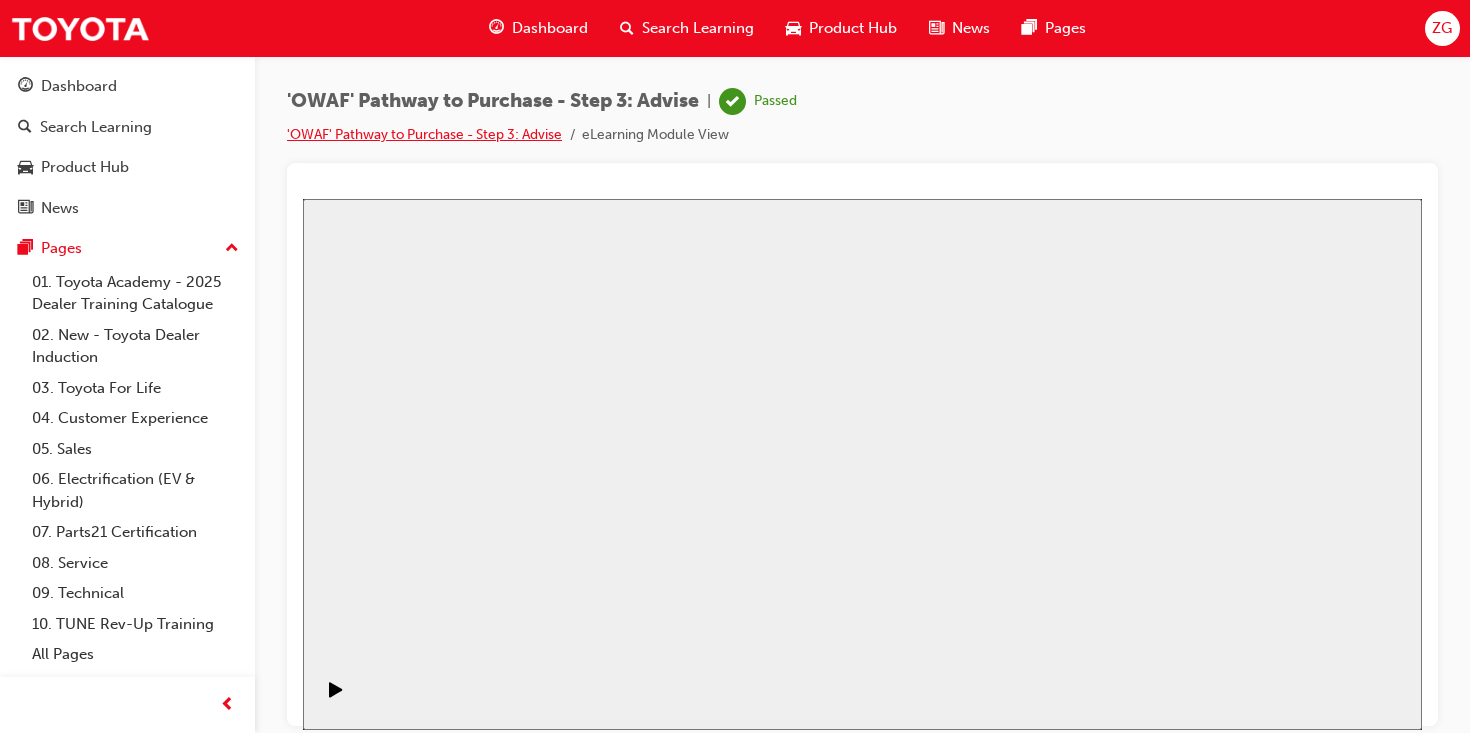 click on "'OWAF' Pathway to Purchase - Step 3: Advise" at bounding box center [424, 134] 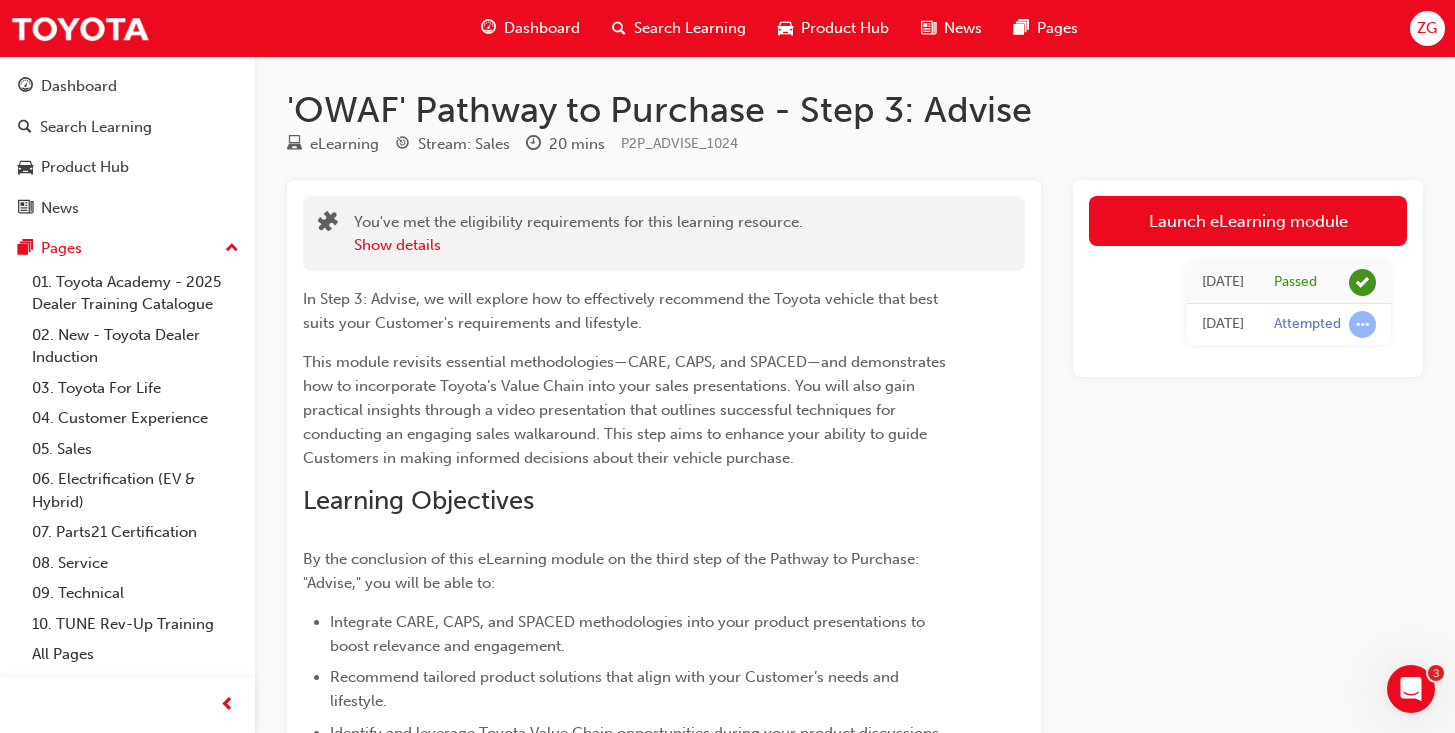 click on "Dashboard" at bounding box center (542, 28) 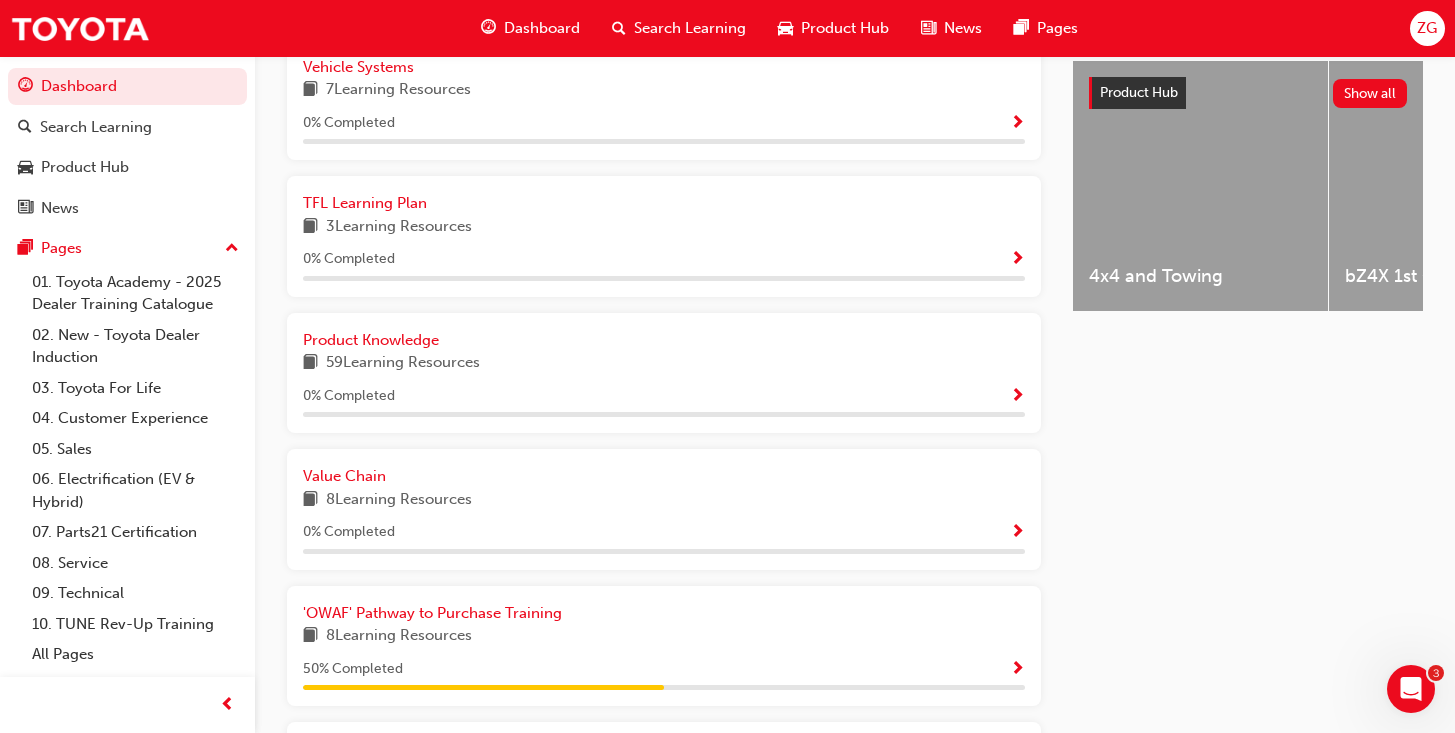scroll, scrollTop: 861, scrollLeft: 0, axis: vertical 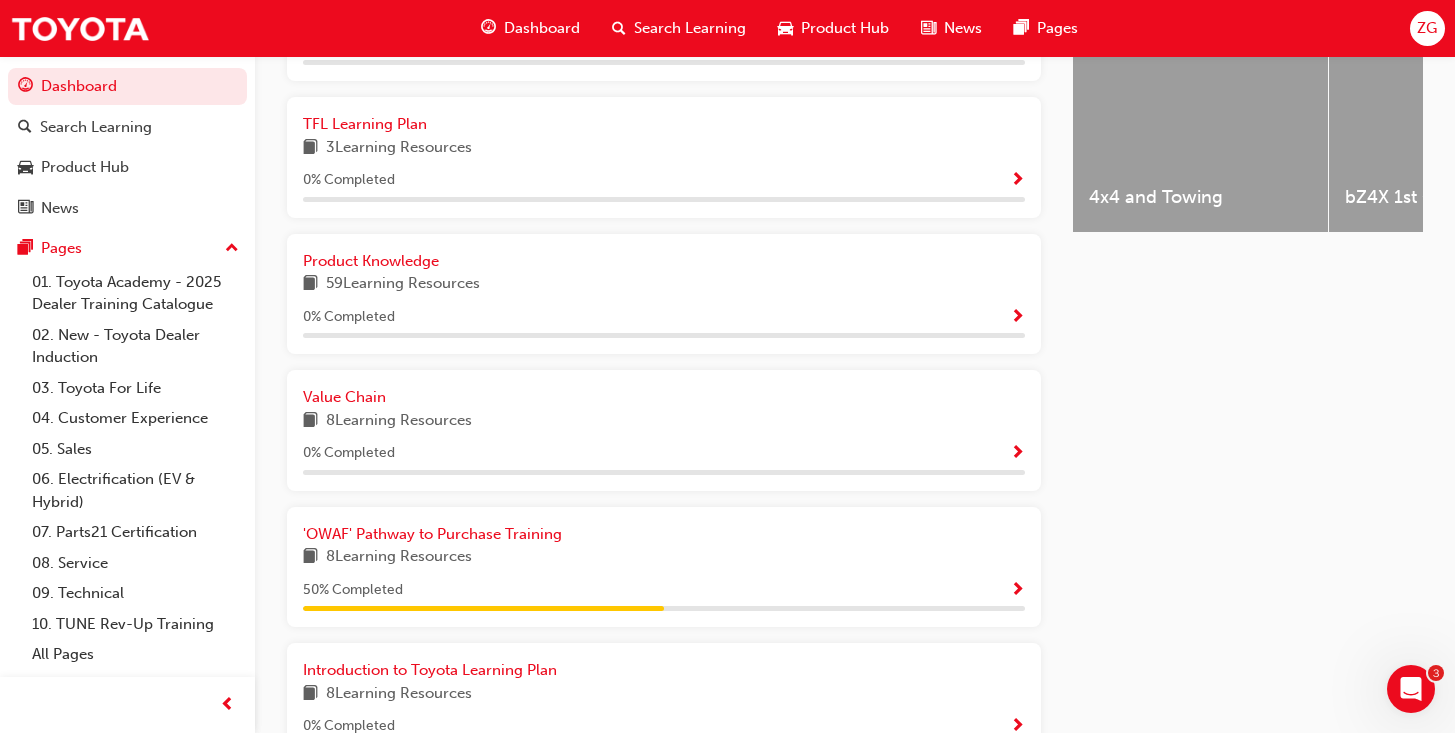 click at bounding box center (1017, 591) 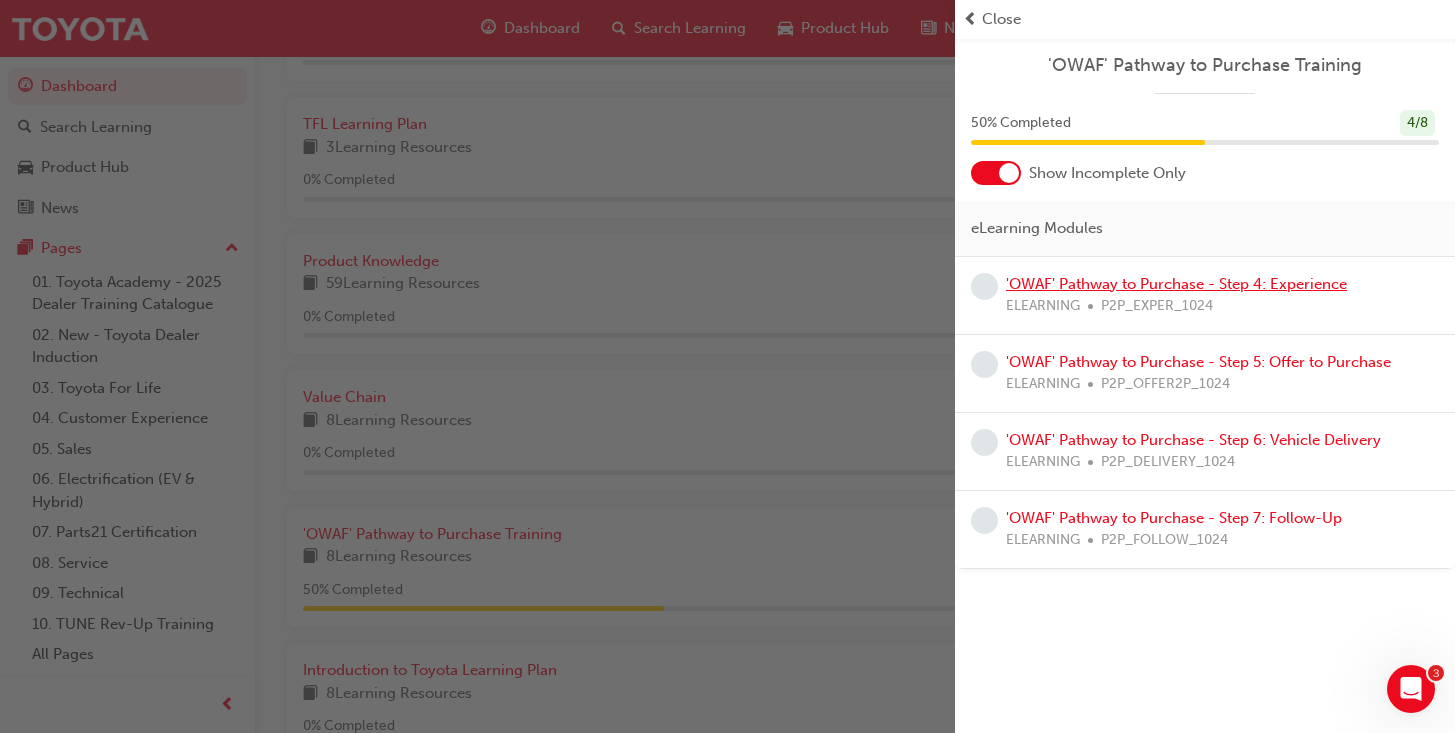 click on "'OWAF' Pathway to Purchase - Step 4: Experience" at bounding box center [1176, 284] 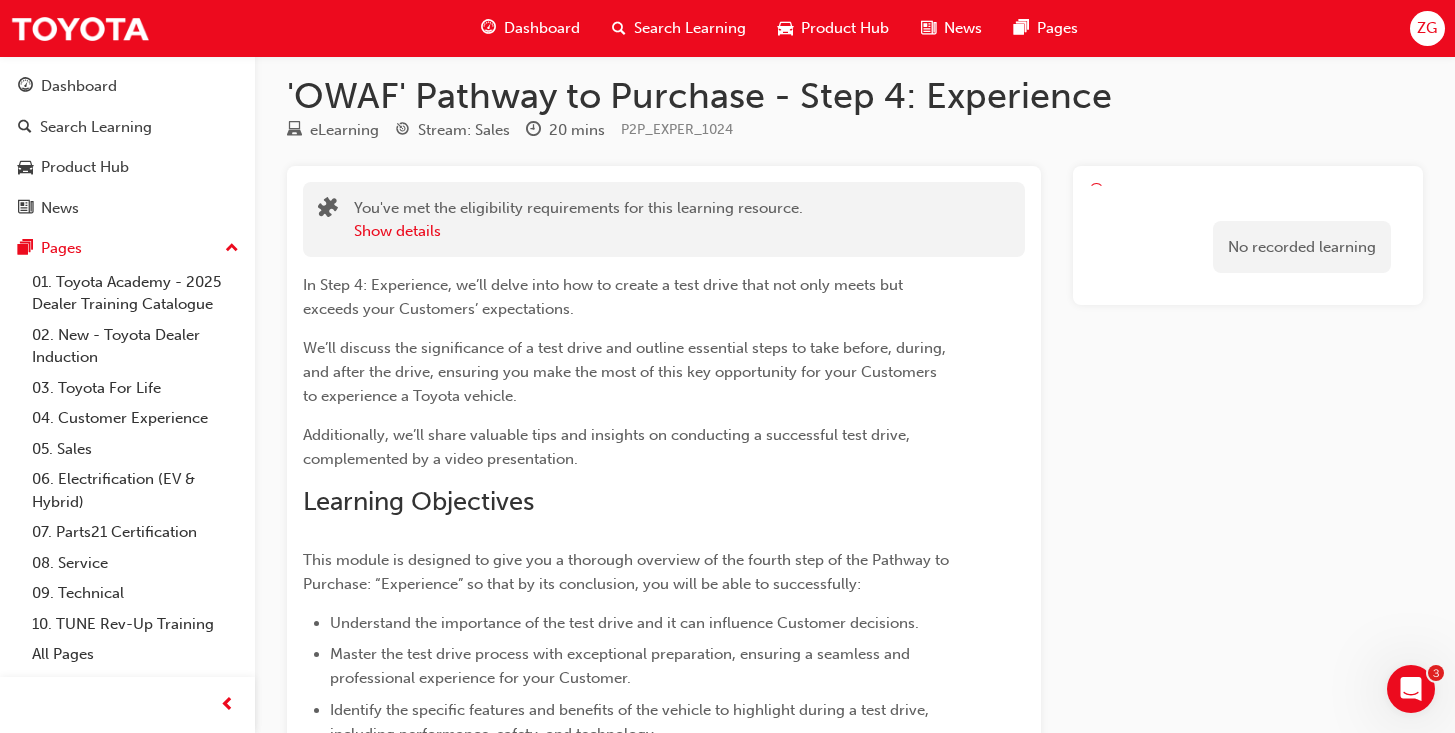 scroll, scrollTop: 0, scrollLeft: 0, axis: both 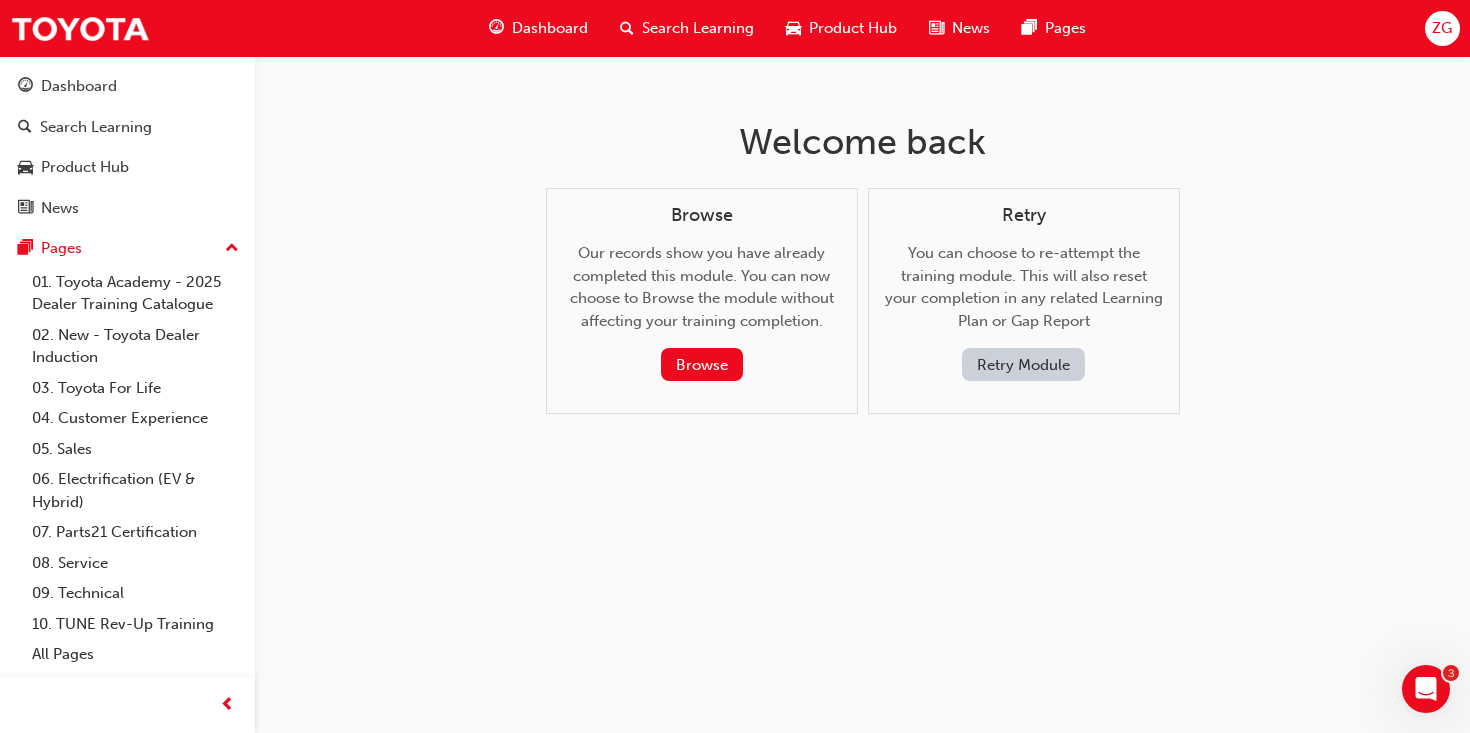click on "Dashboard" at bounding box center (550, 28) 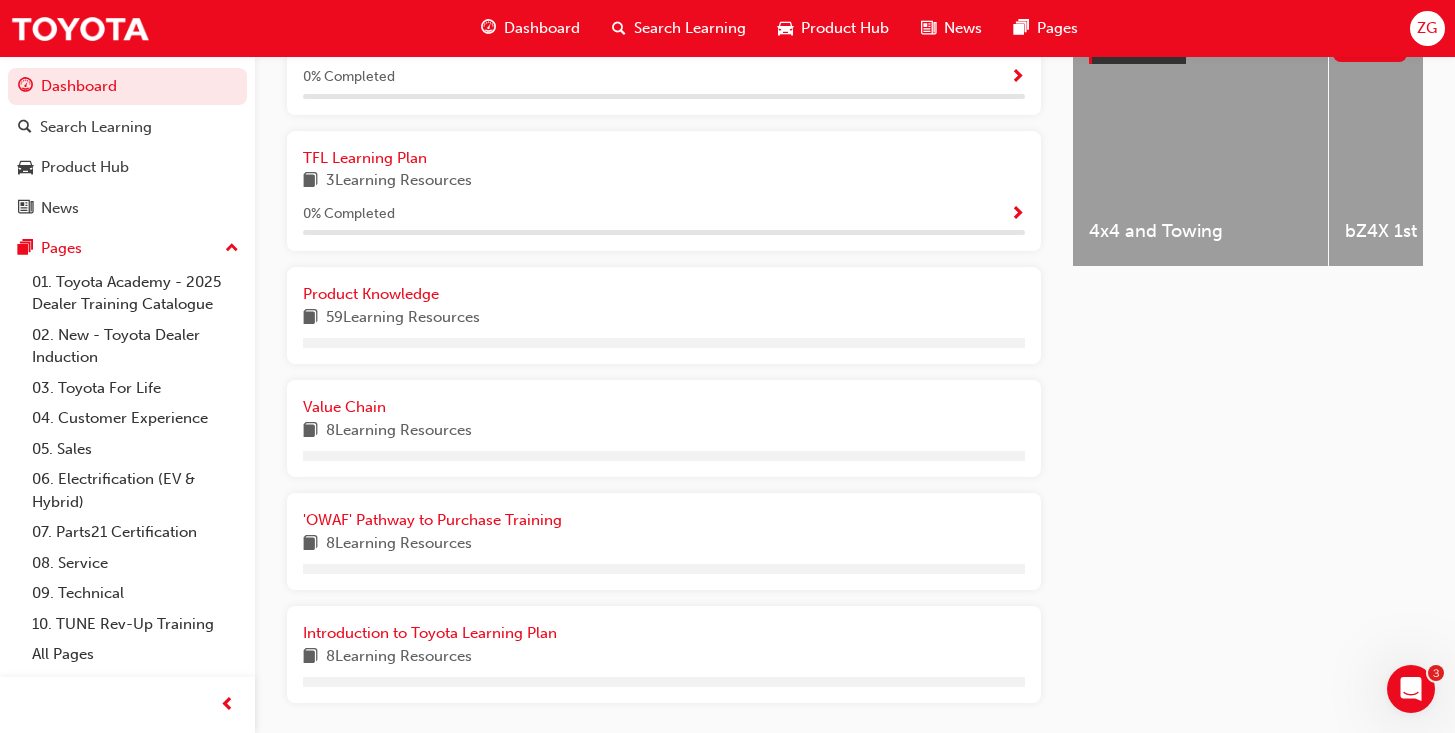 scroll, scrollTop: 835, scrollLeft: 0, axis: vertical 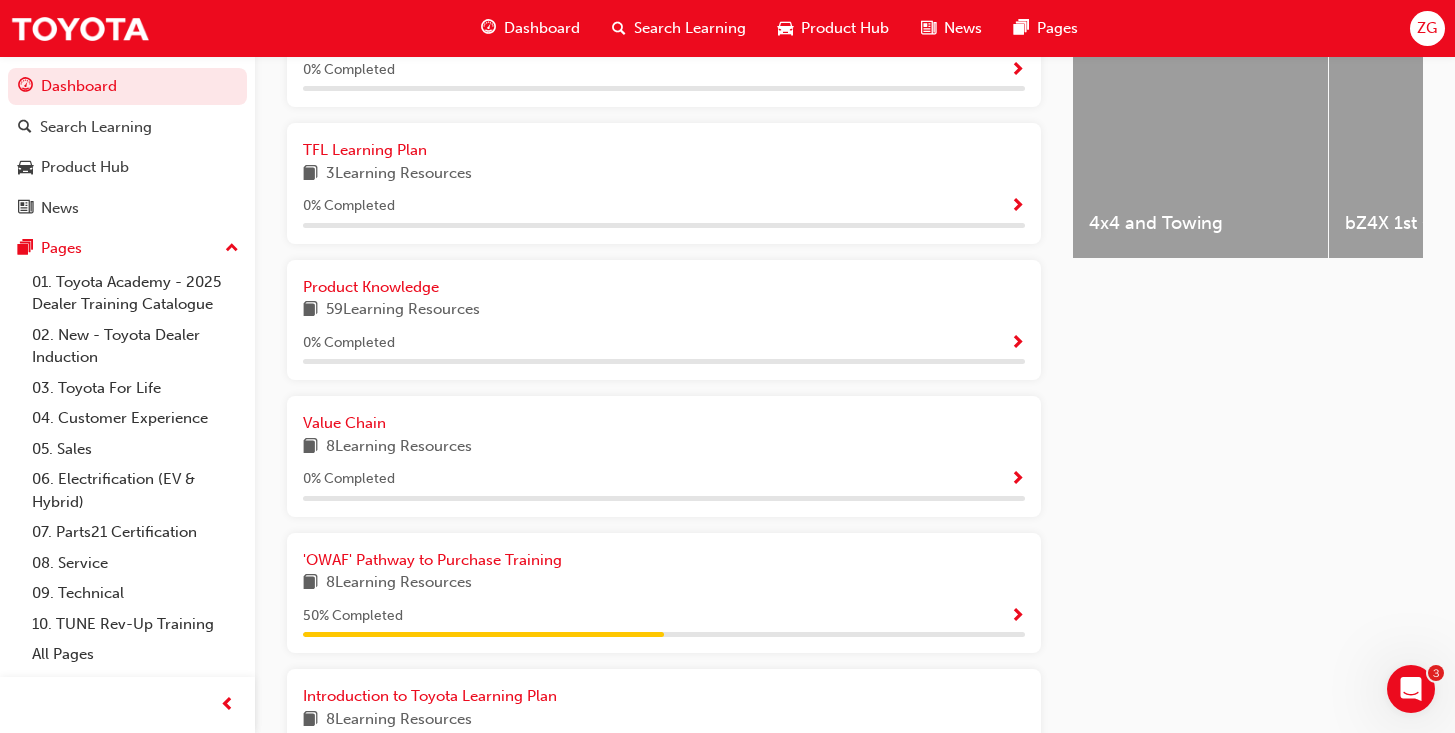 click on "50 % Completed" at bounding box center [664, 616] 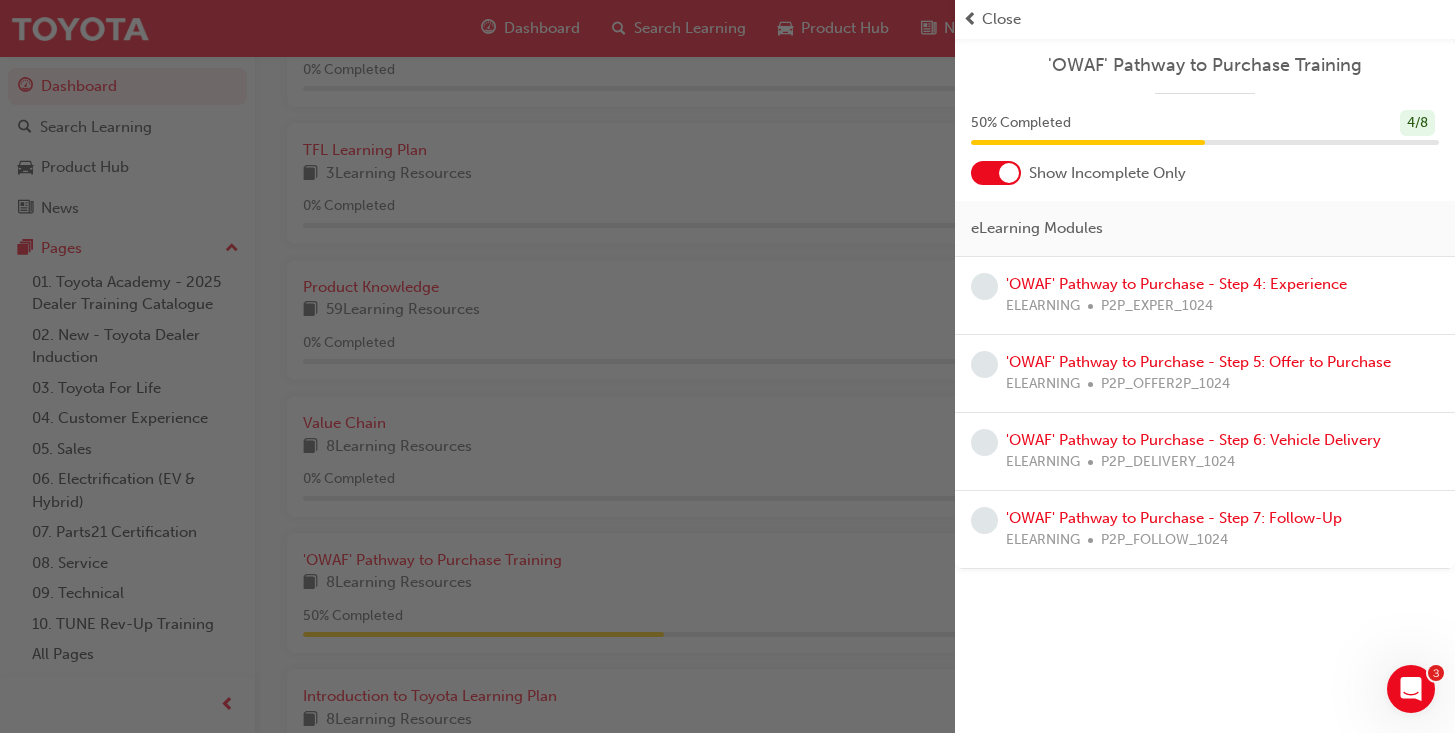 click on "ELEARNING" at bounding box center (1043, 306) 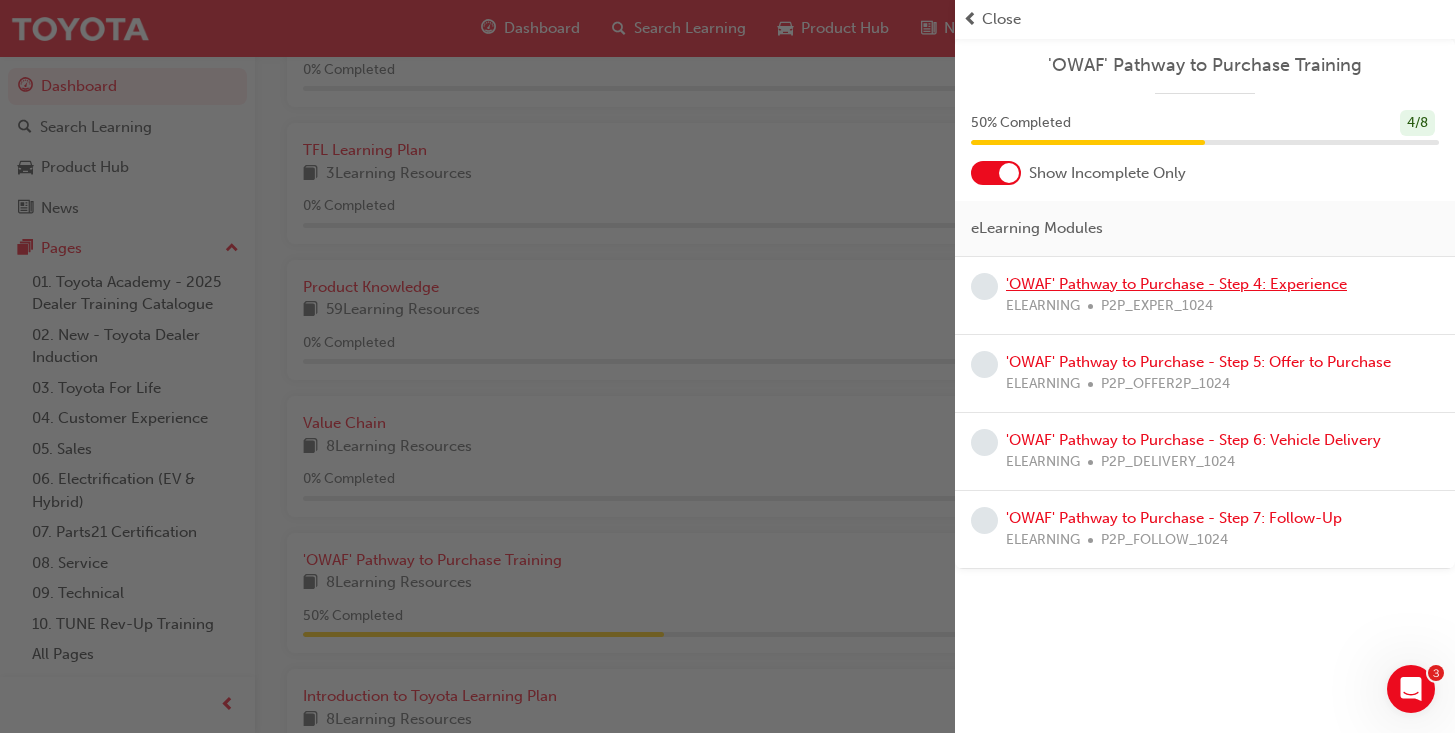 click on "'OWAF' Pathway to Purchase - Step 4: Experience" at bounding box center (1176, 284) 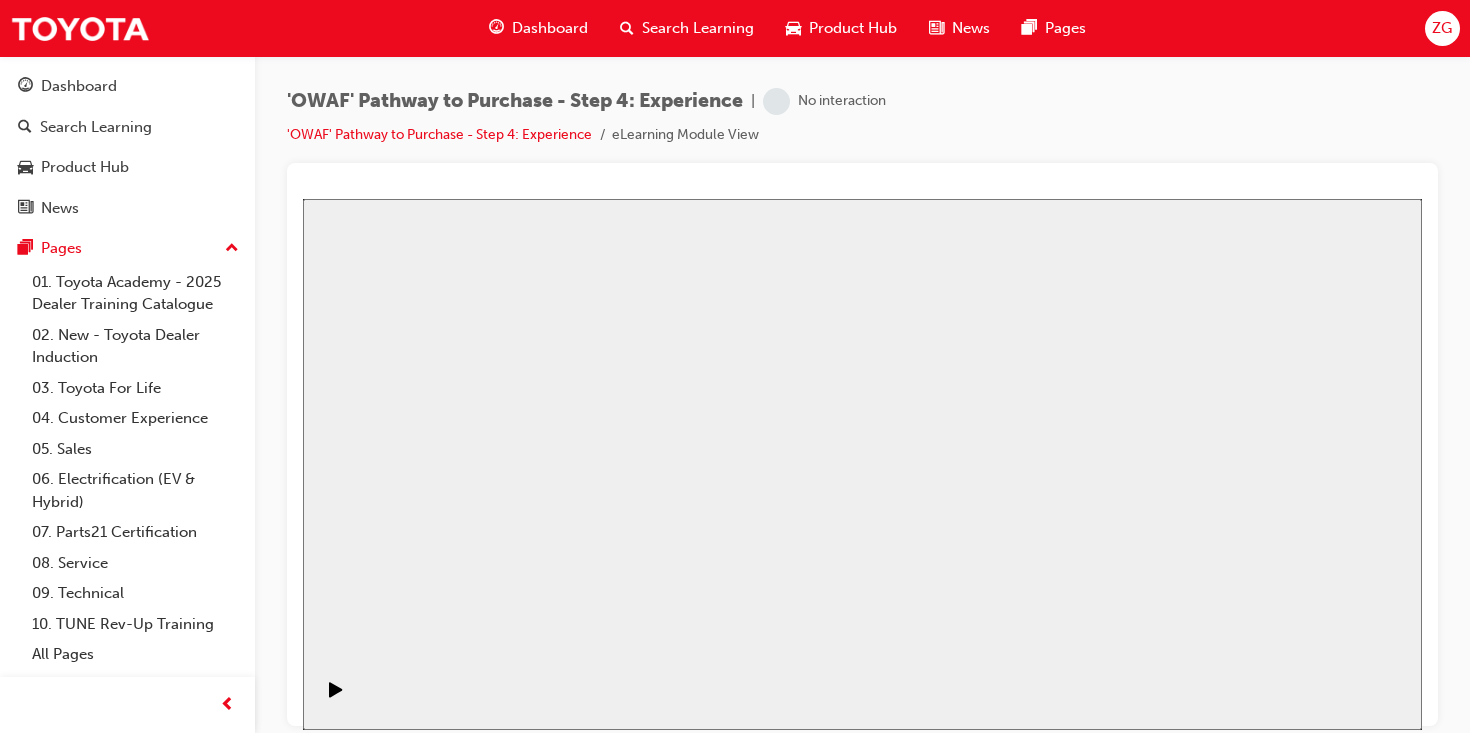scroll, scrollTop: 0, scrollLeft: 0, axis: both 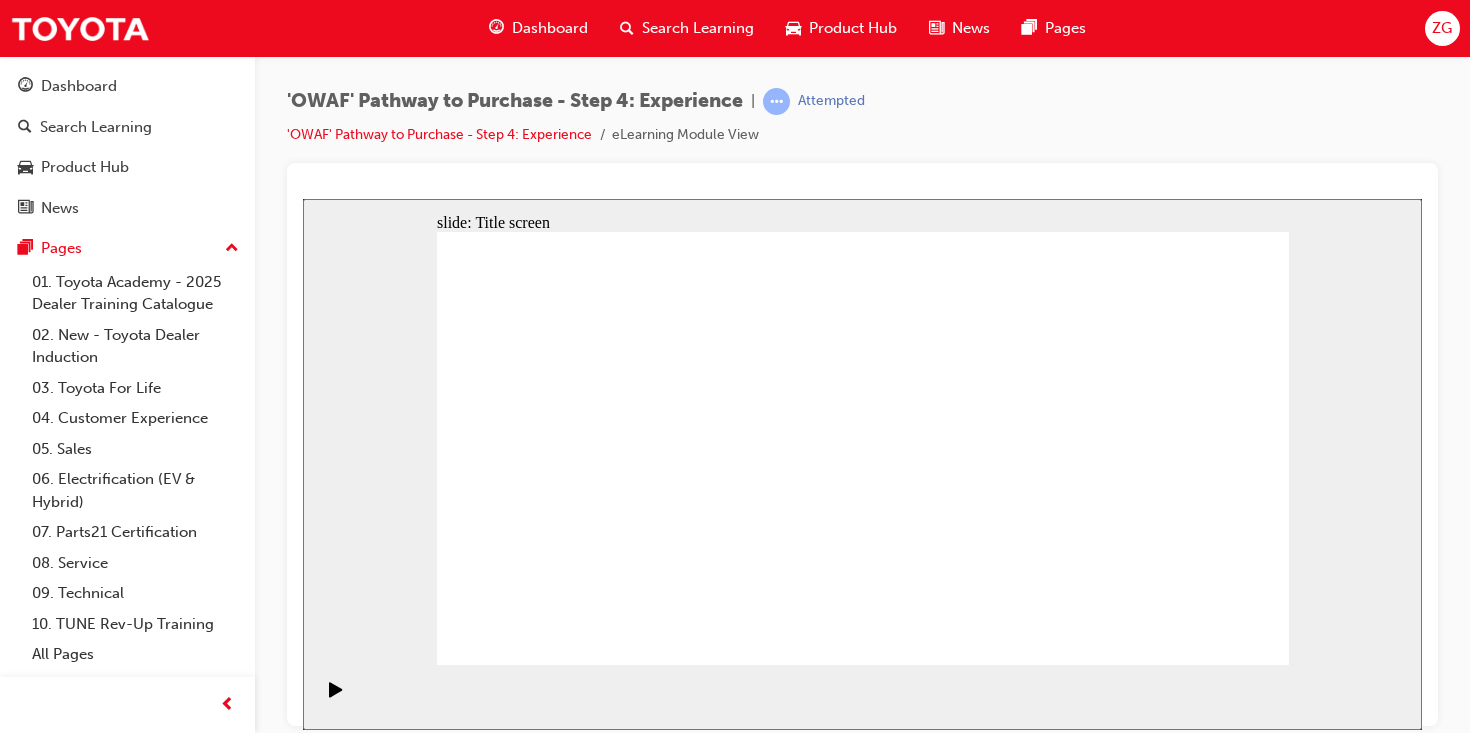 click 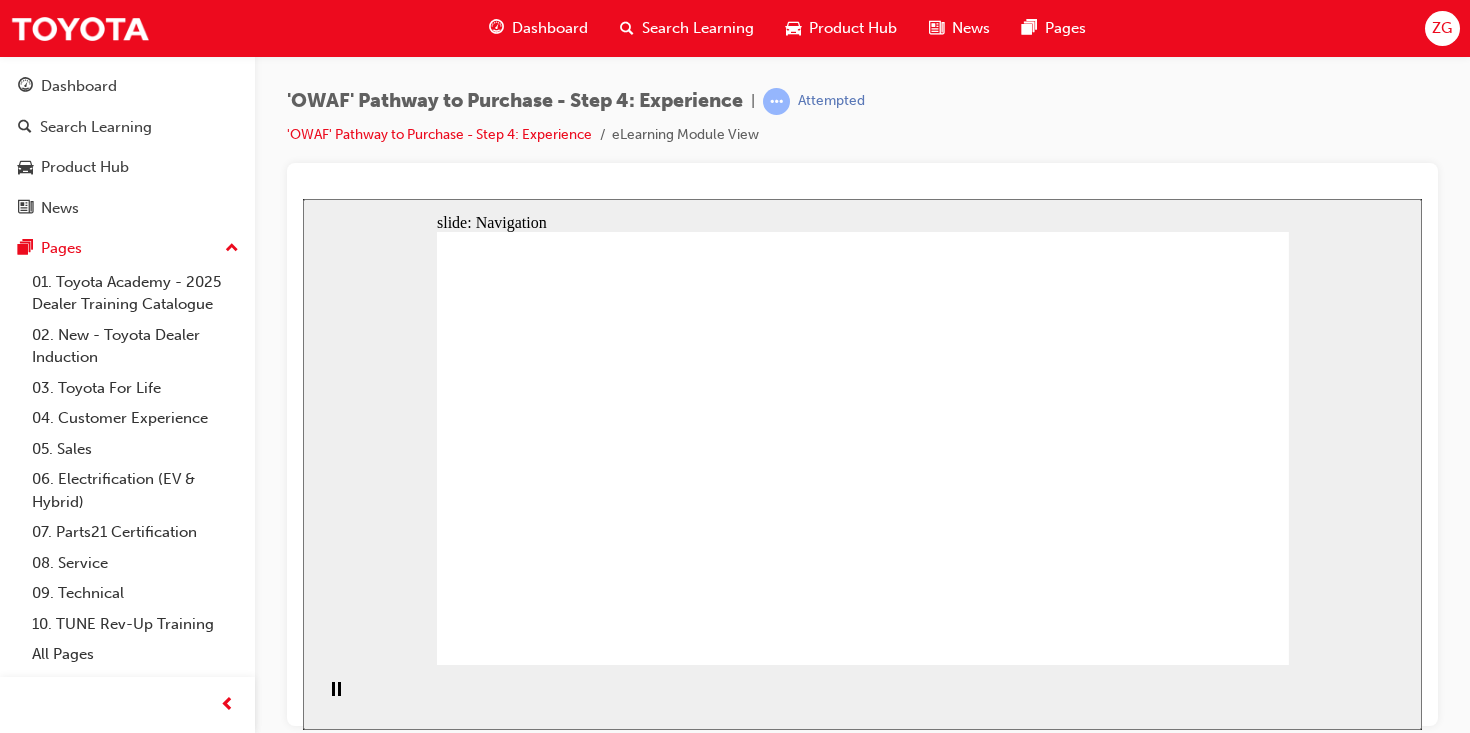 click 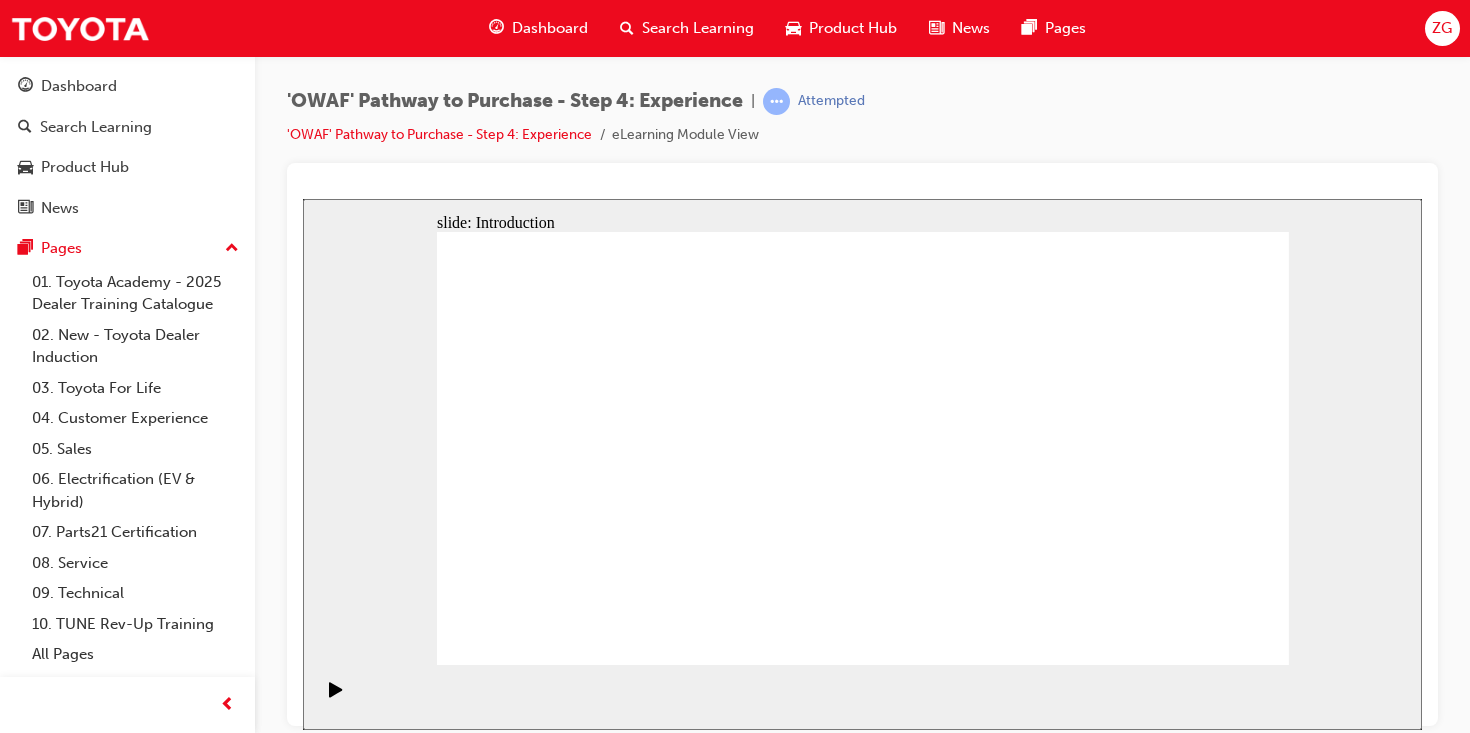 click 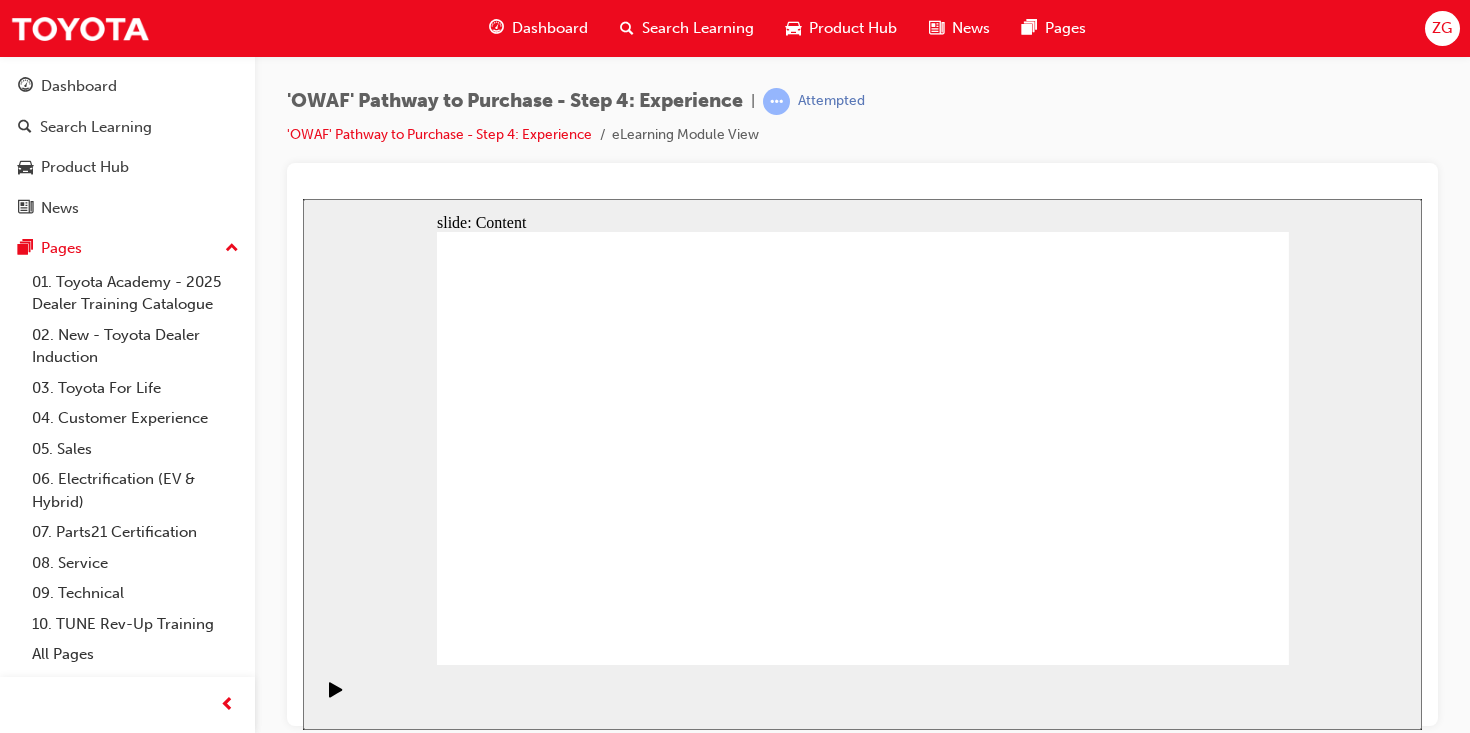 click 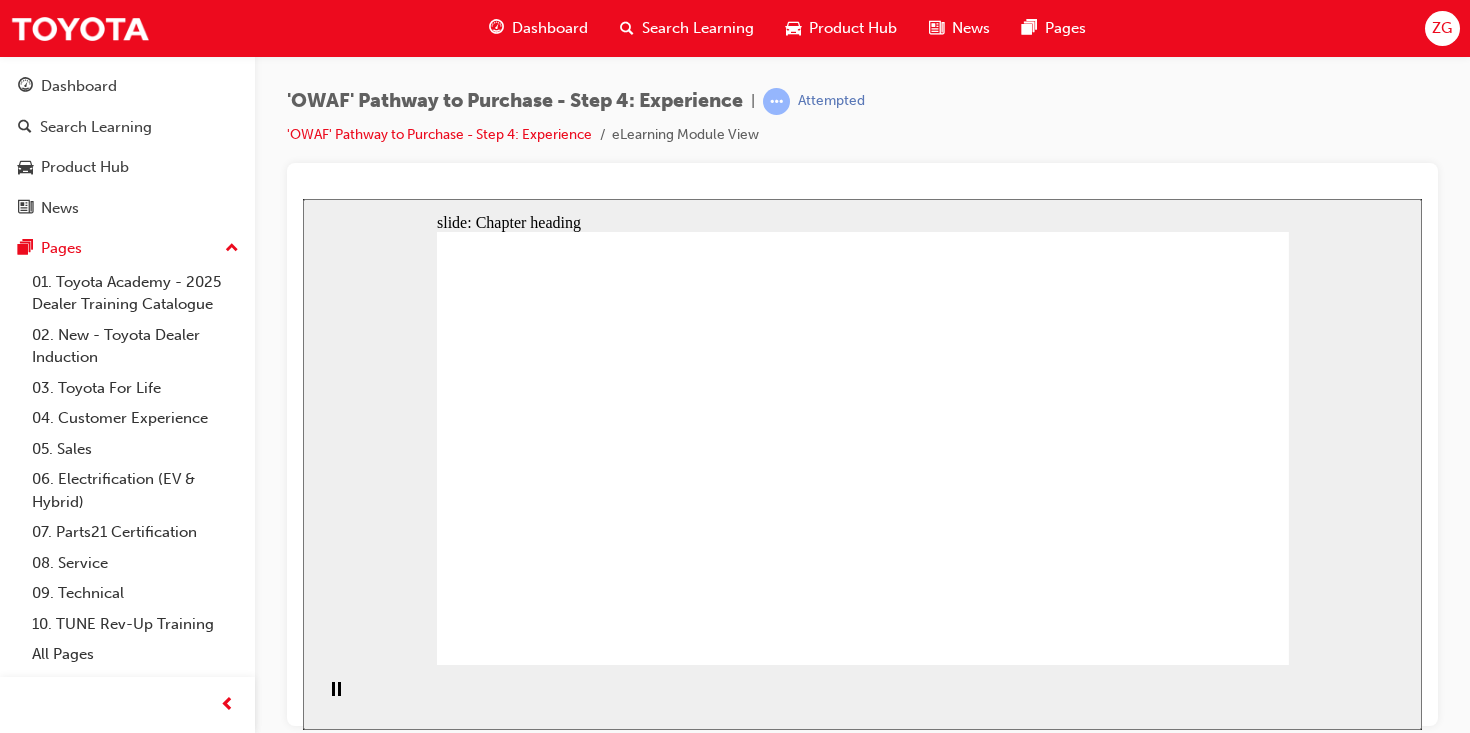 click 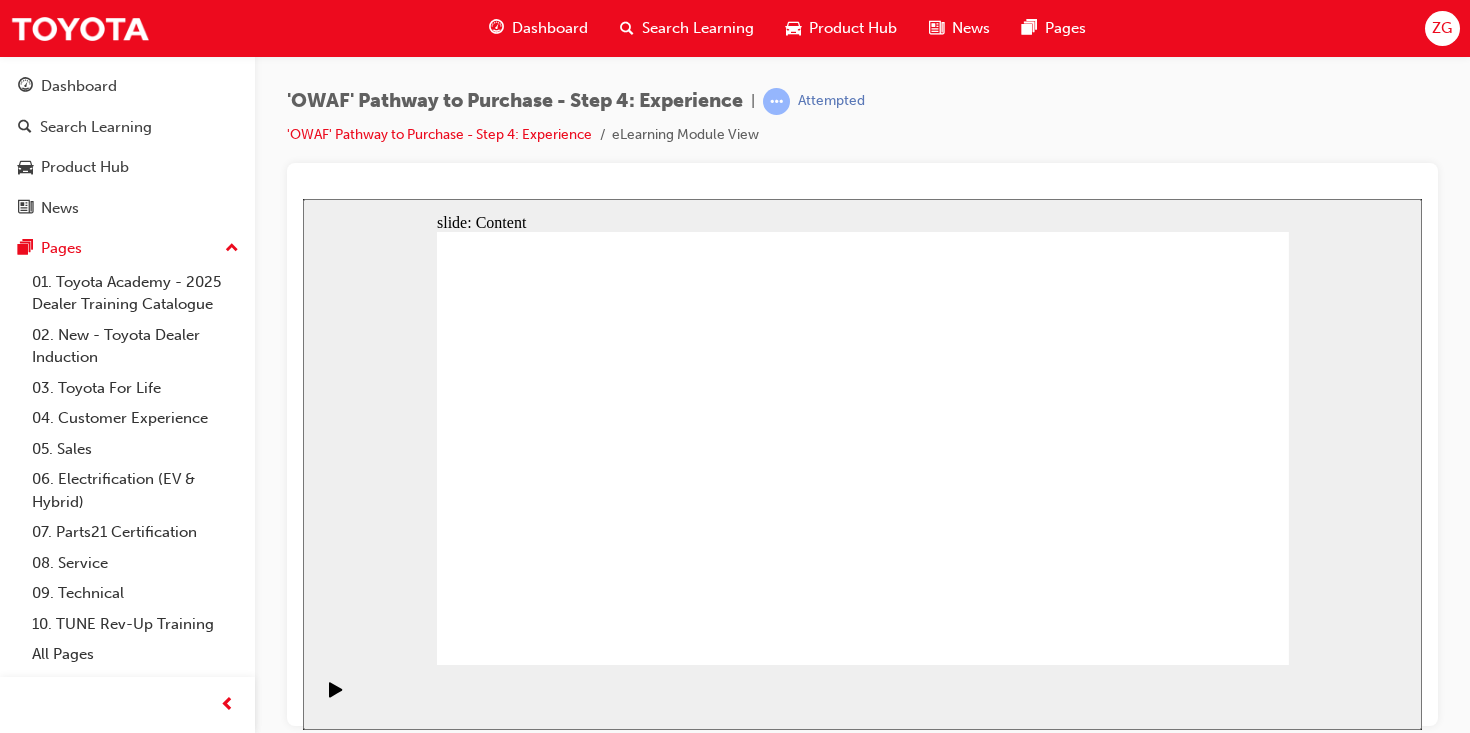 click 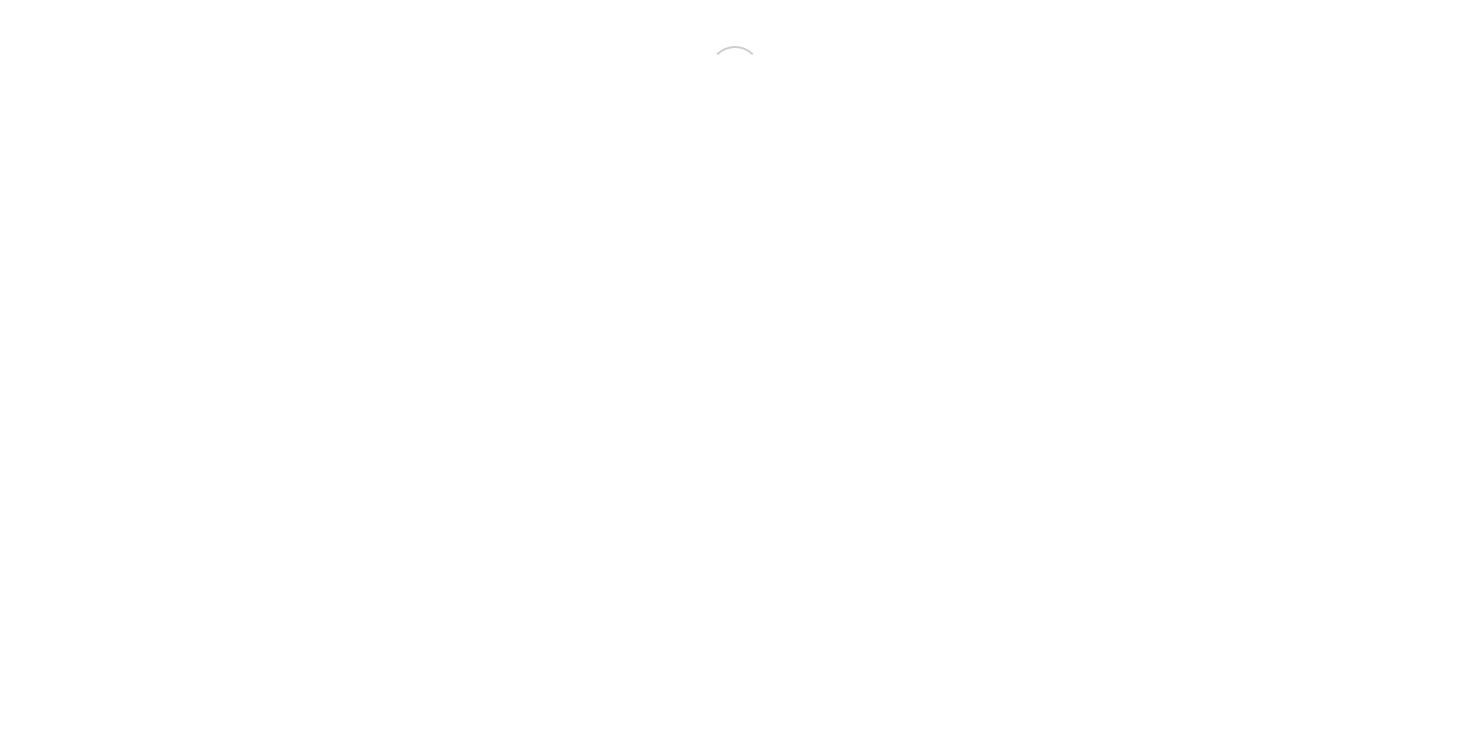 scroll, scrollTop: 0, scrollLeft: 0, axis: both 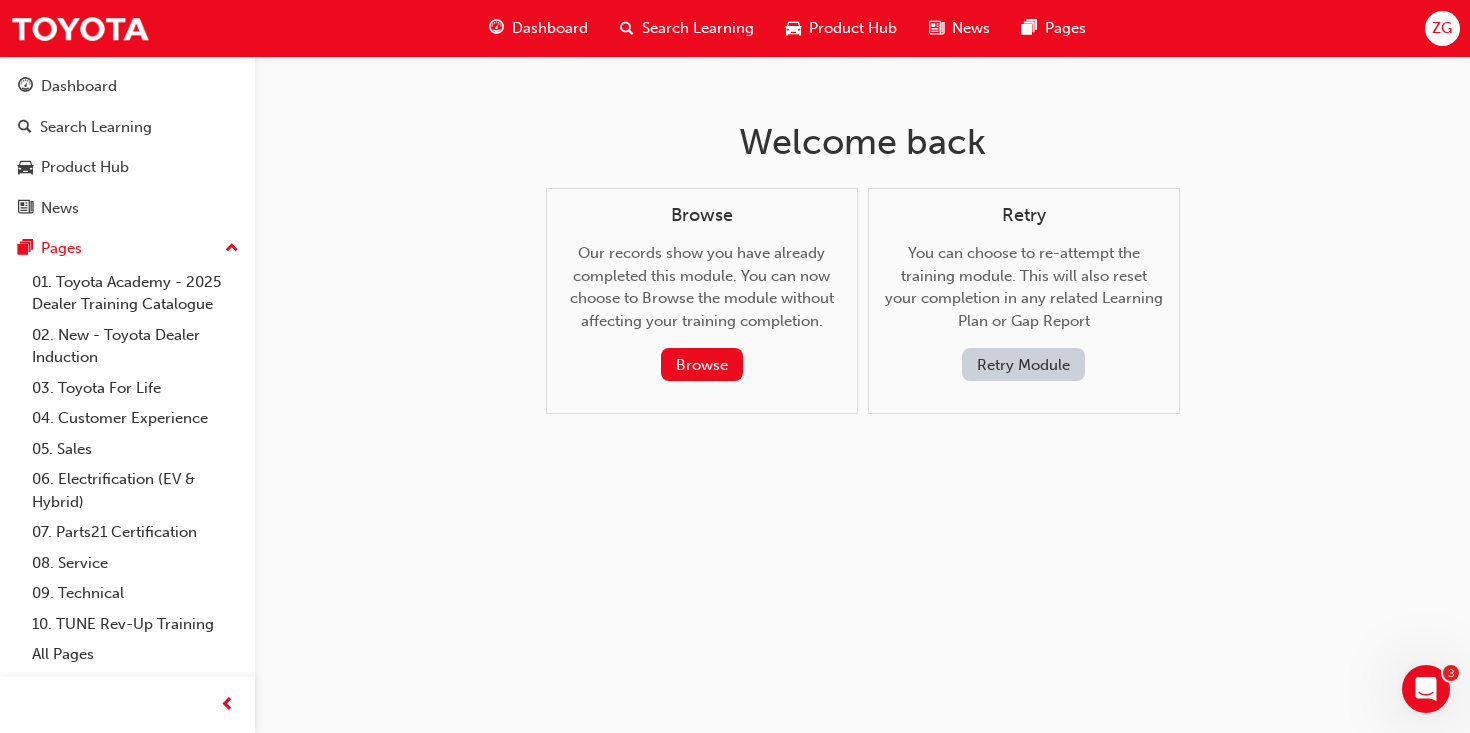 click on "Dashboard" at bounding box center [550, 28] 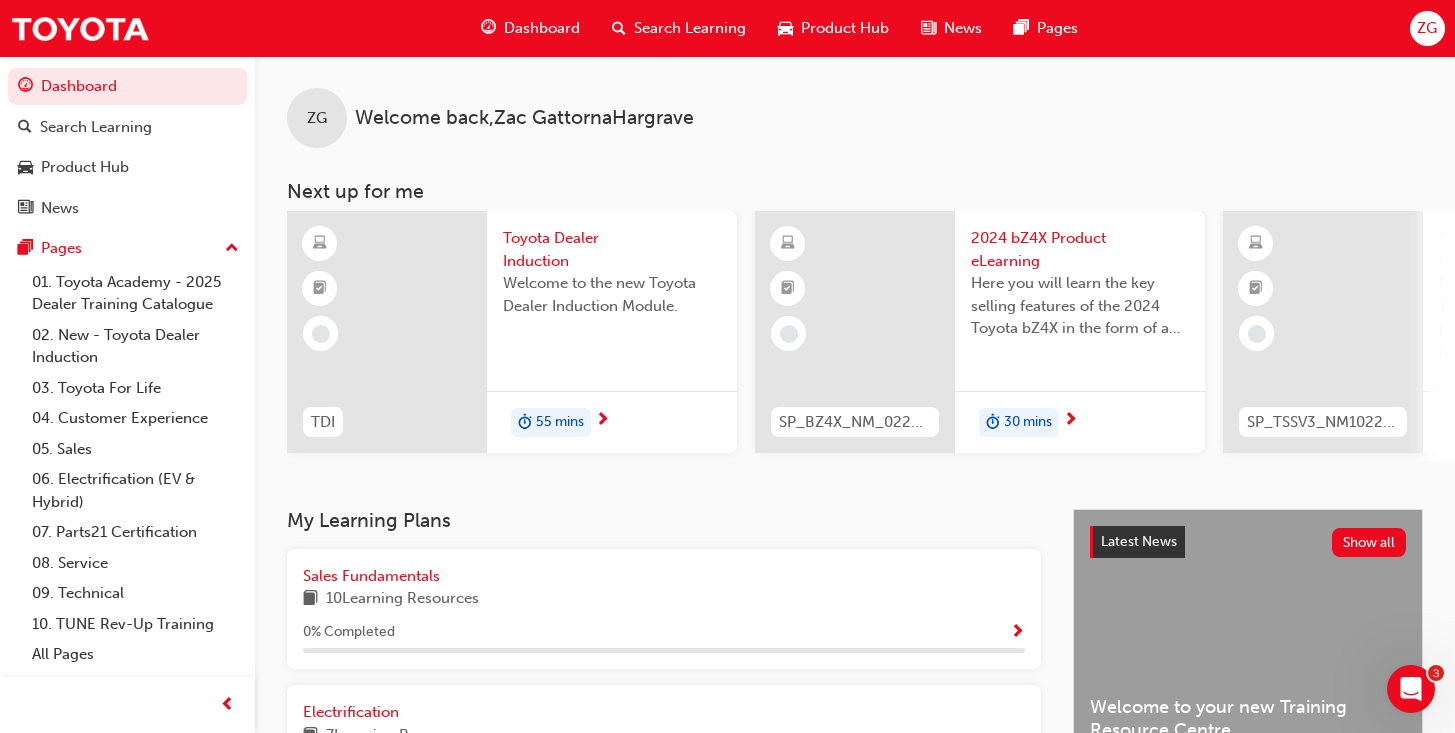 scroll, scrollTop: 1005, scrollLeft: 0, axis: vertical 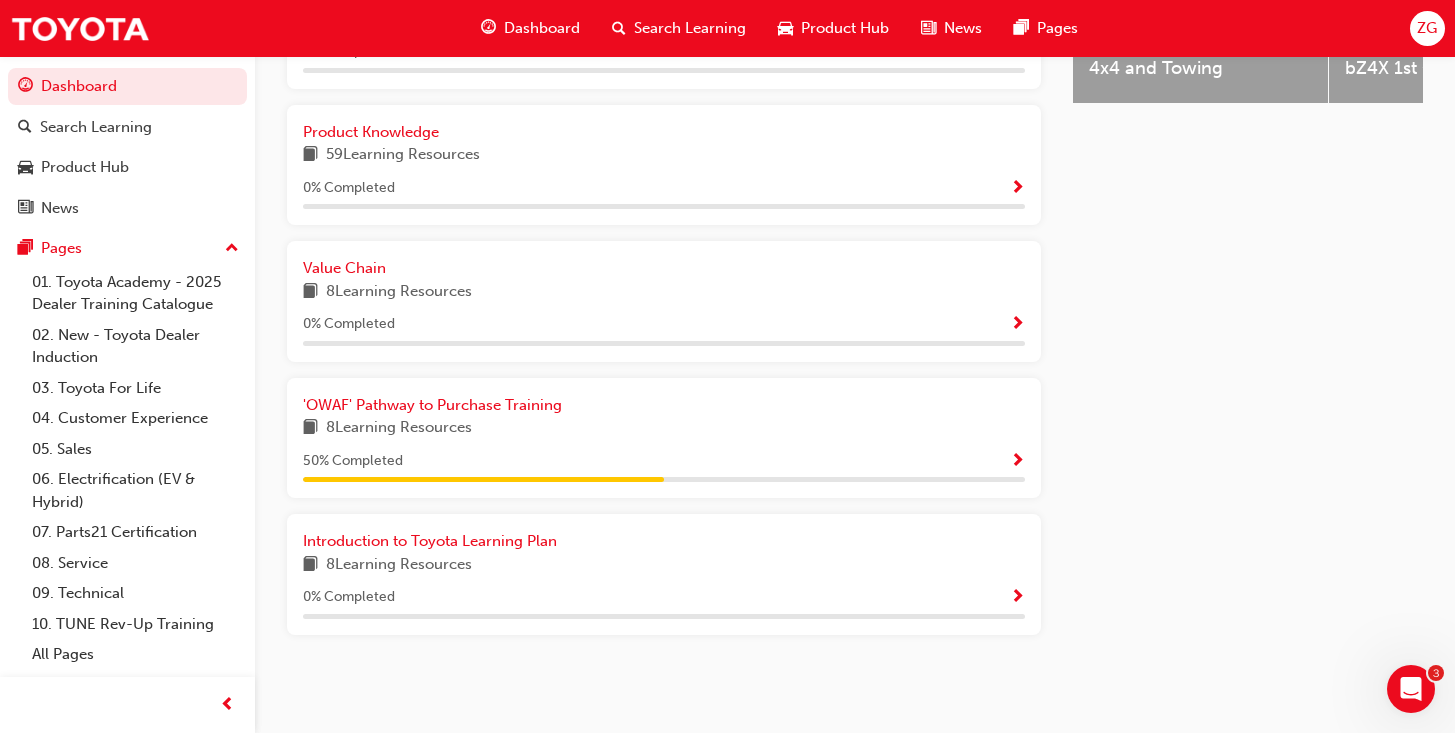 click at bounding box center (1017, 462) 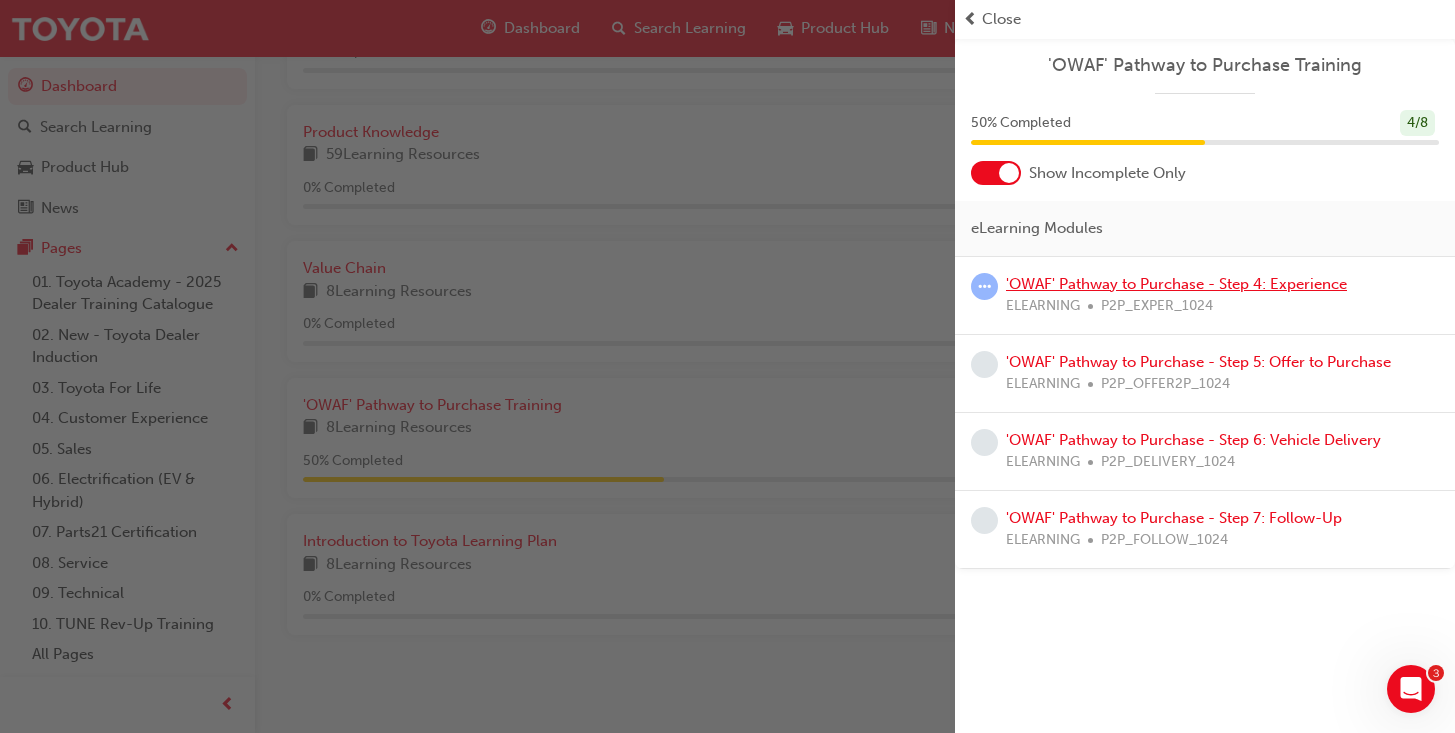click on "'OWAF' Pathway to Purchase - Step 4: Experience" at bounding box center [1176, 284] 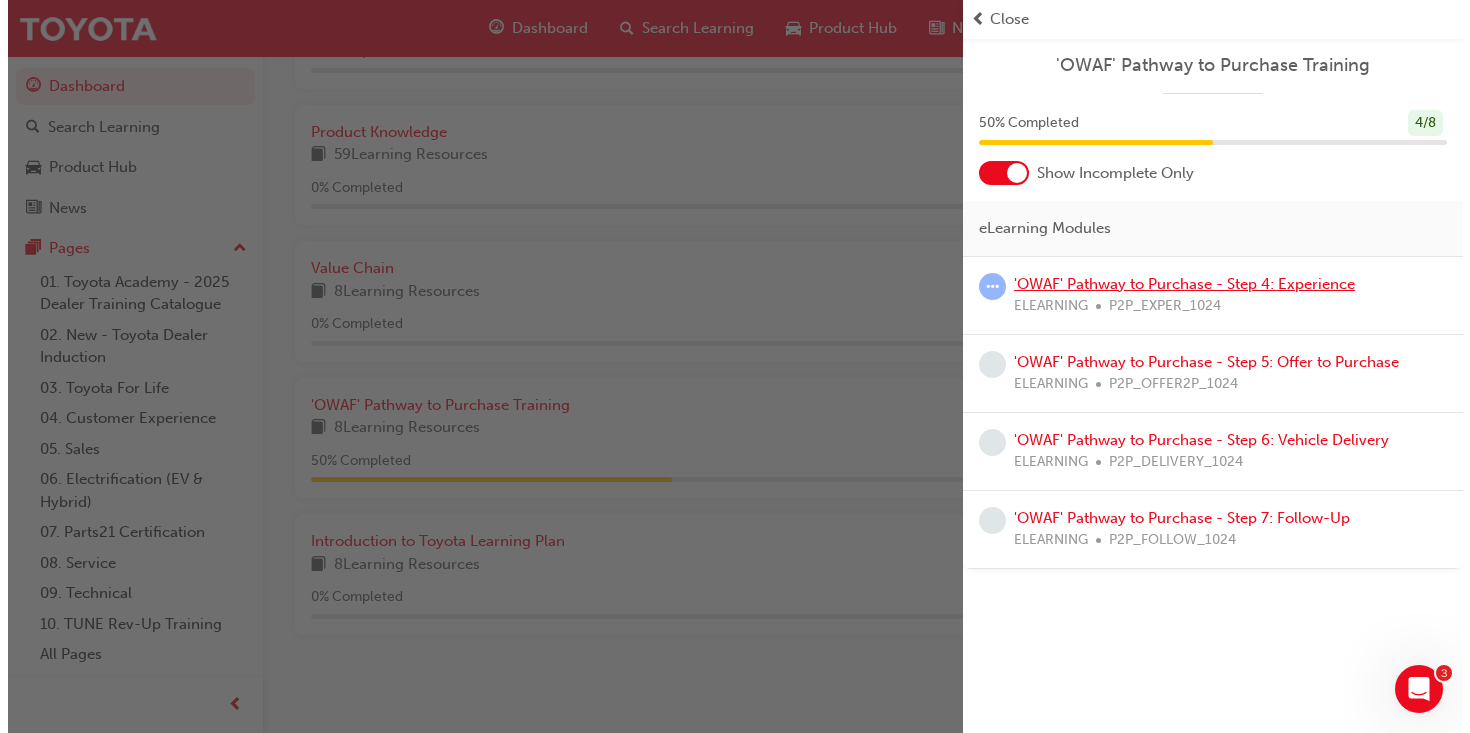 scroll, scrollTop: 0, scrollLeft: 0, axis: both 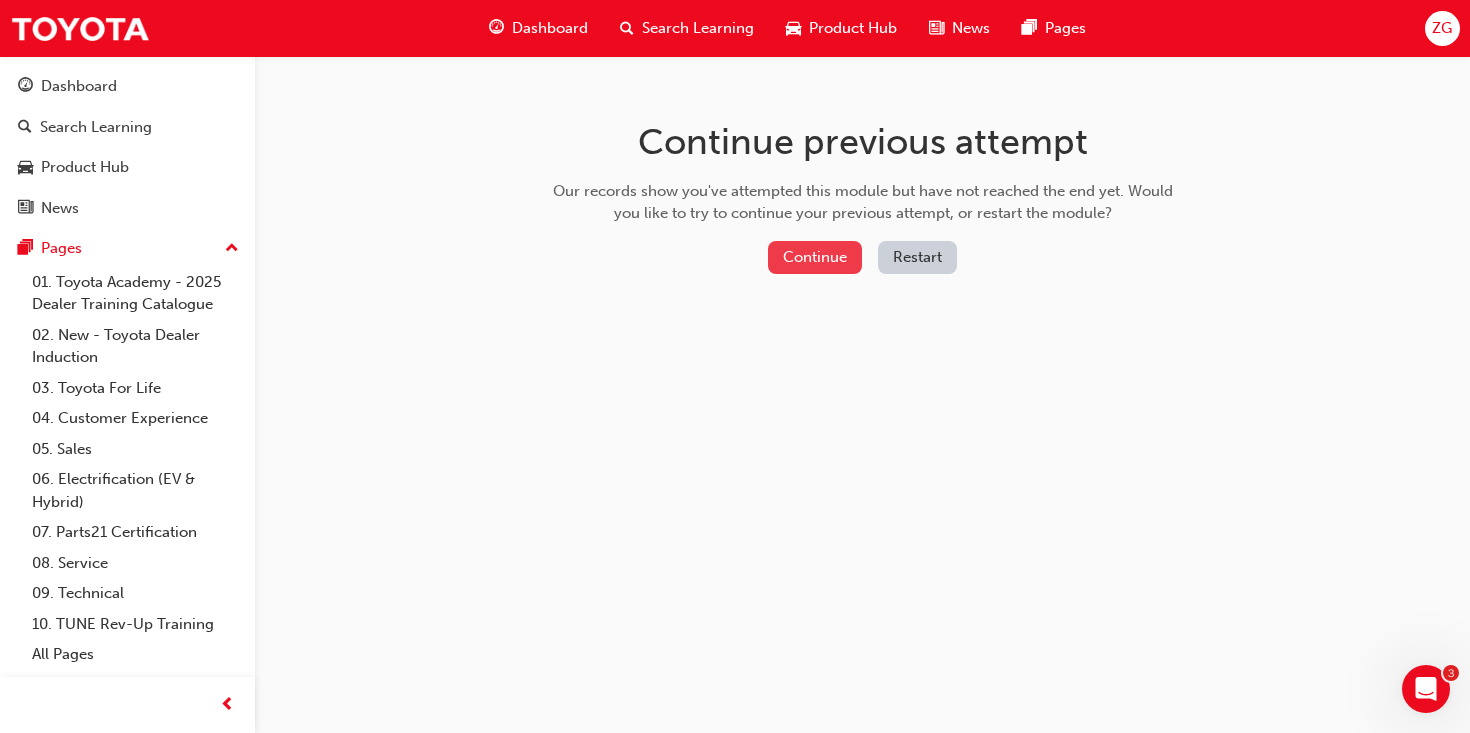 click on "Continue" at bounding box center [815, 257] 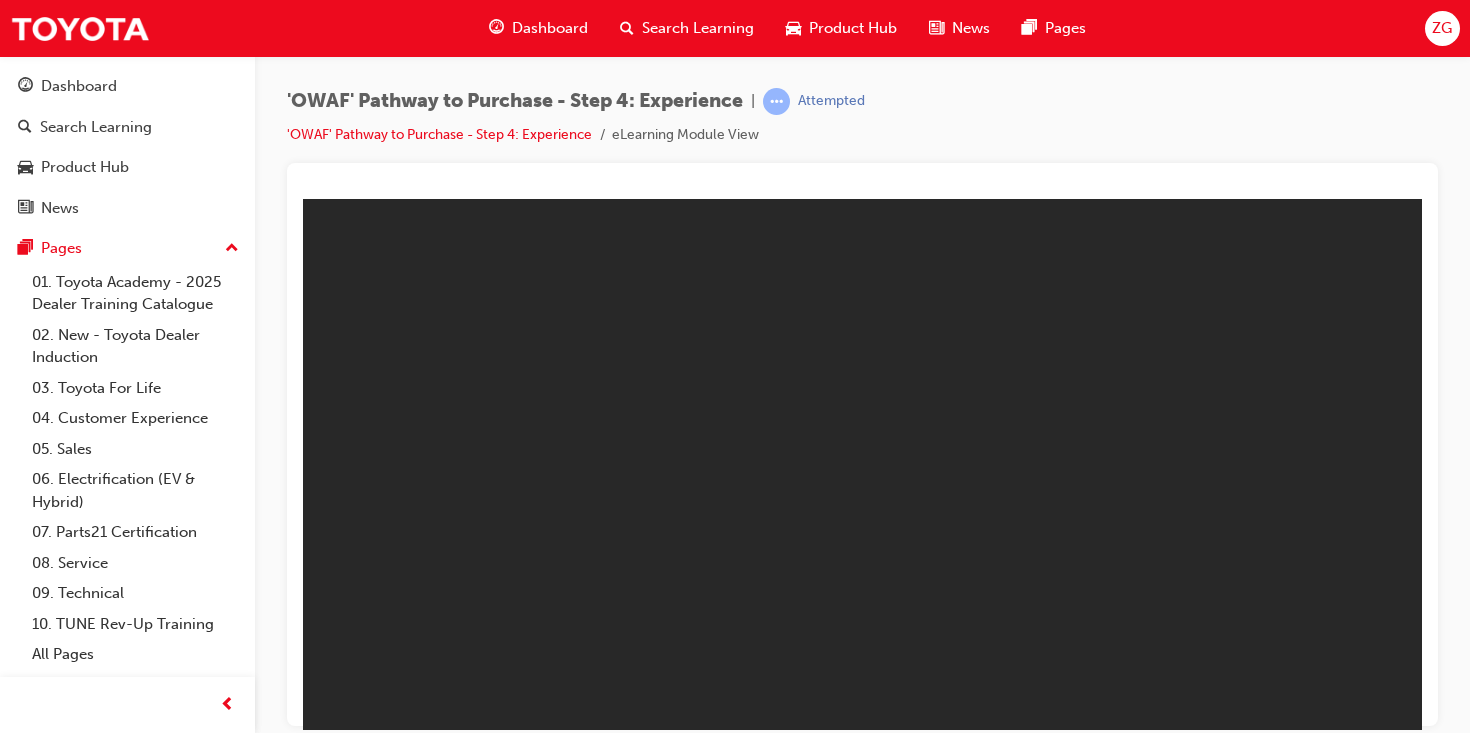 scroll, scrollTop: 0, scrollLeft: 0, axis: both 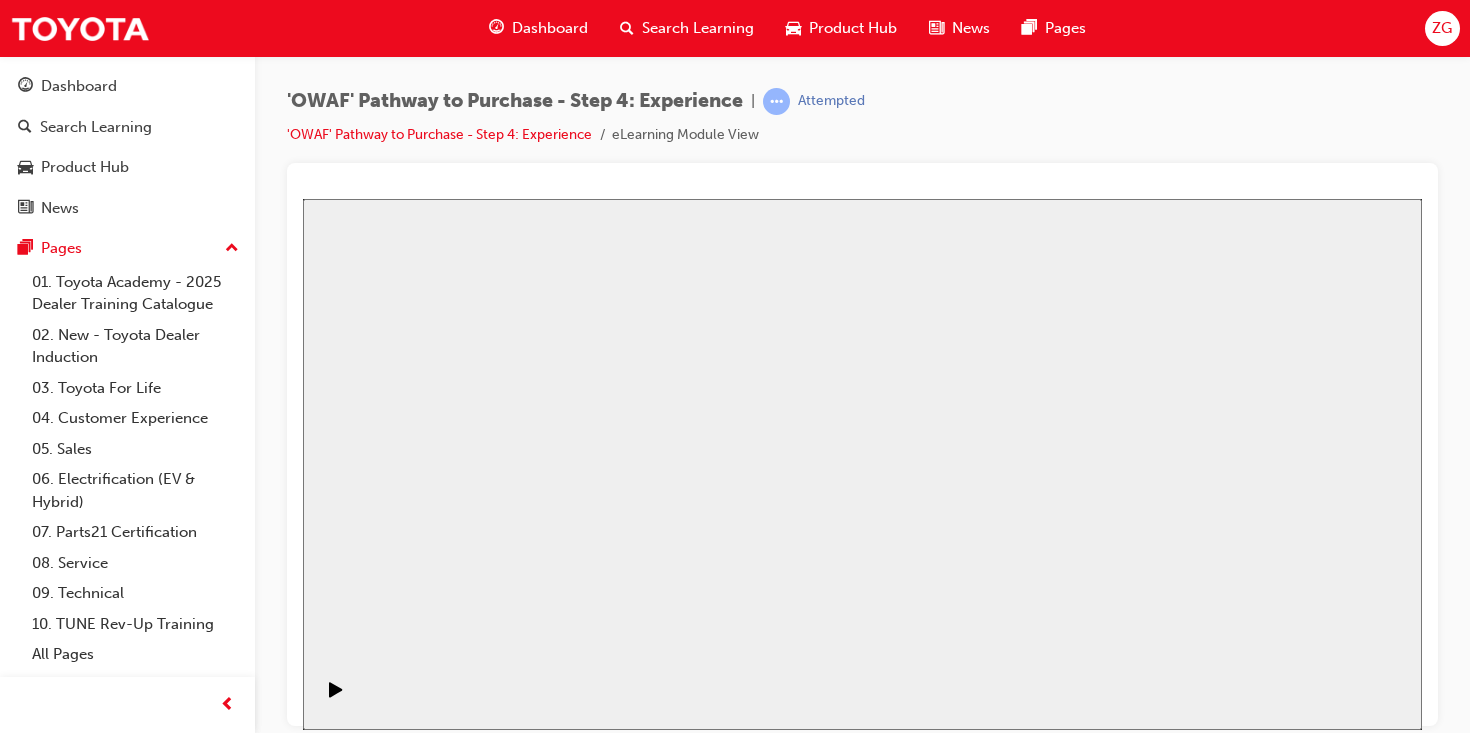 click on "Resume" at bounding box center (341, 2842) 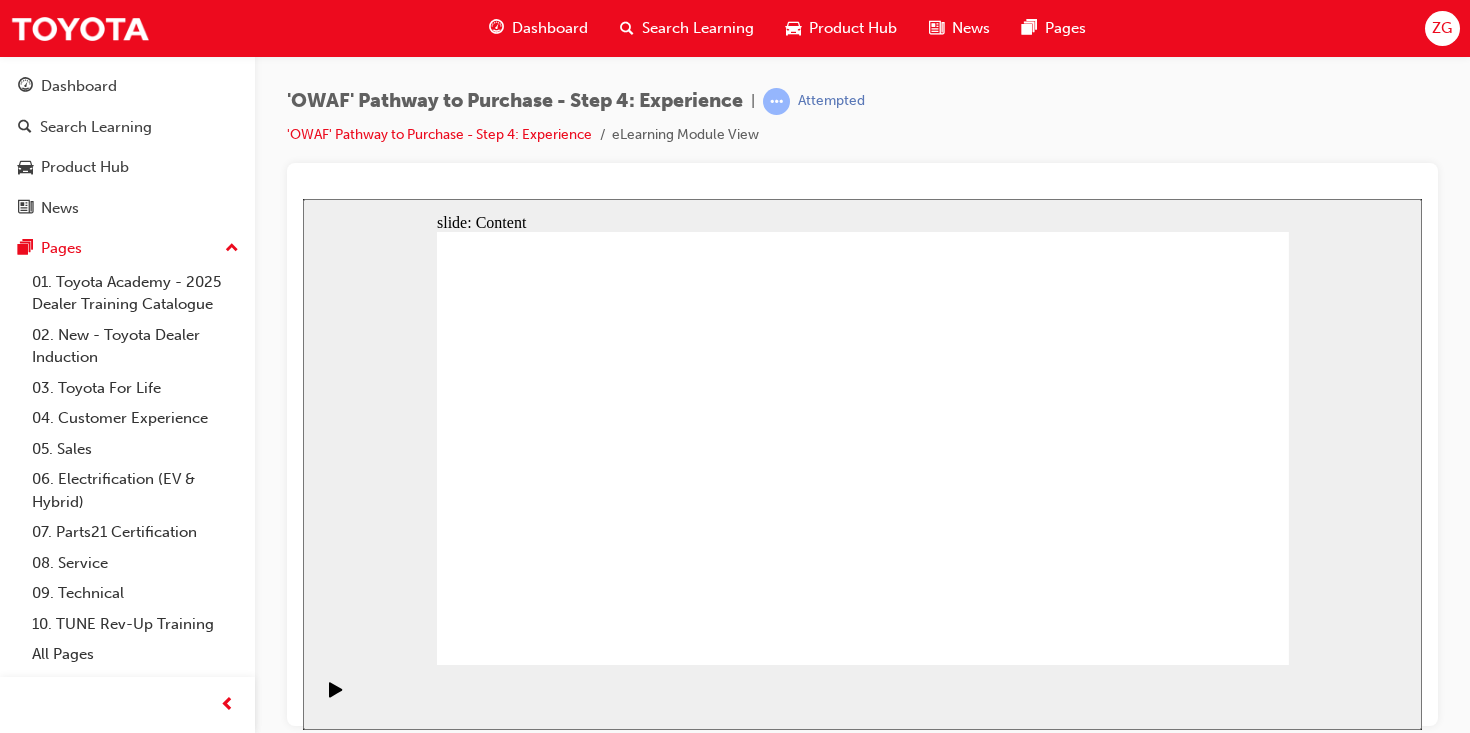 click on "BACK NEXT The benets o a Test Drive Establishes a genuine connection between the Customer and the vehicle.  Creates excitement about buying and driving a new vehicle. Experience the vehicle in everyday driving situations.  Evaluate perormance, comort and handling to determine suitability." at bounding box center [863, 1631] 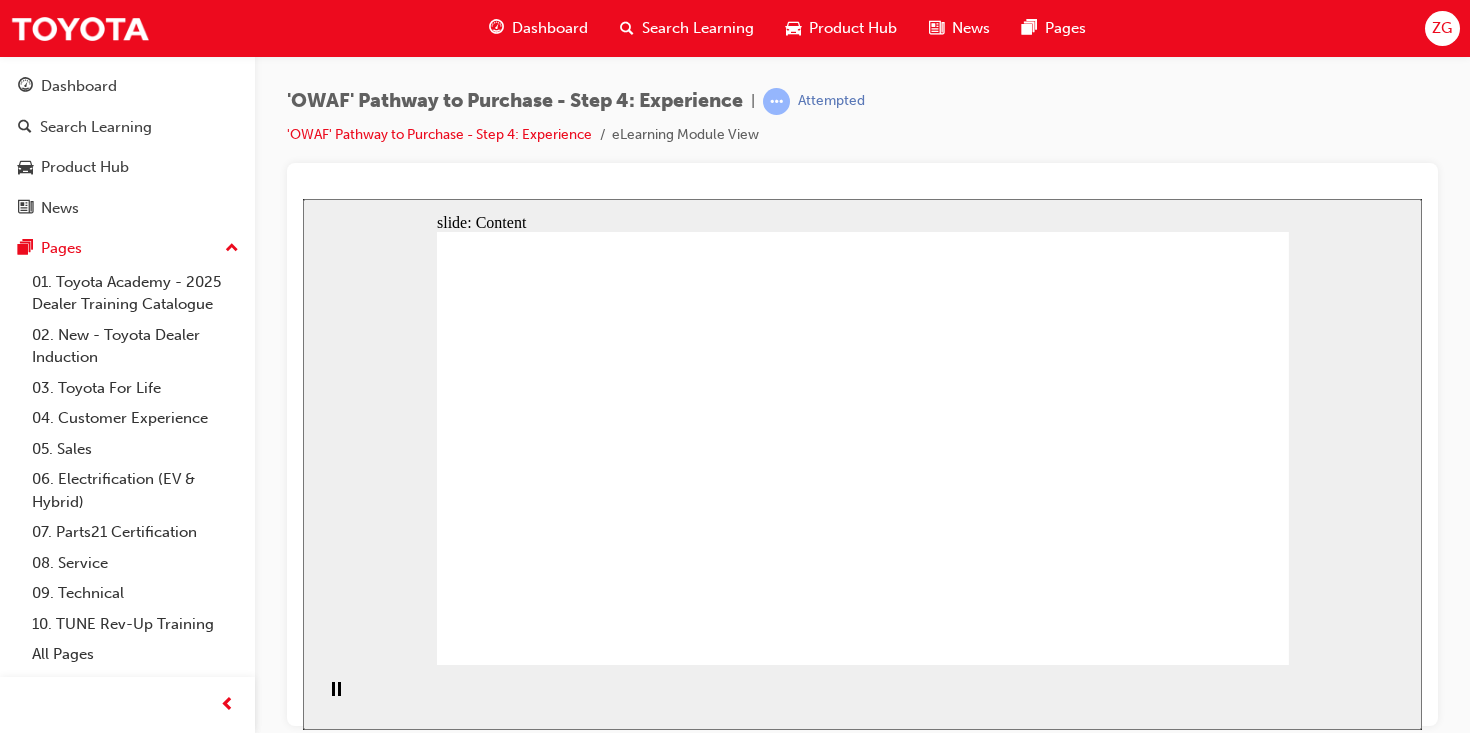 click 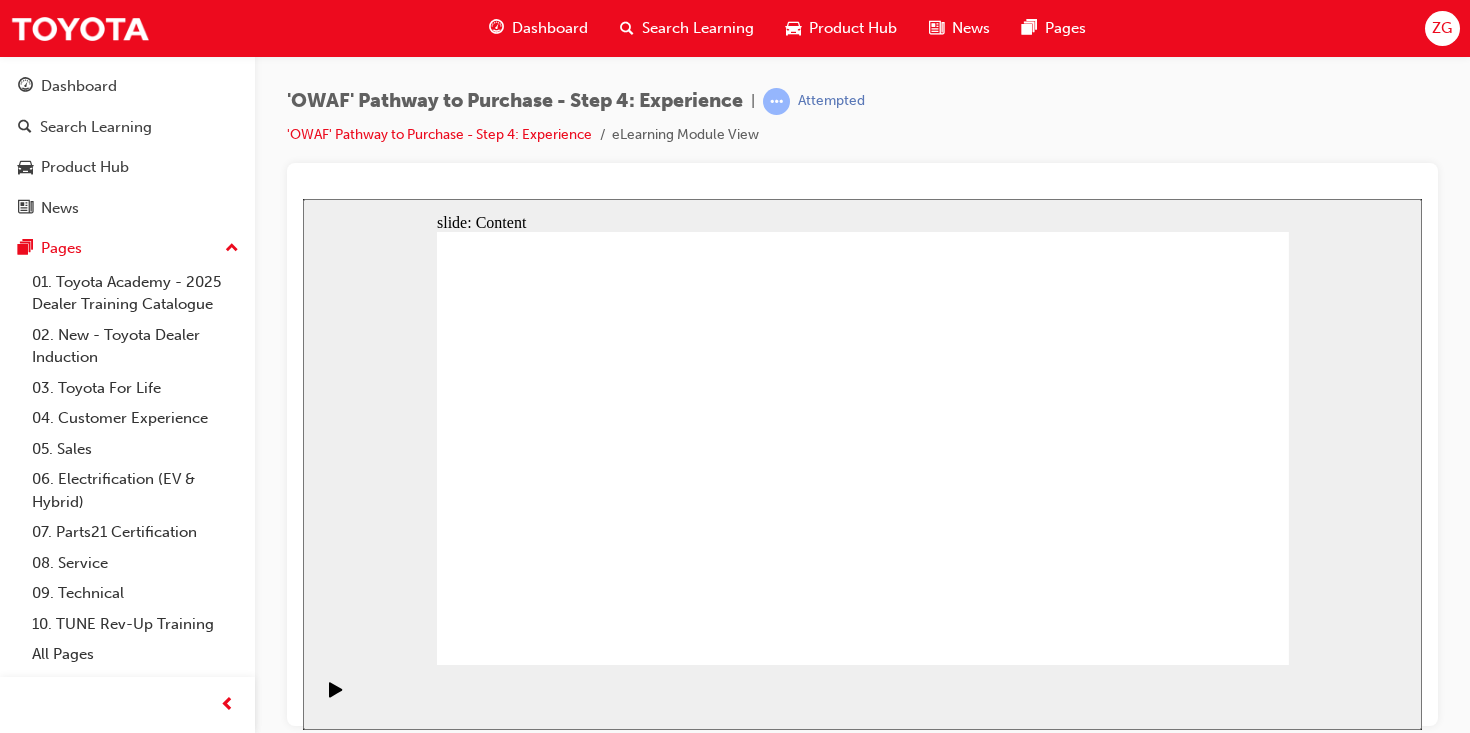 click 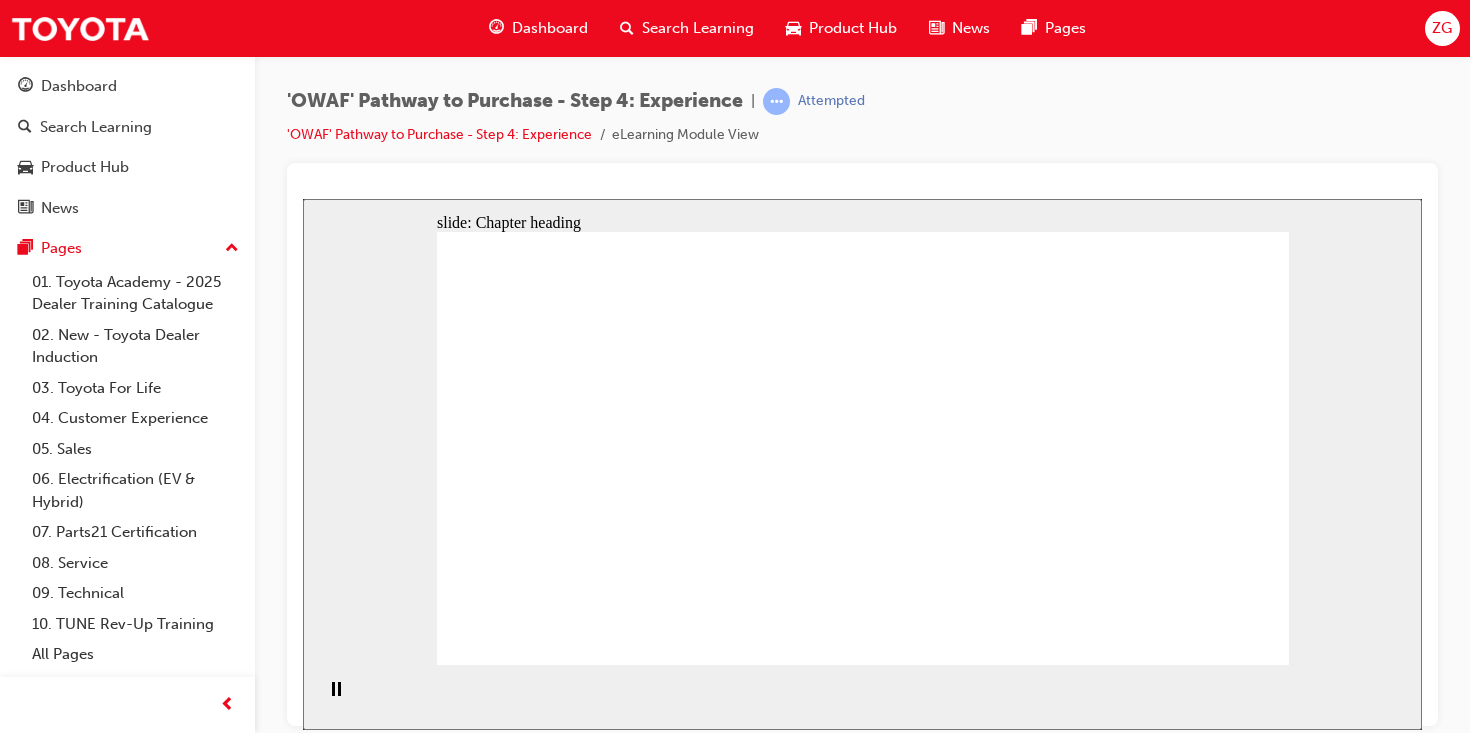 click 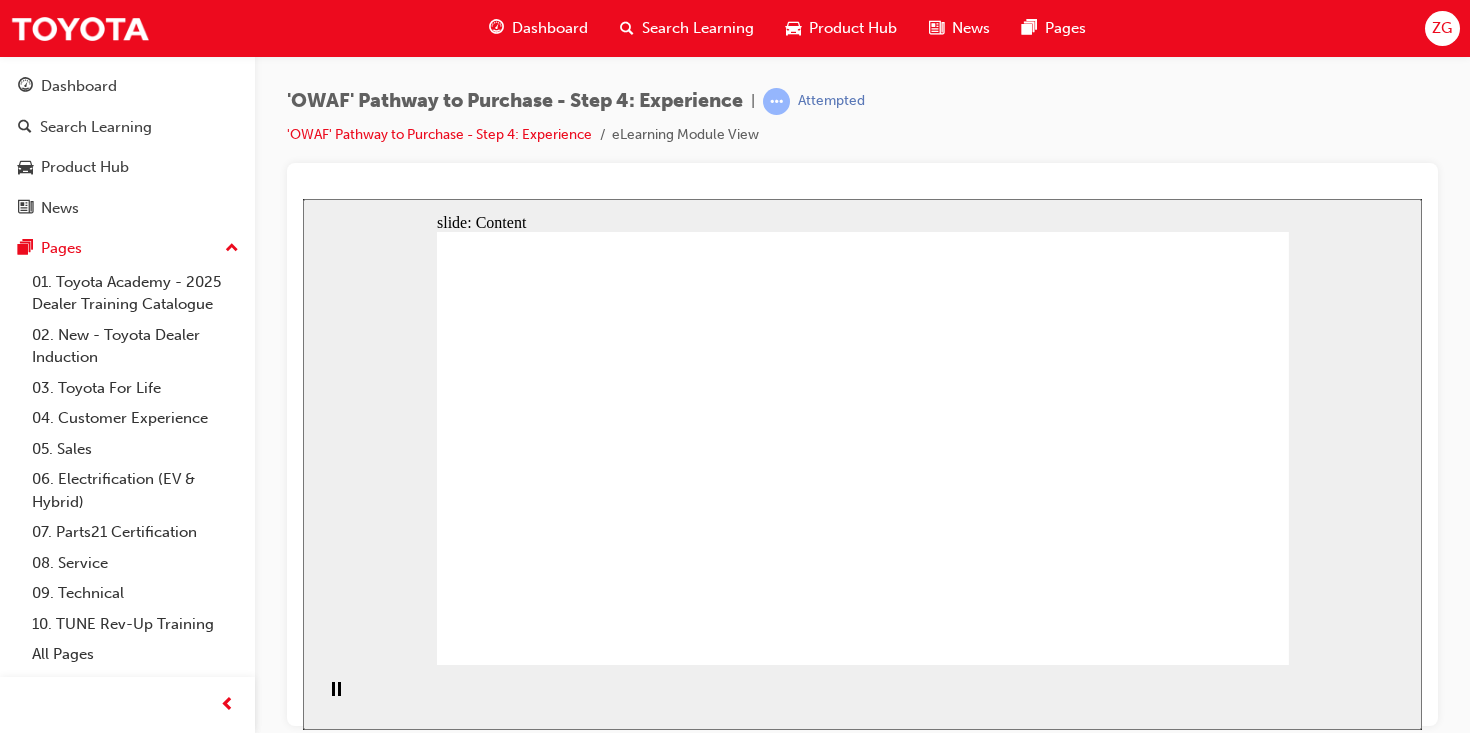 click 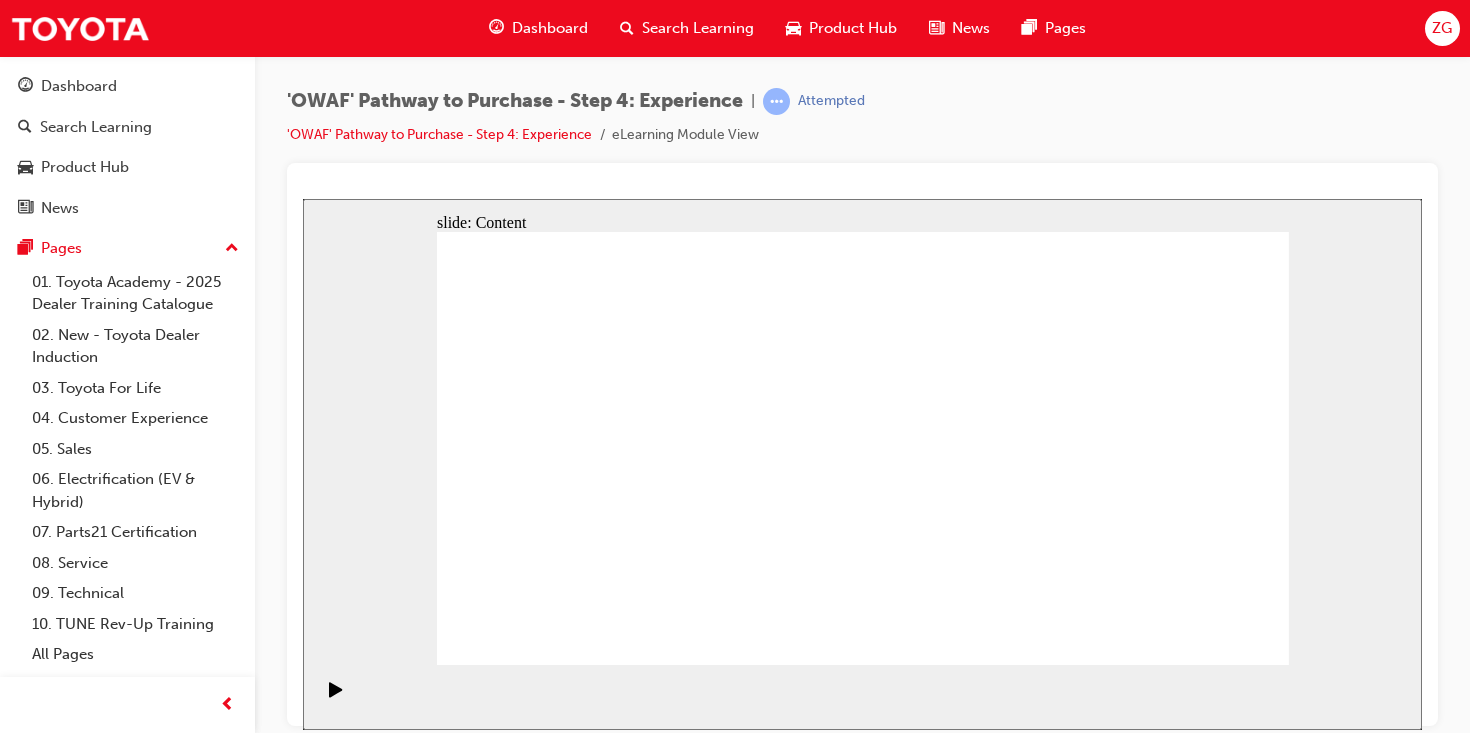click 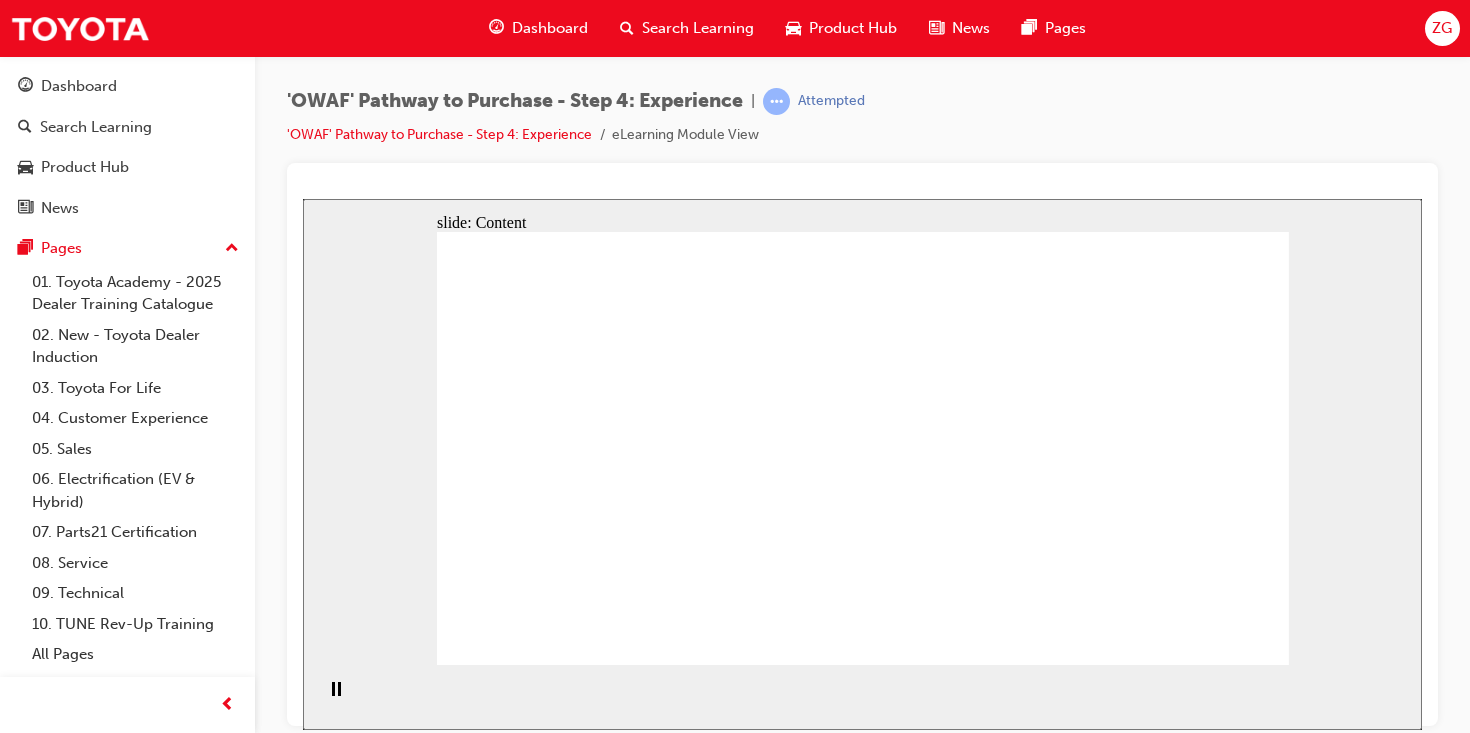 click 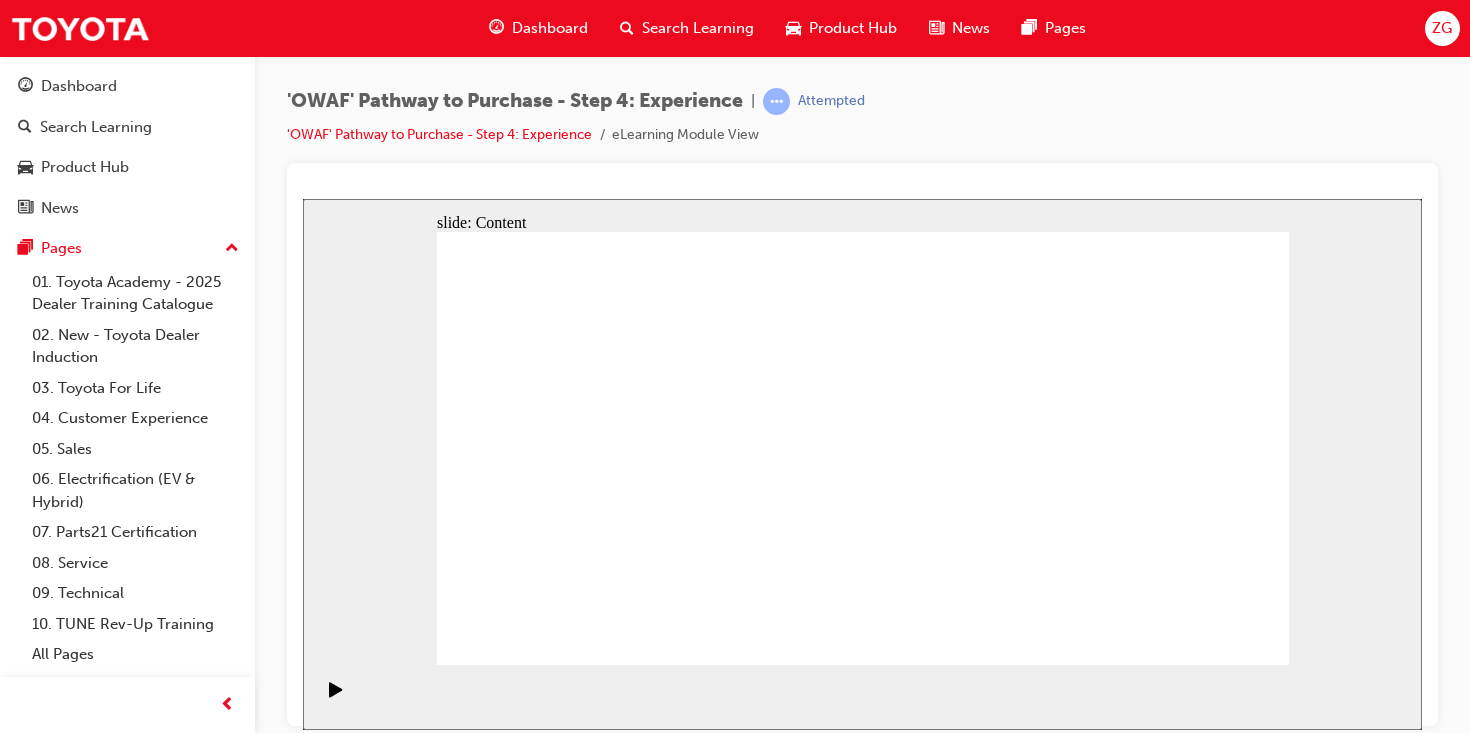 click 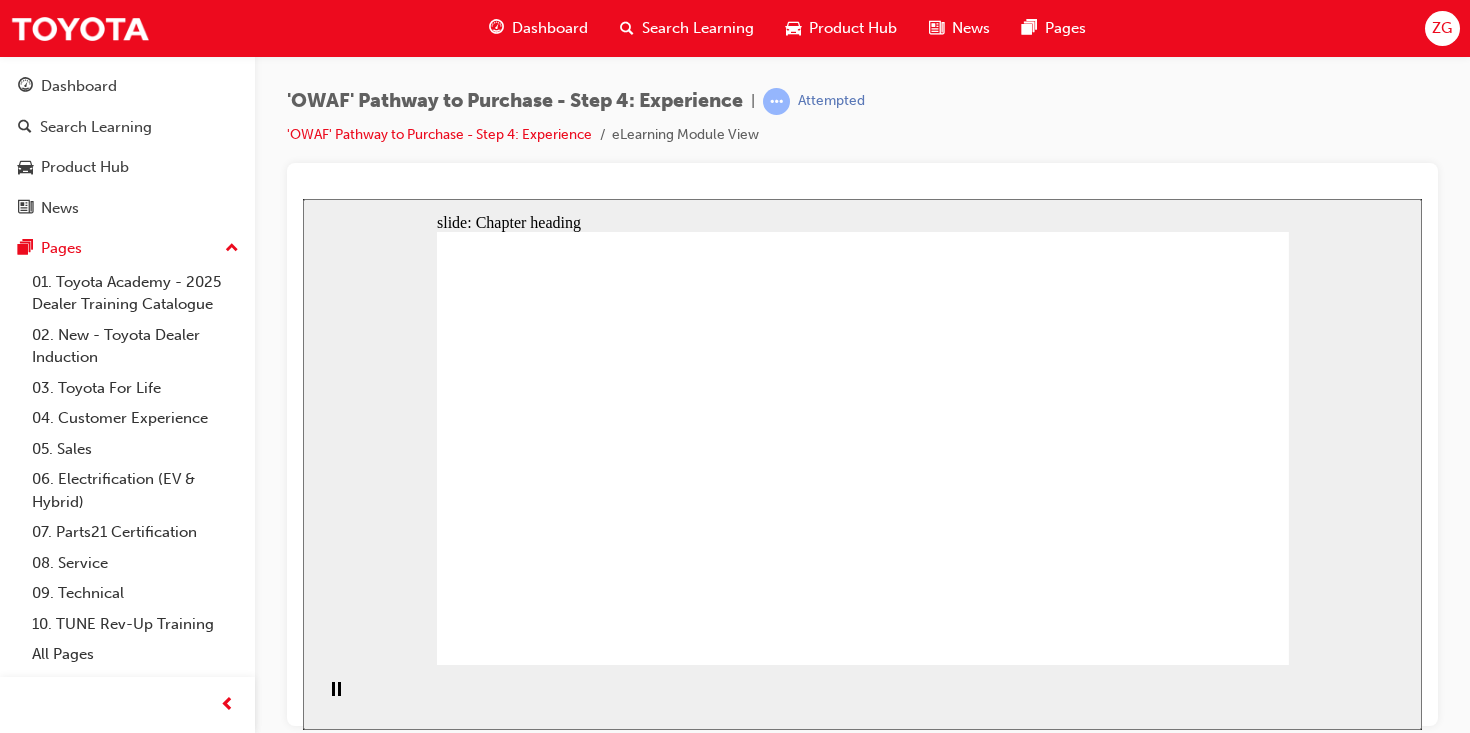 click 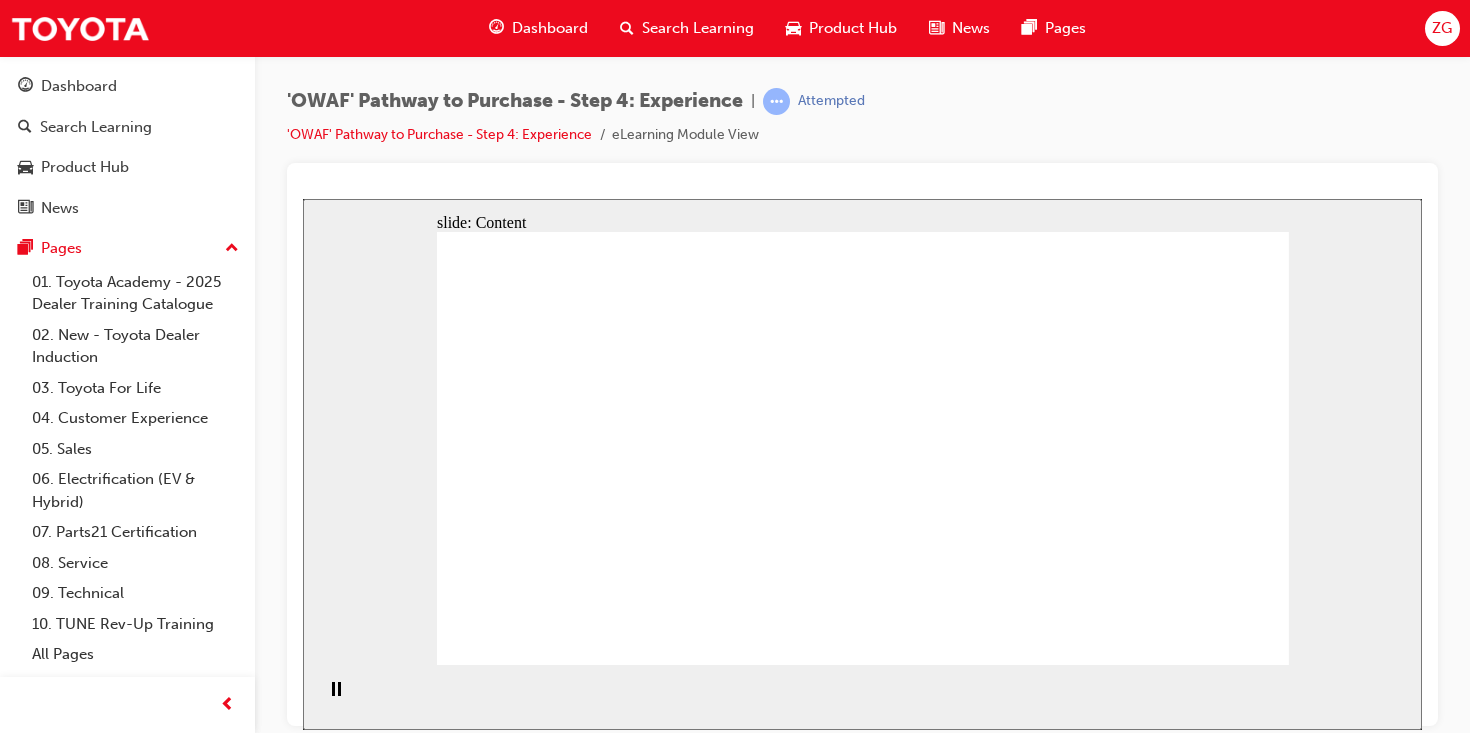 click 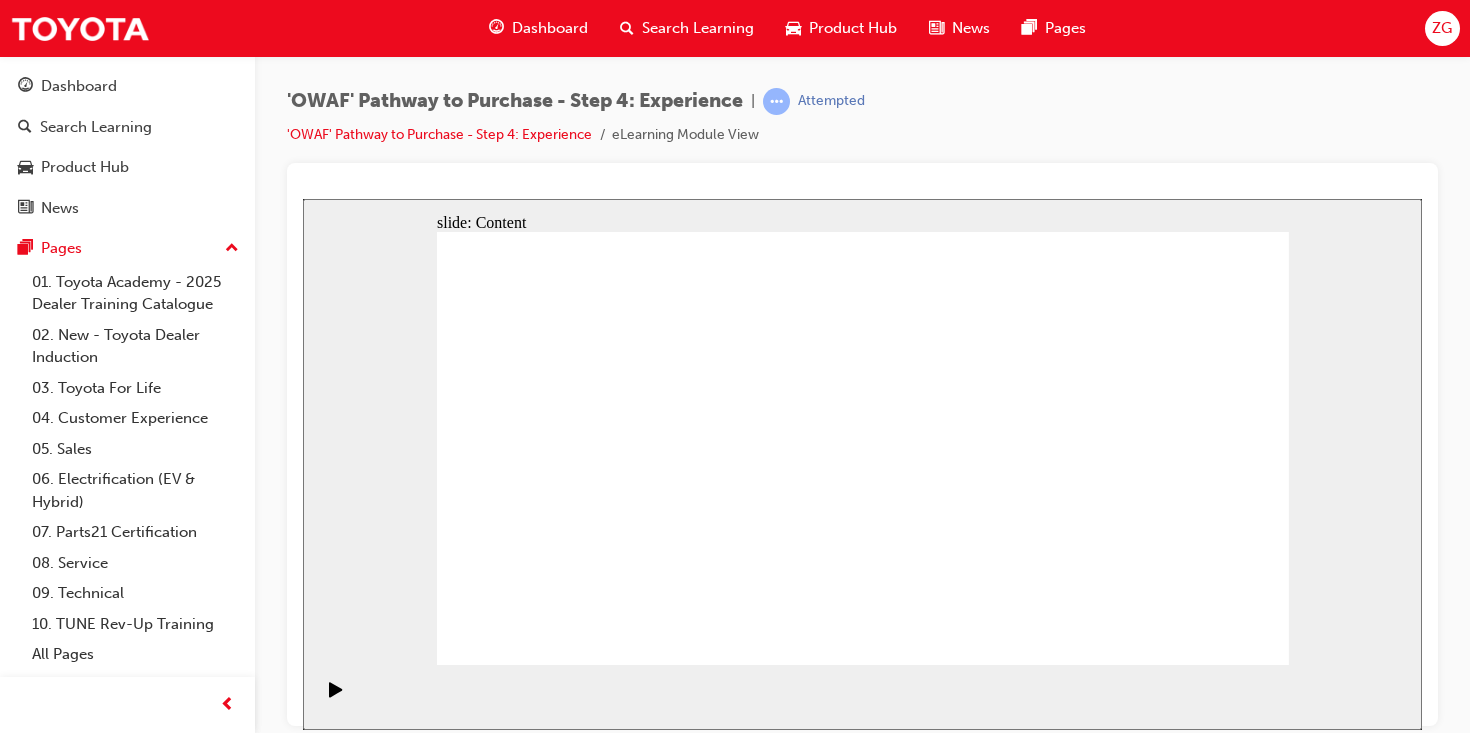 click 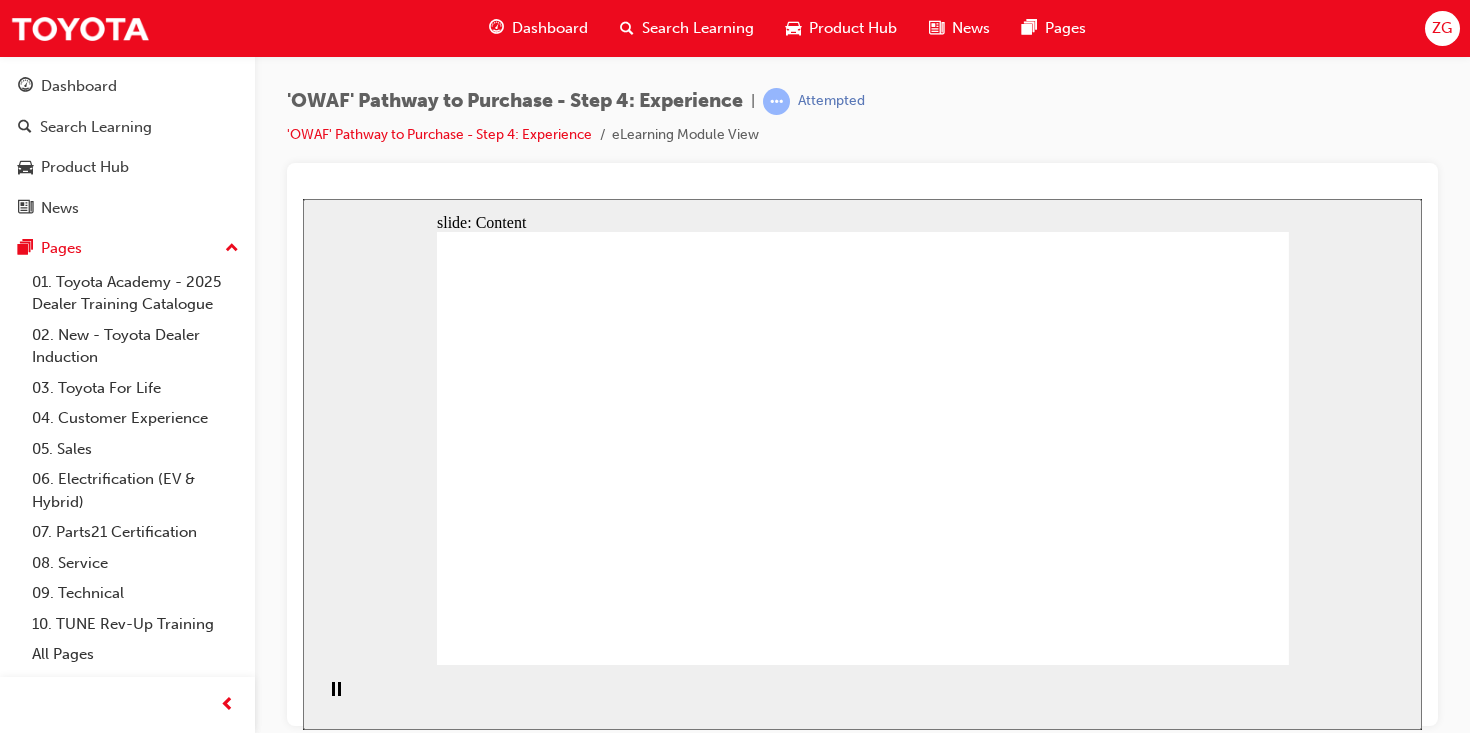 click 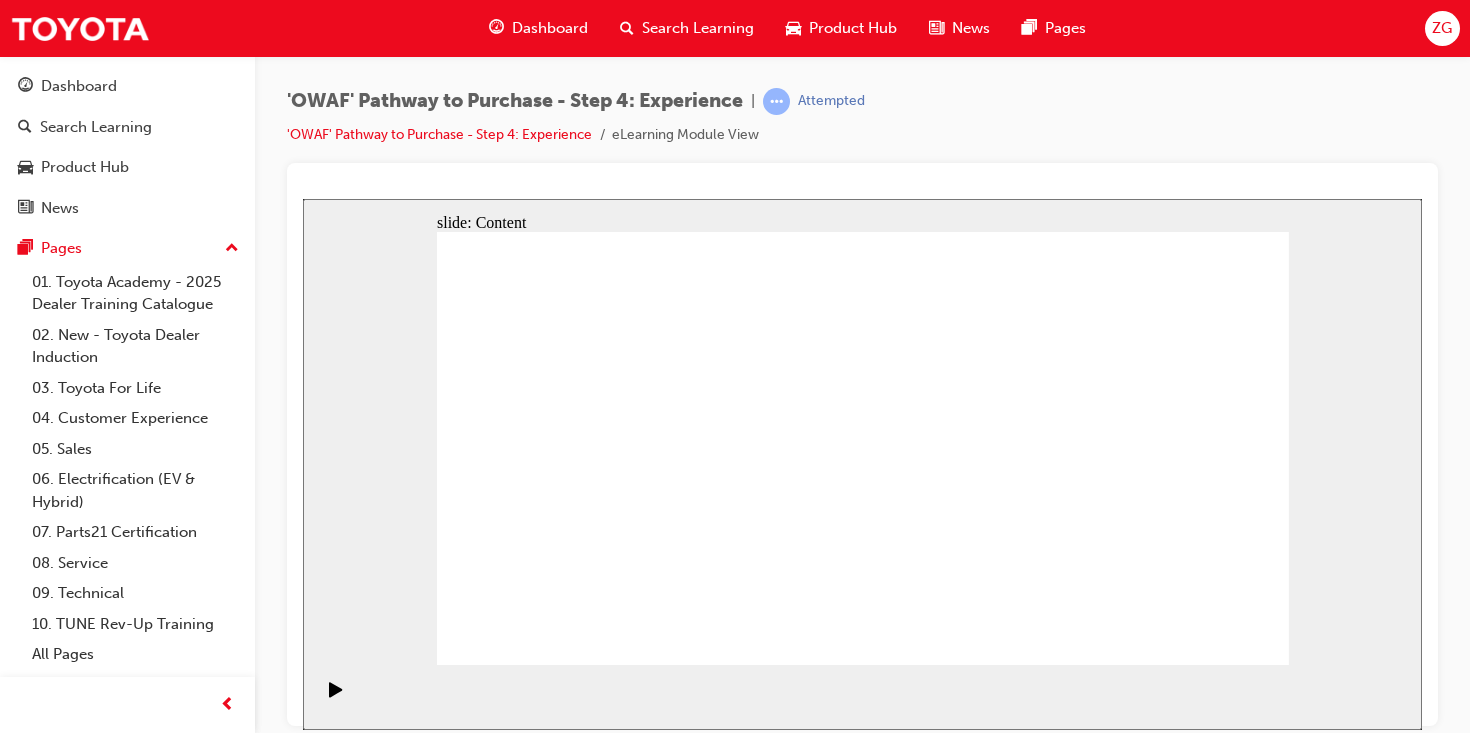 click 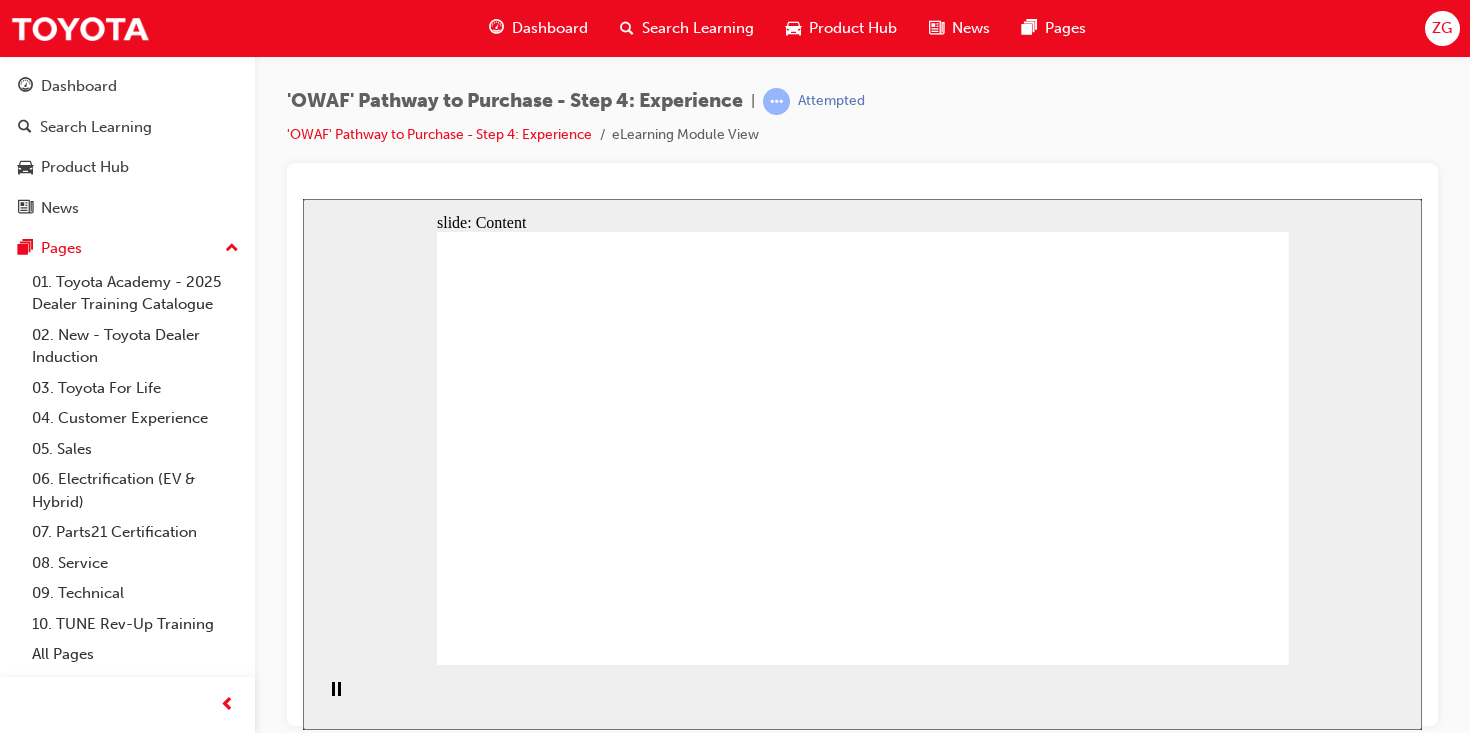 click 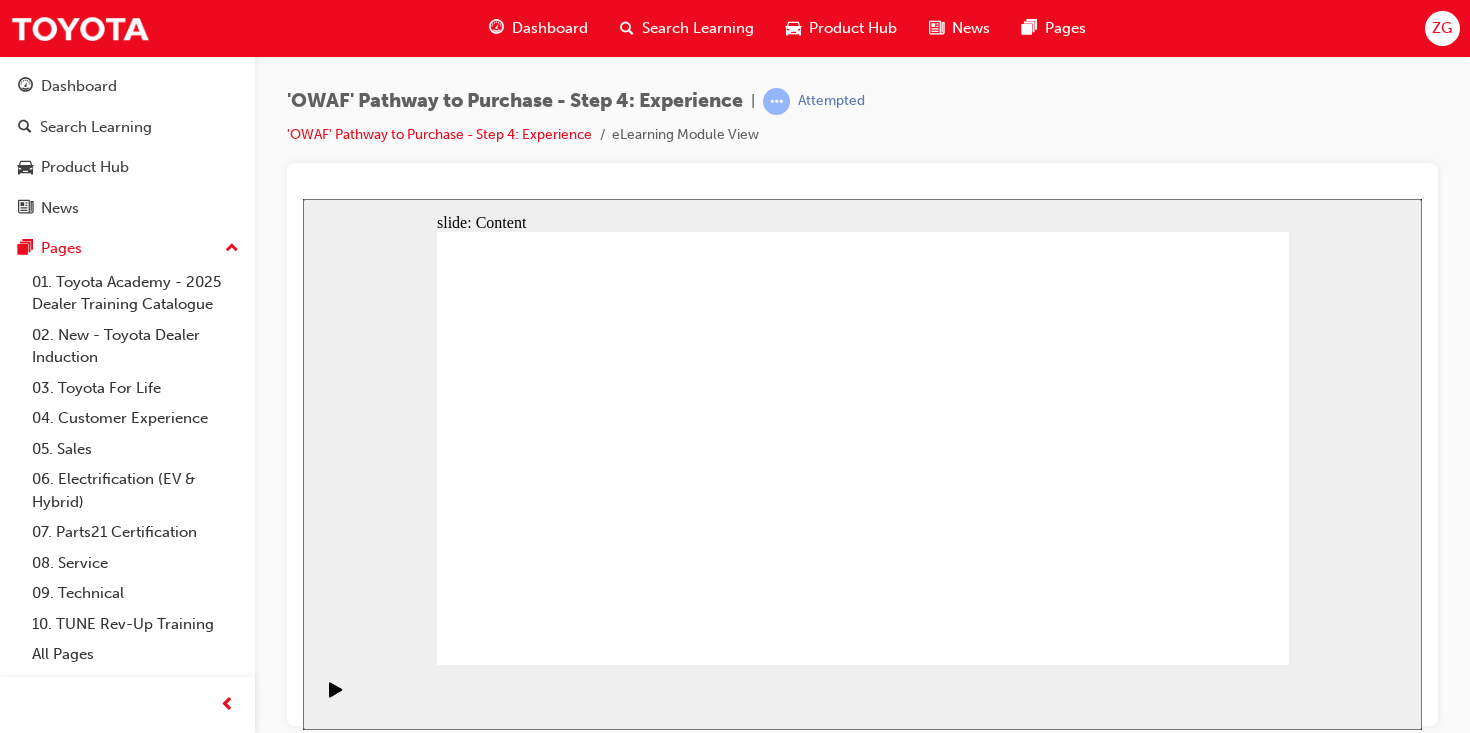 drag, startPoint x: 837, startPoint y: 513, endPoint x: 610, endPoint y: 521, distance: 227.14093 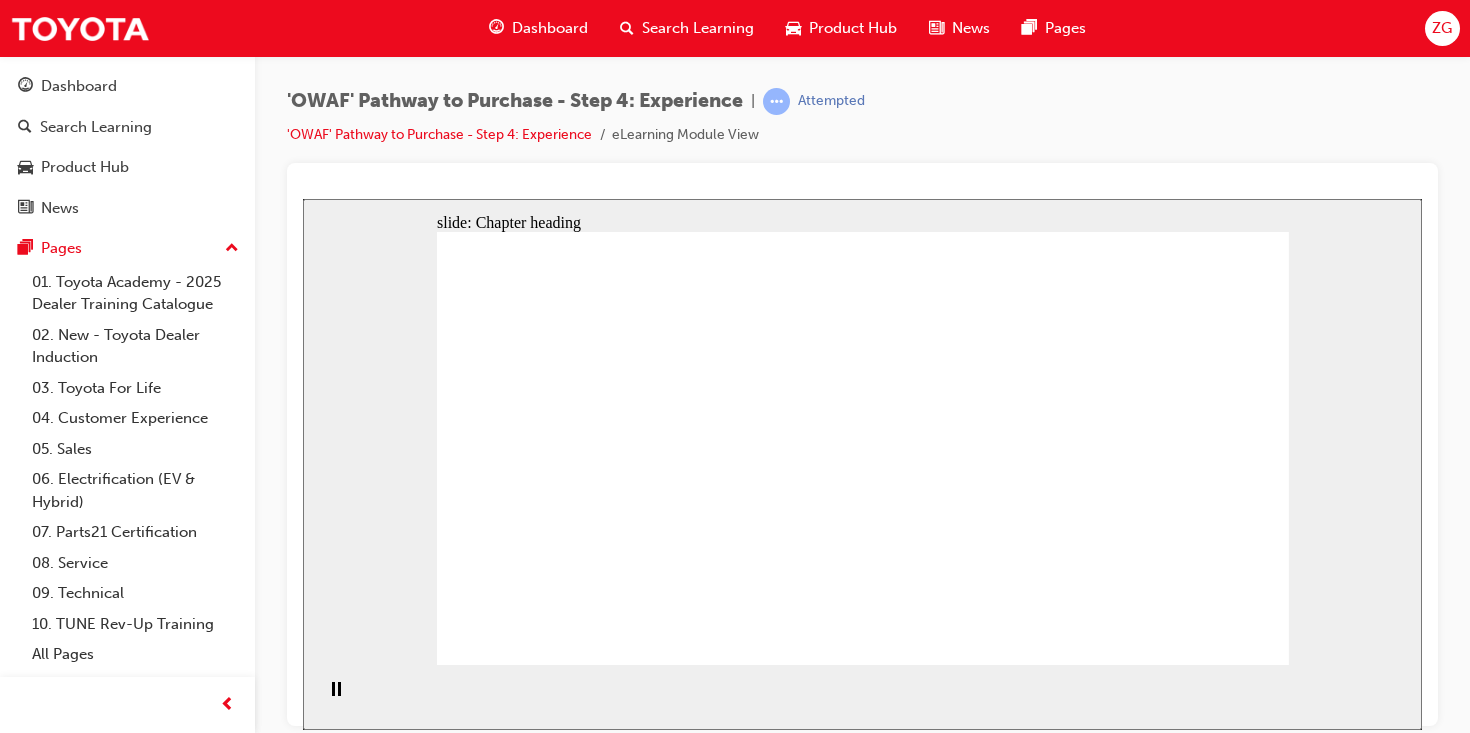click 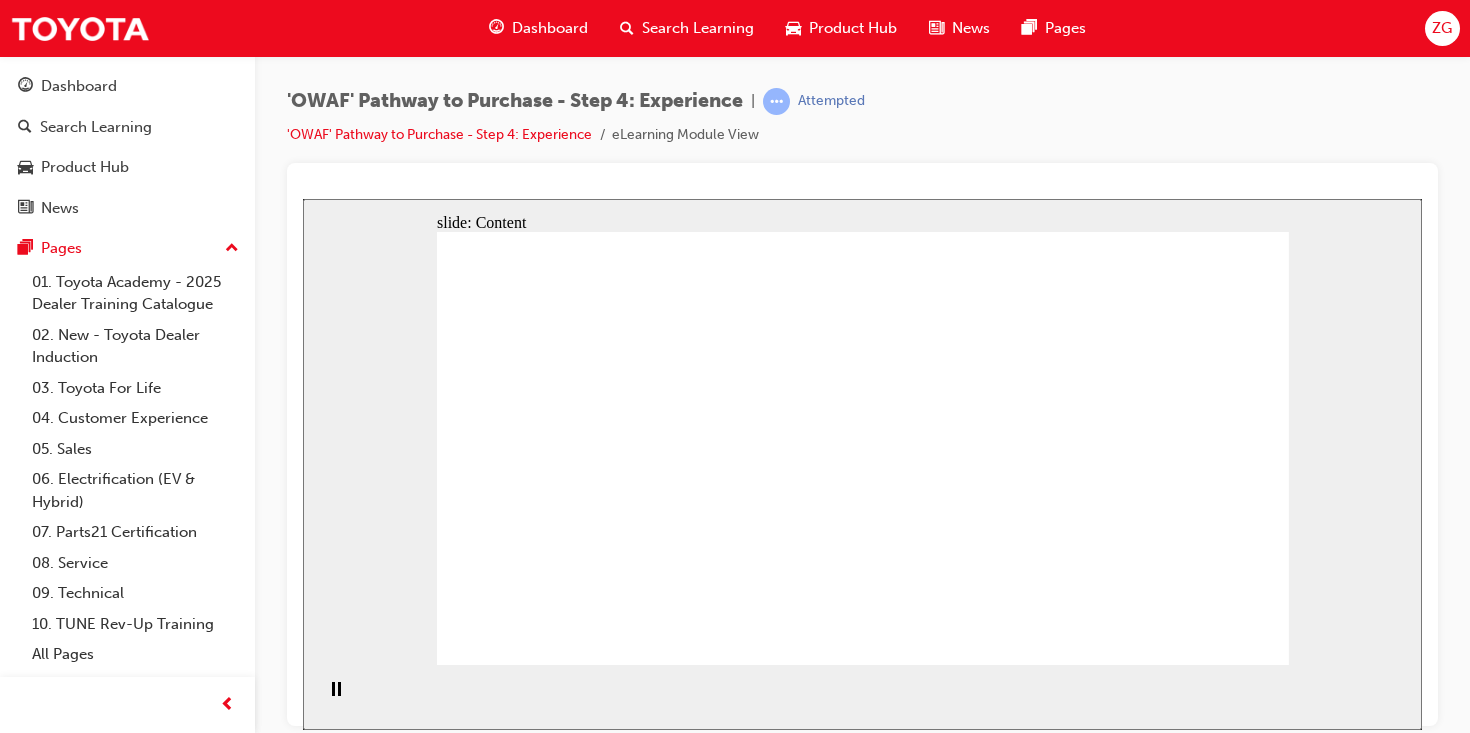 click 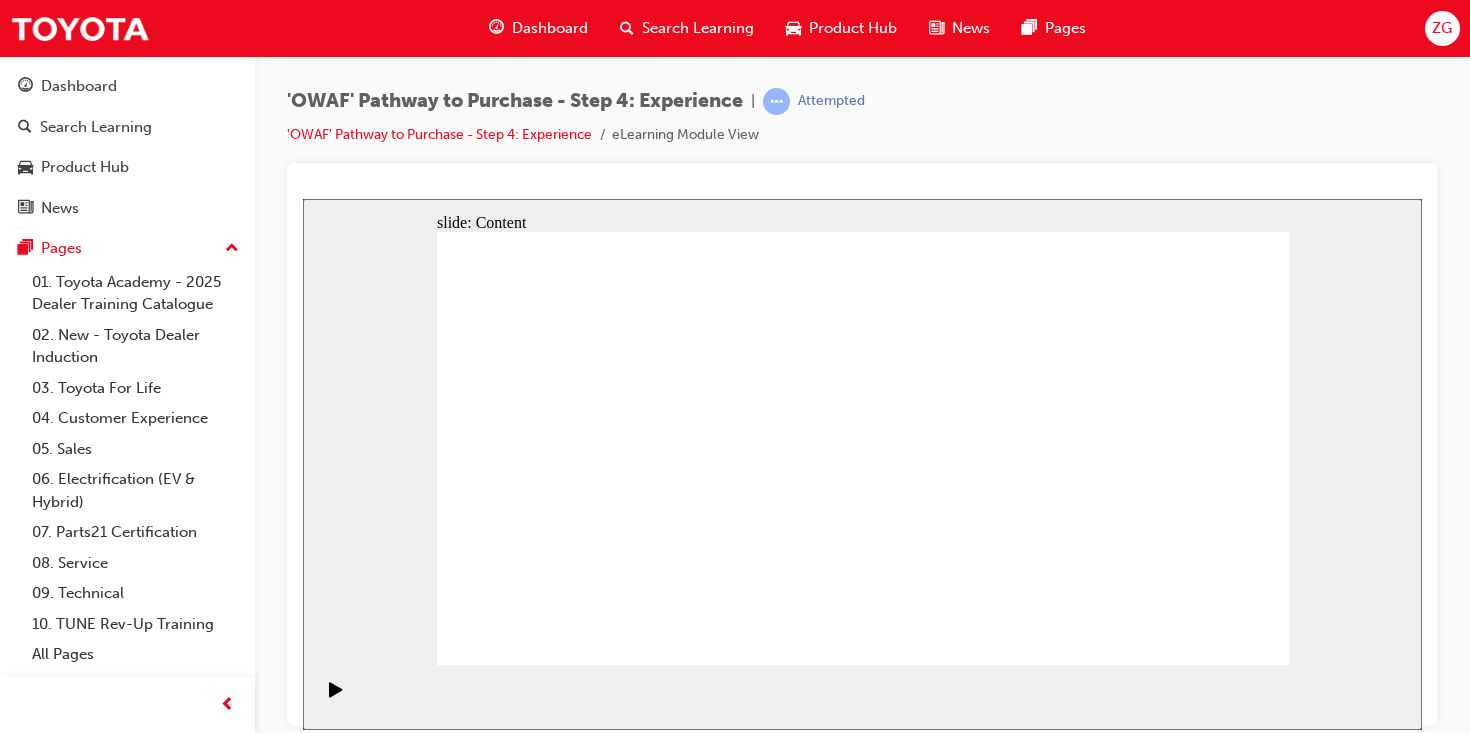 click 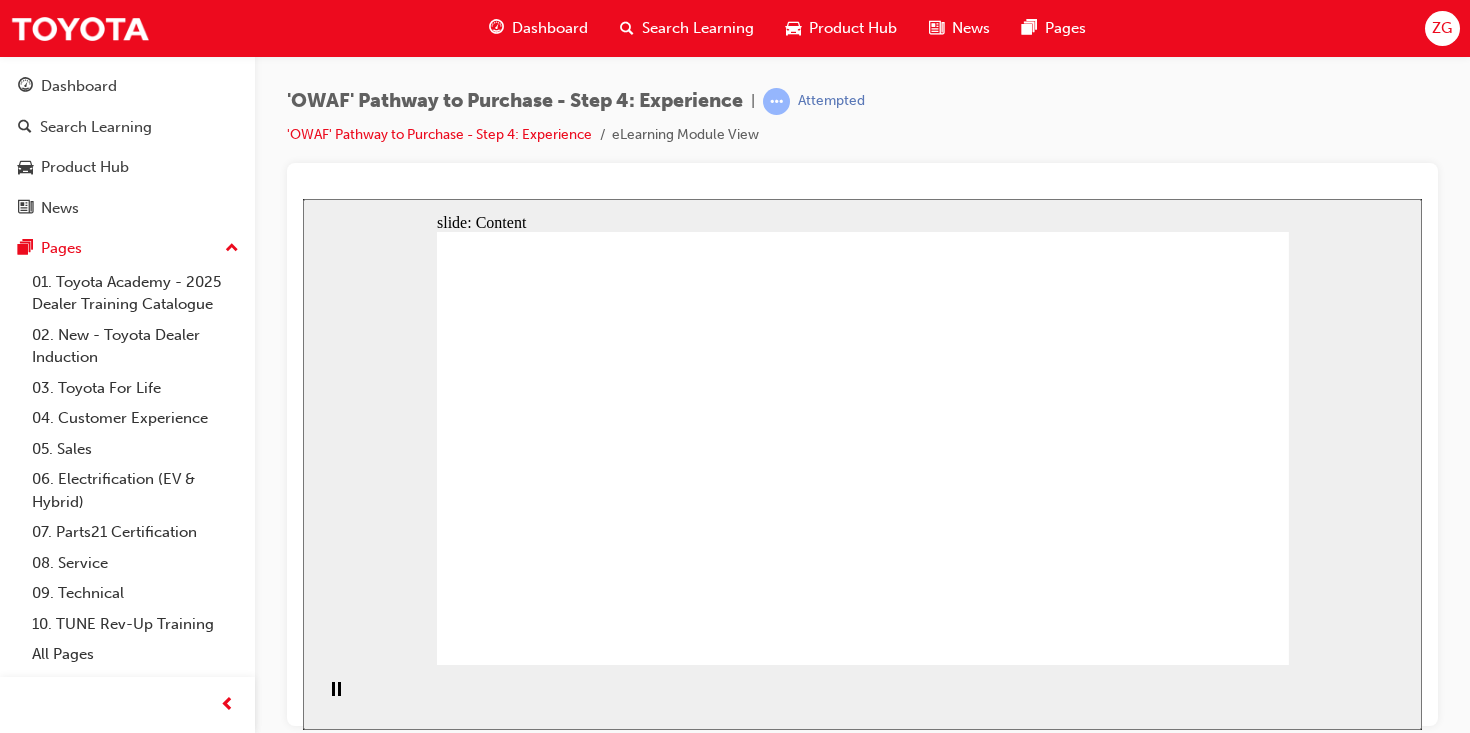 click 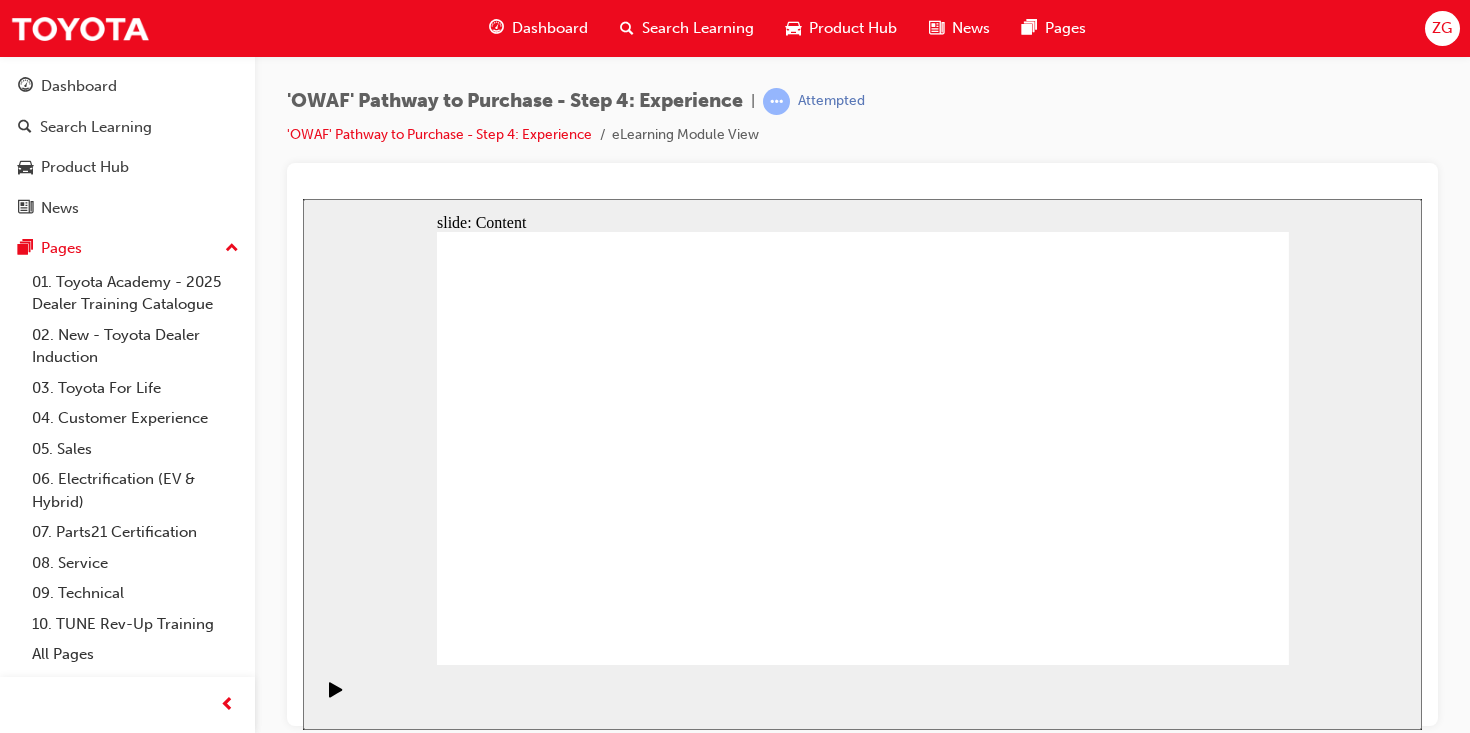 click at bounding box center [863, 1857] 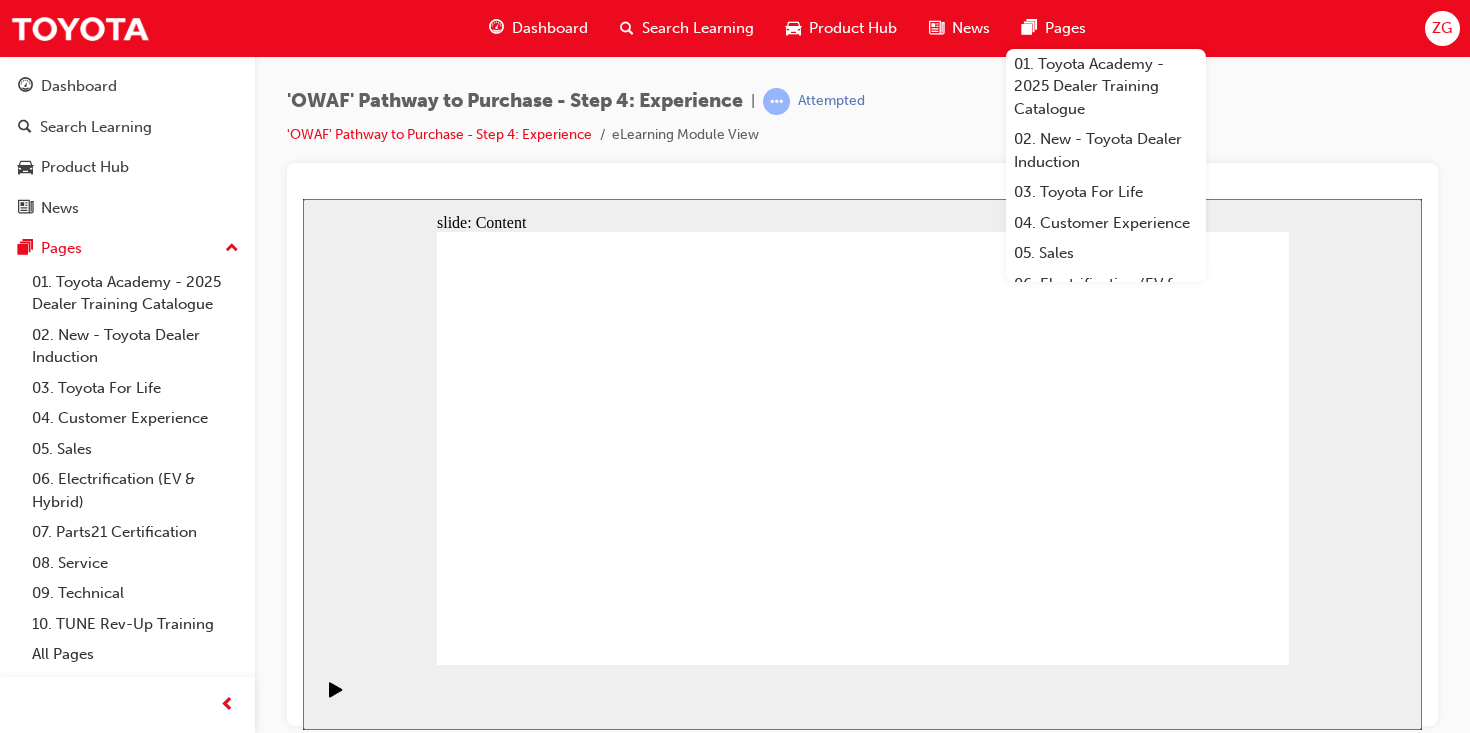 drag, startPoint x: 1387, startPoint y: 75, endPoint x: 1336, endPoint y: 9, distance: 83.40863 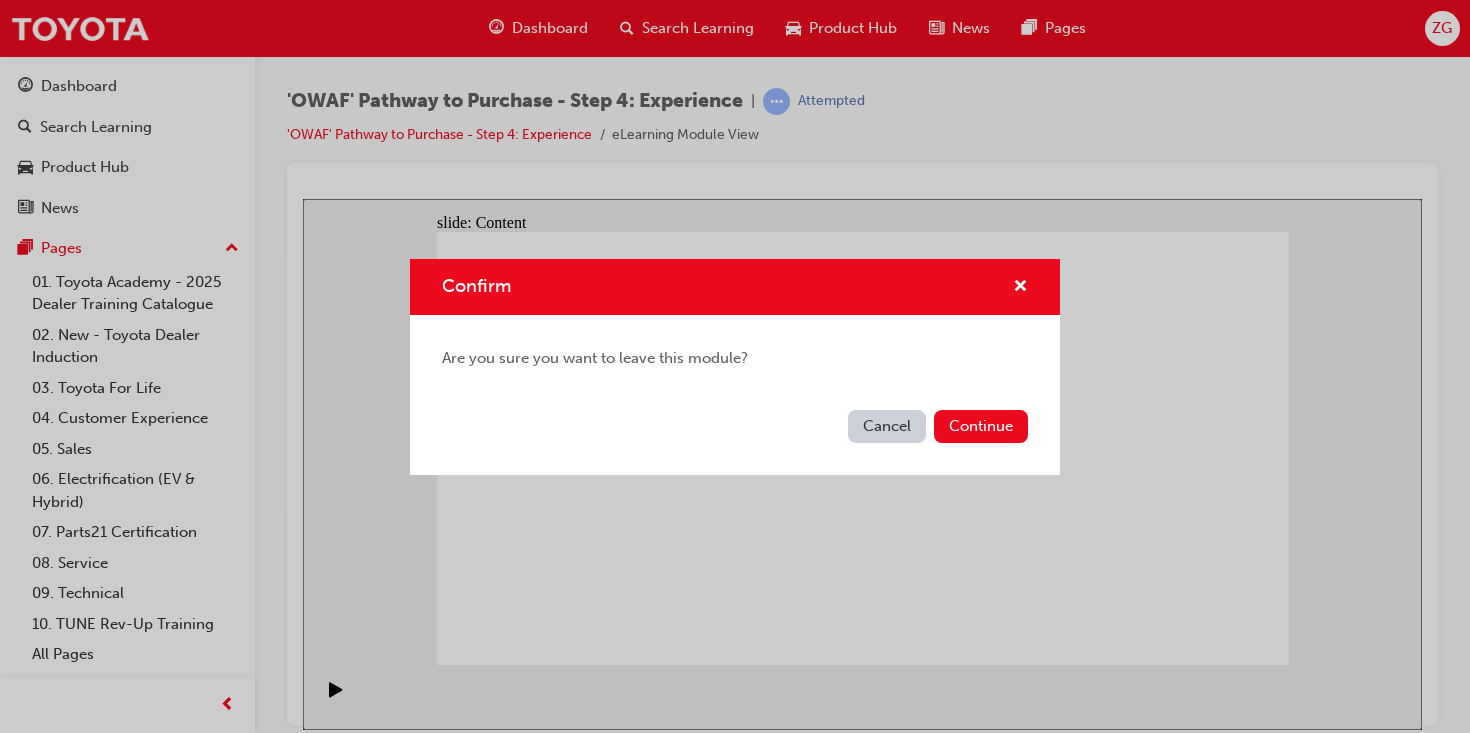click on "Cancel" at bounding box center [887, 426] 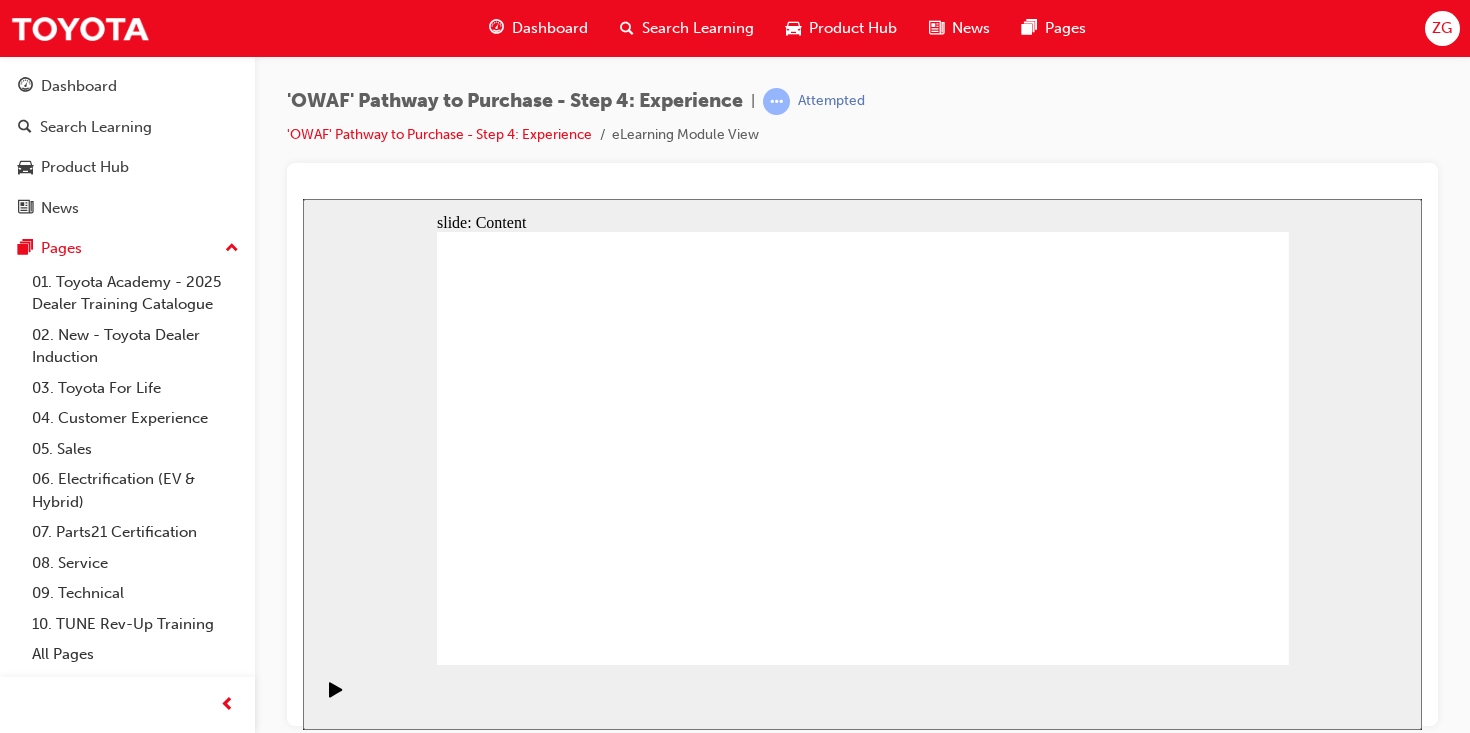 click 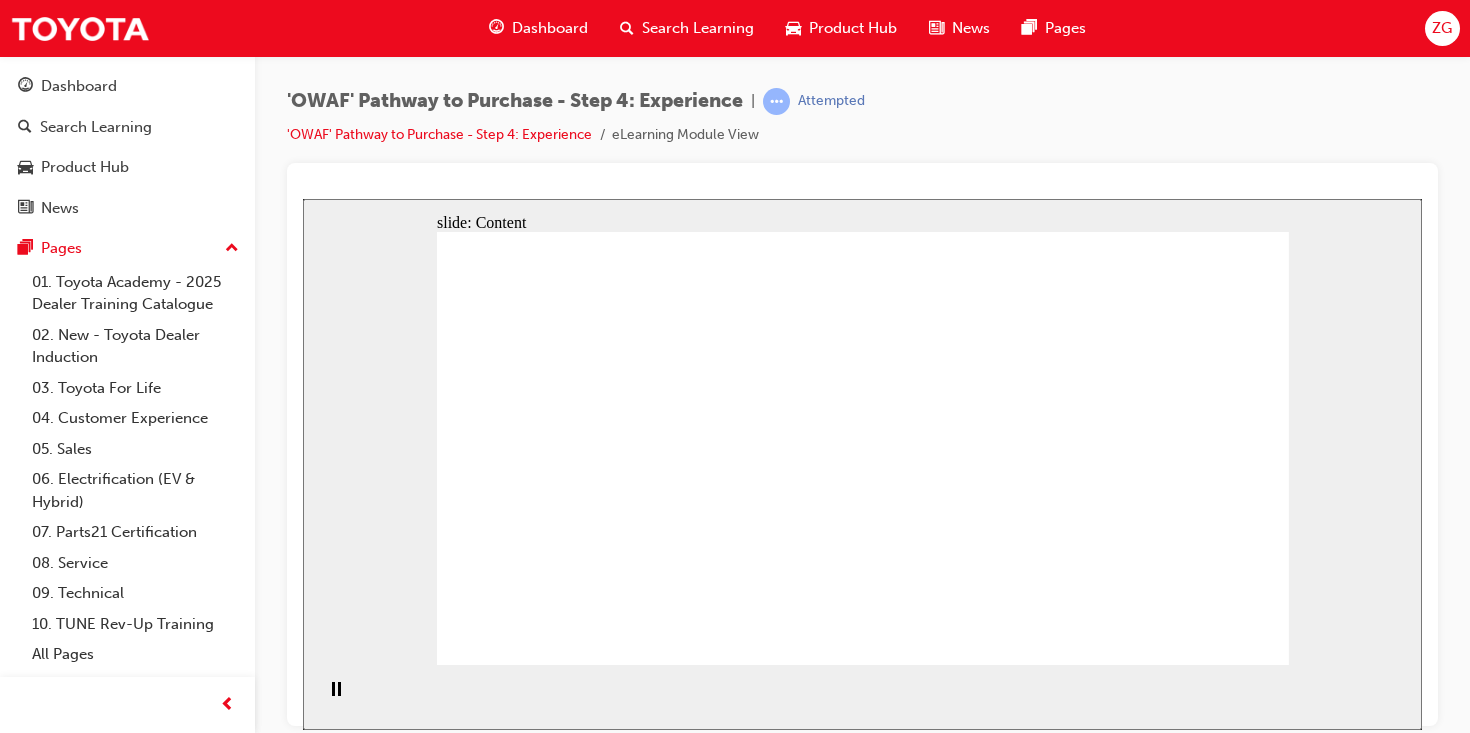 click 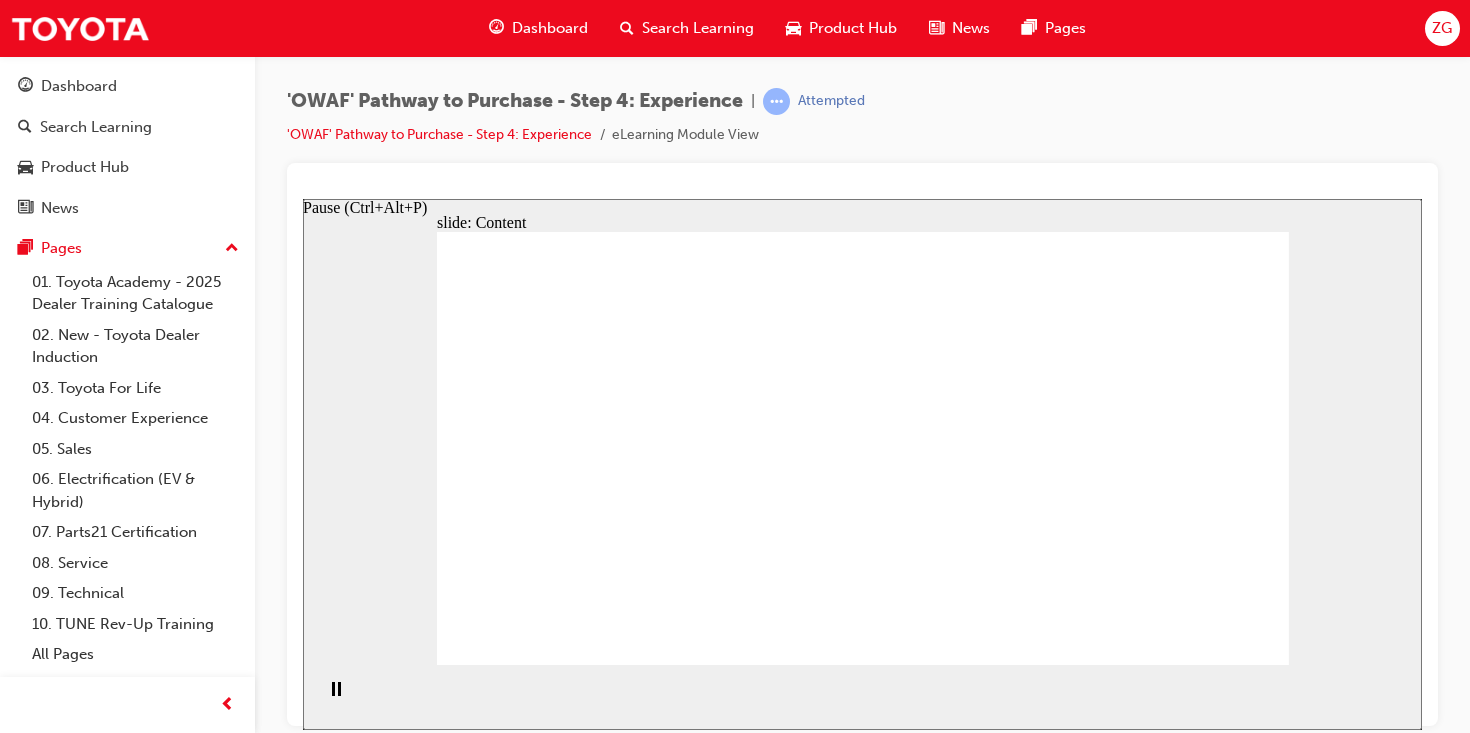 click 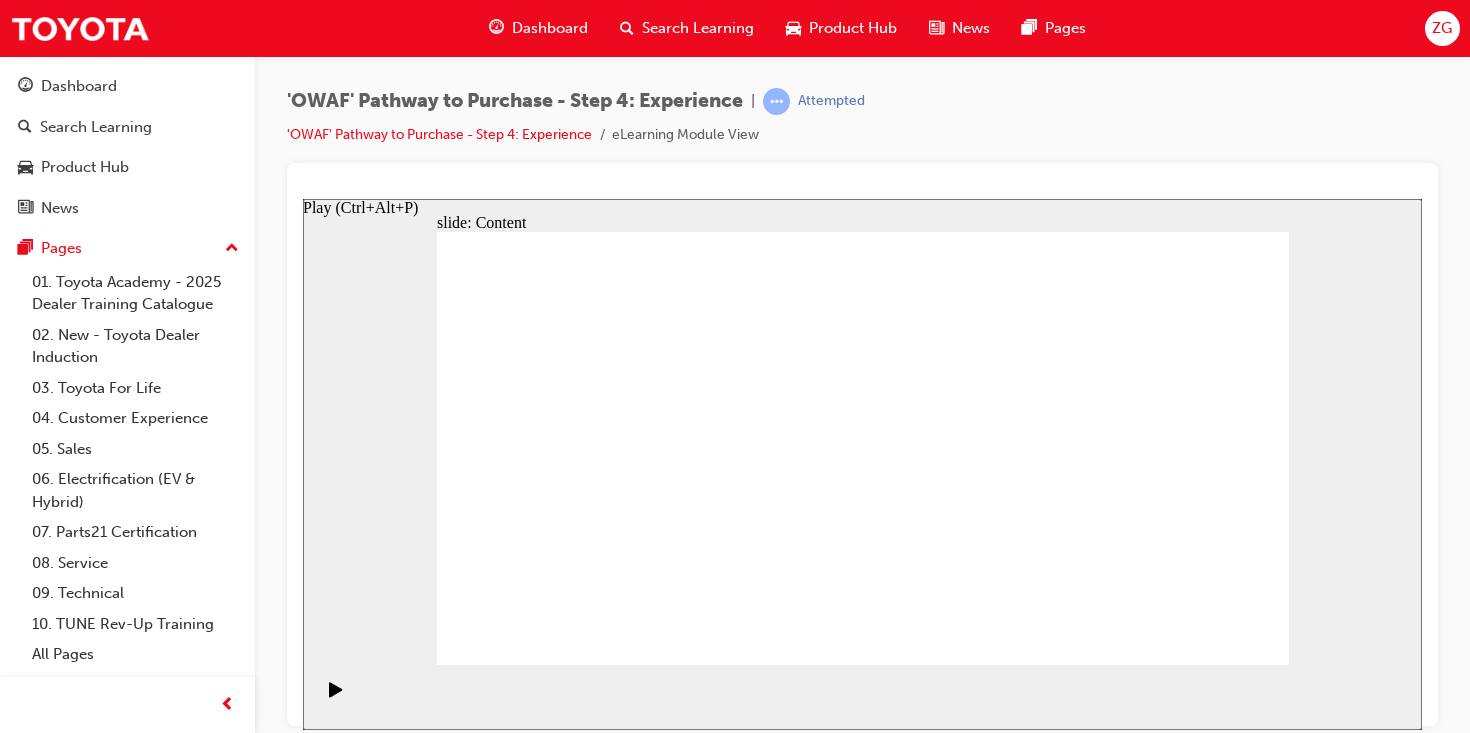 click 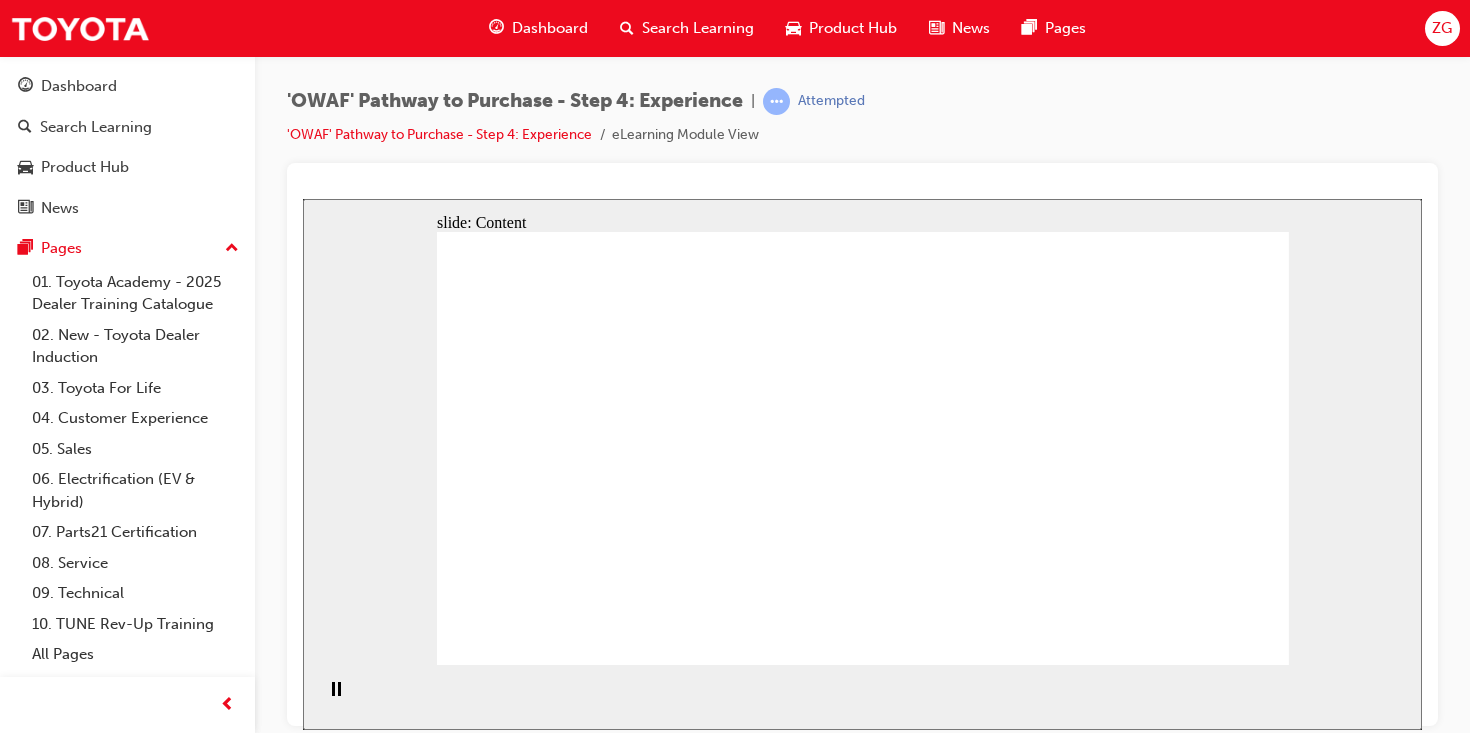 click 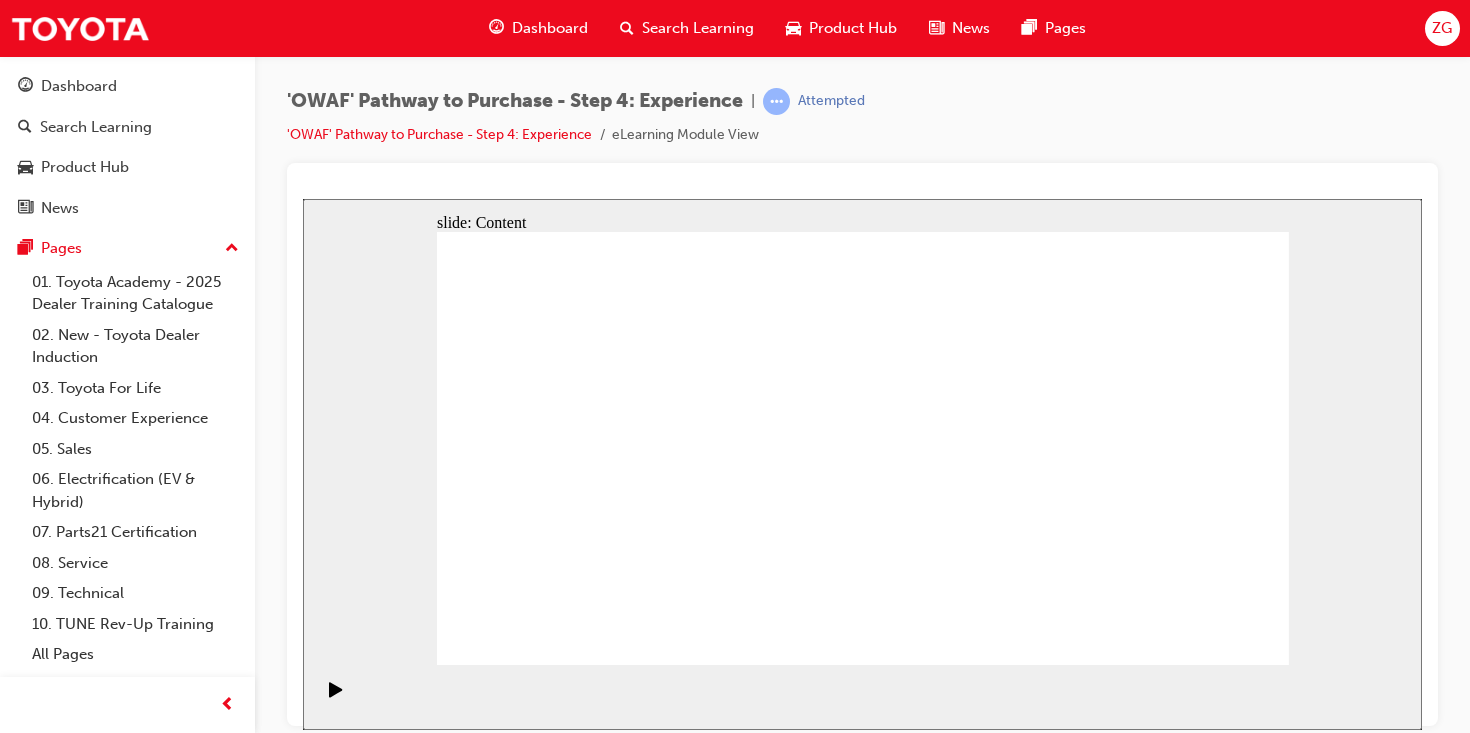 click 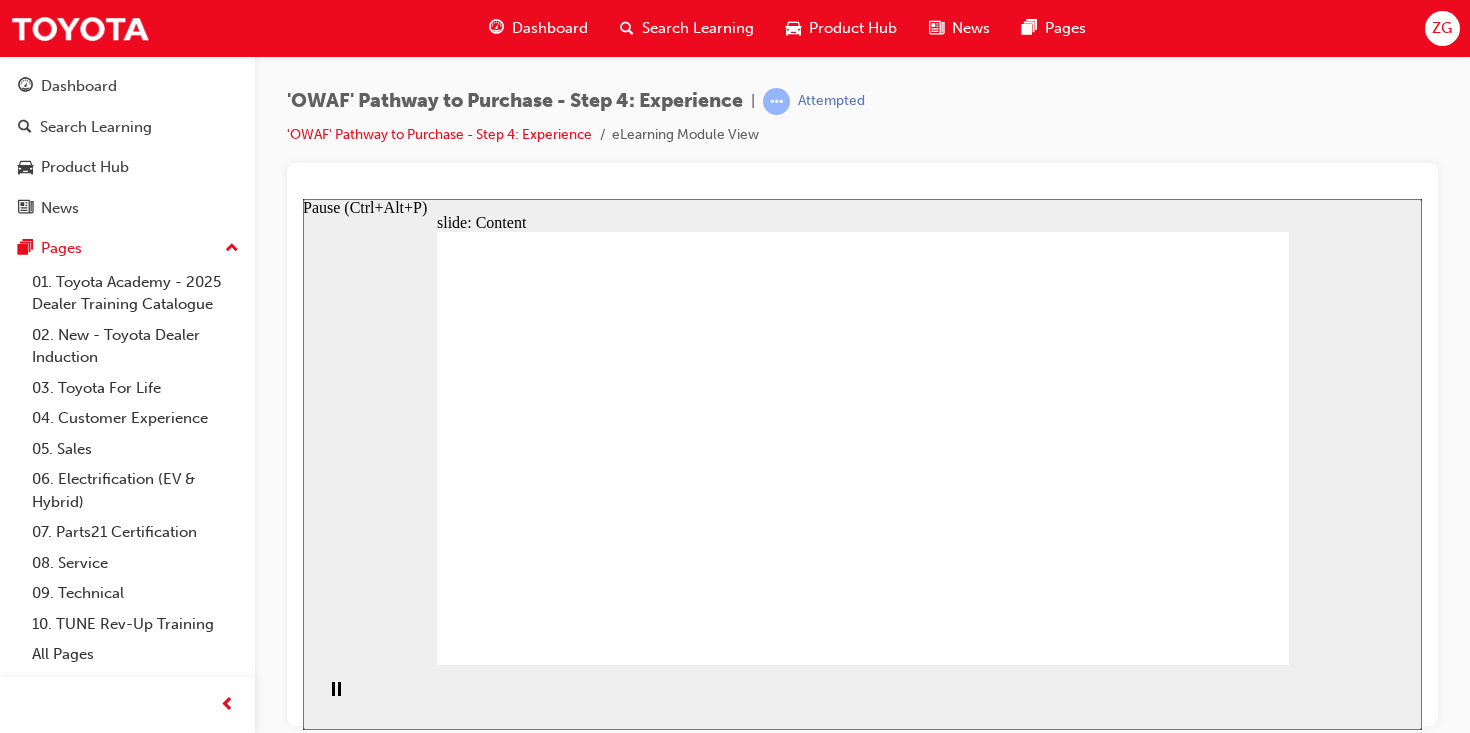 click 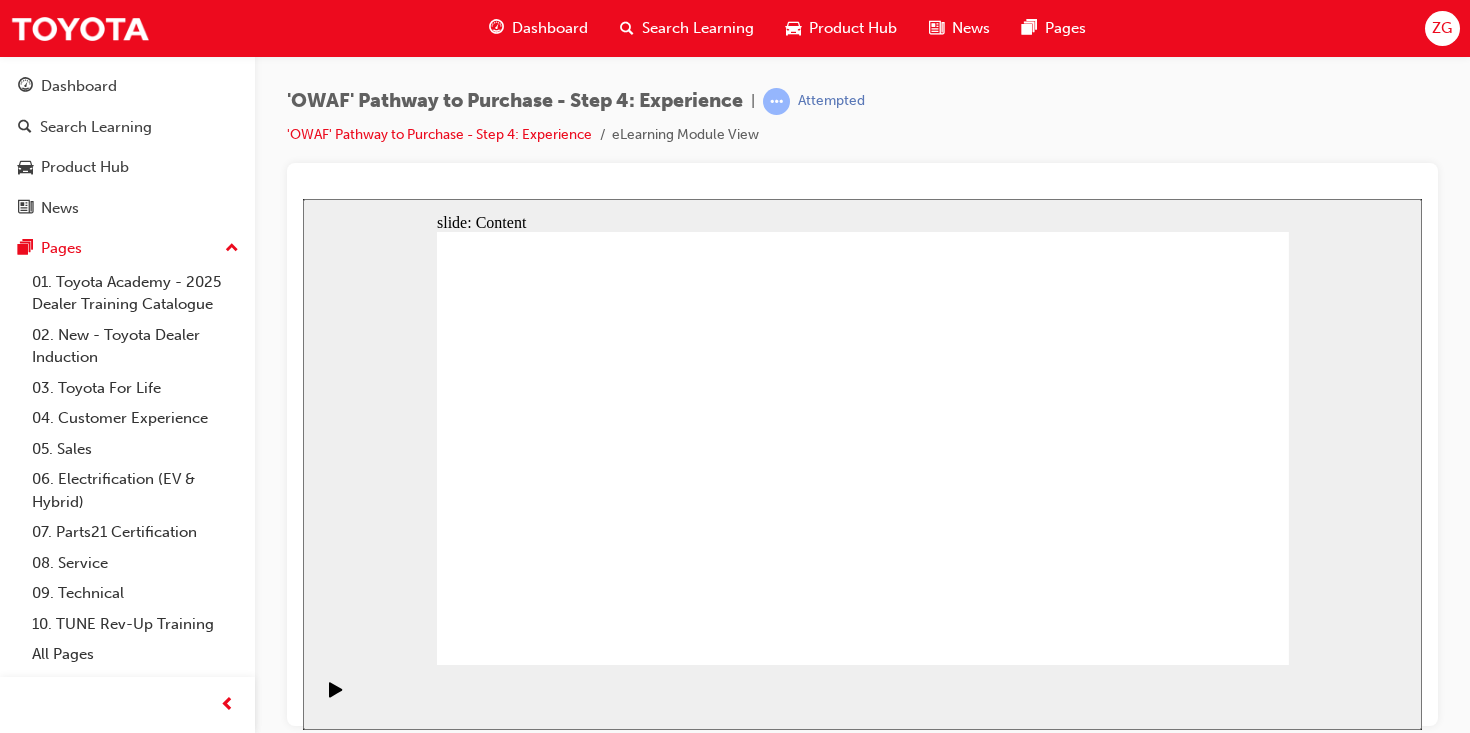 click on "Playback Speed
2
1.75
1.5
1.25" at bounding box center [862, 696] 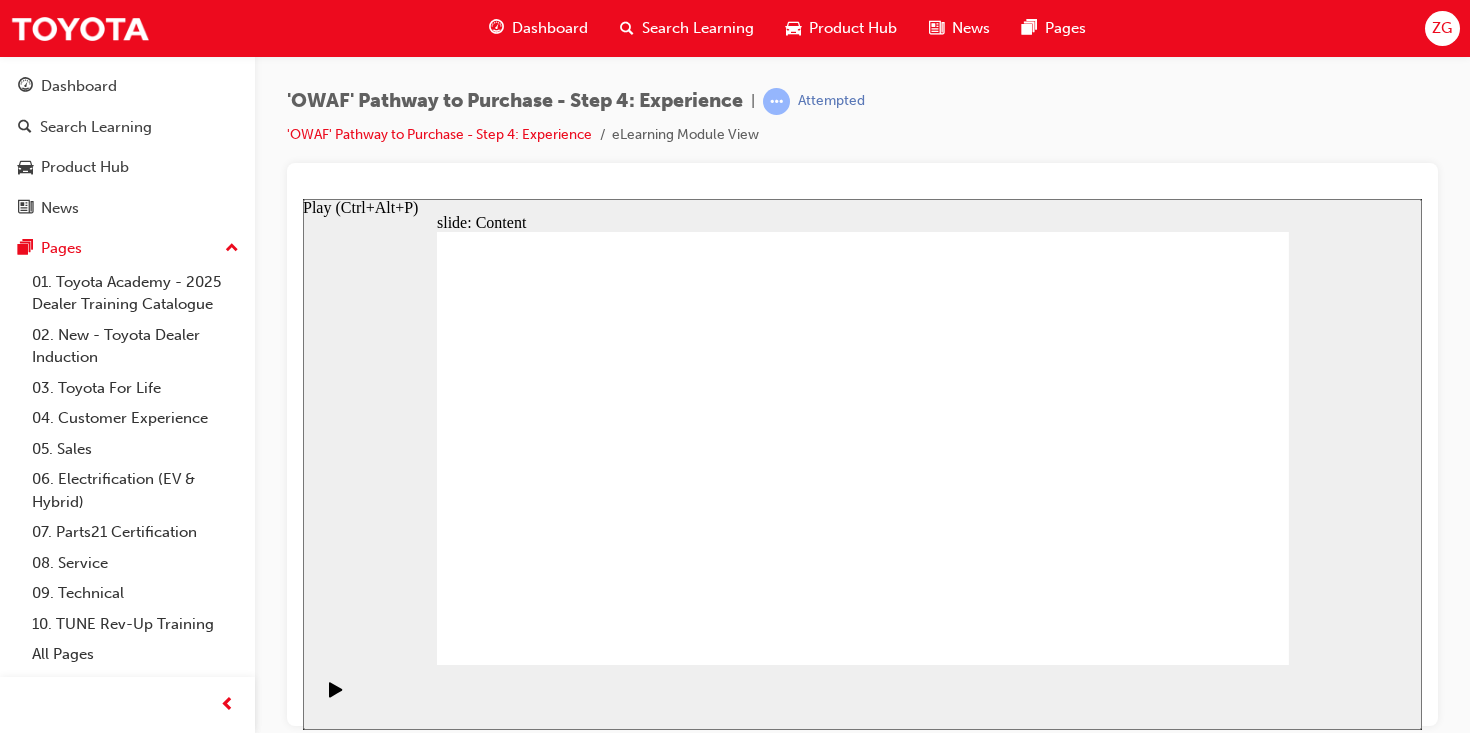 click 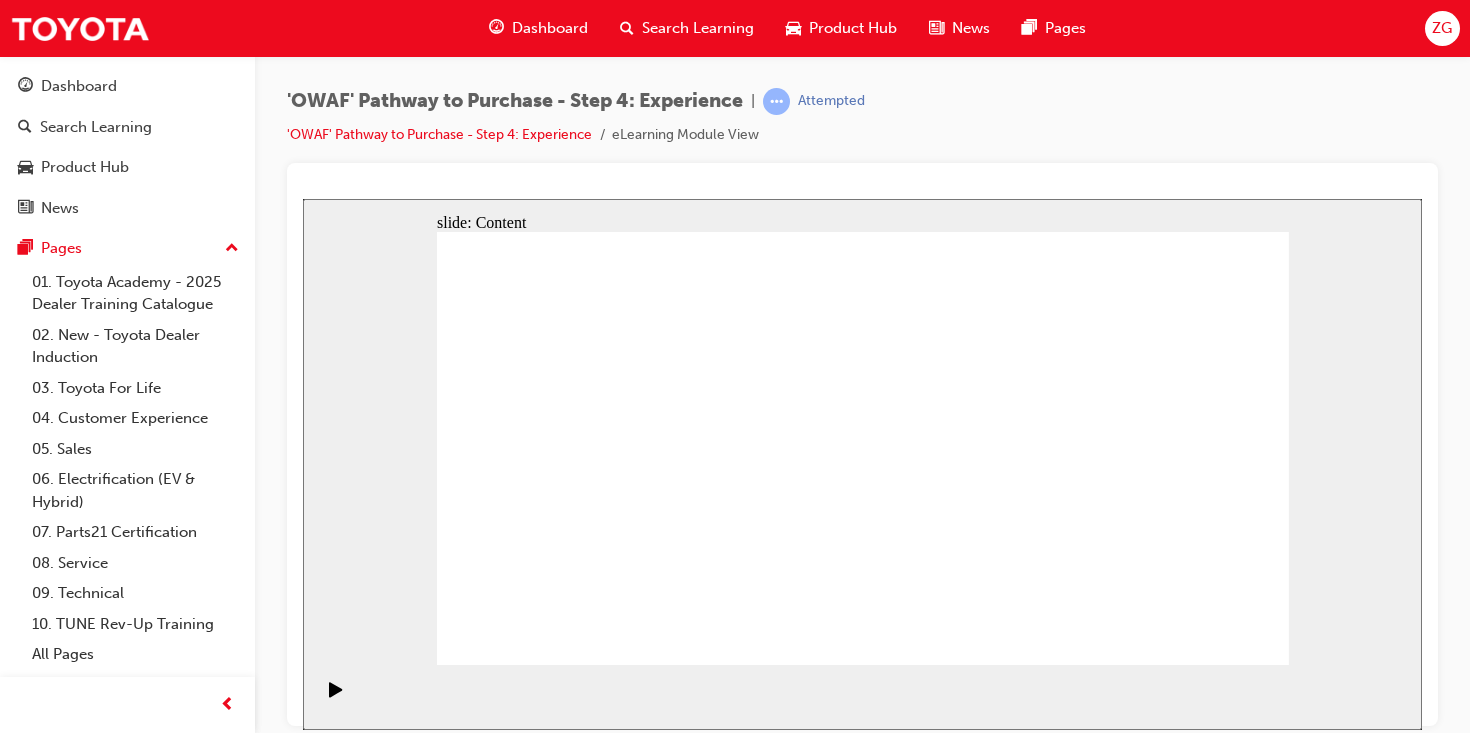 click 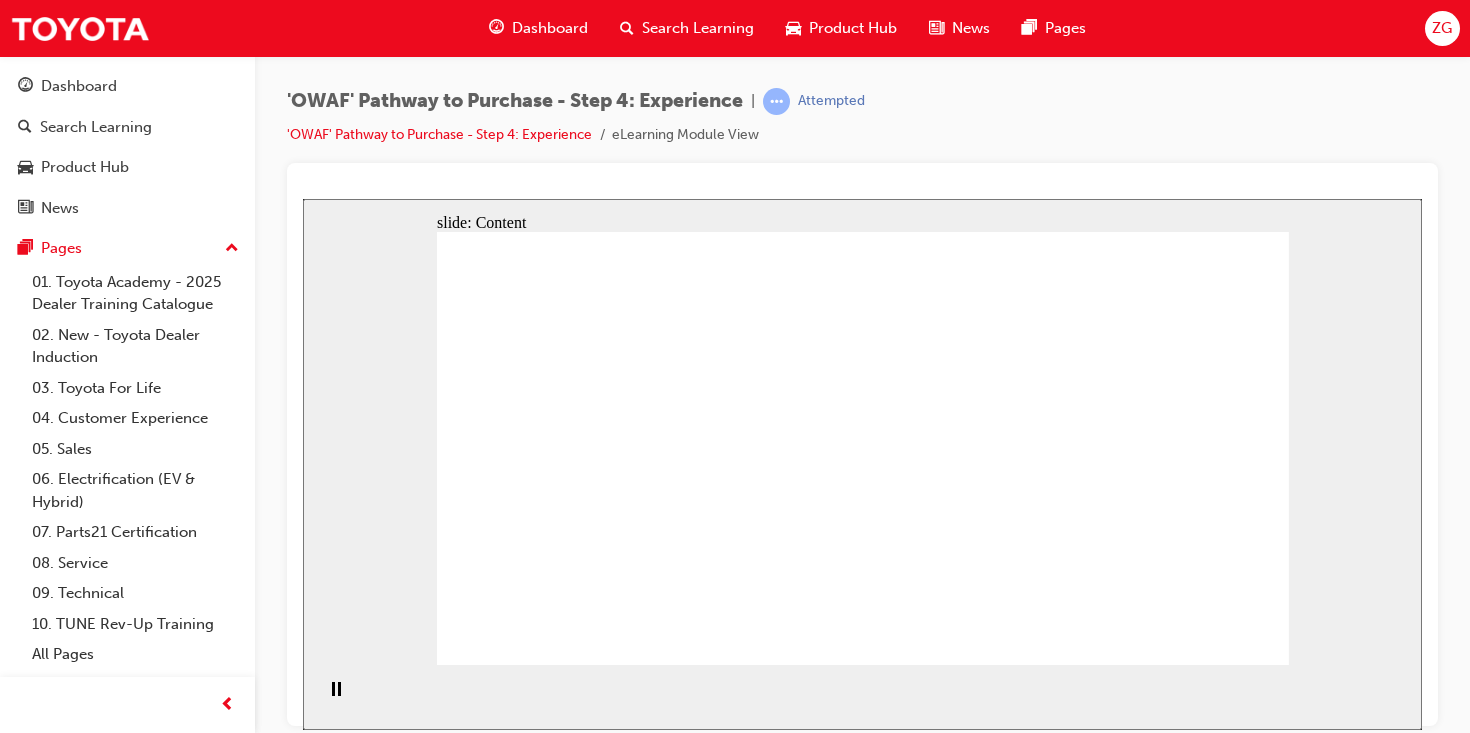 click 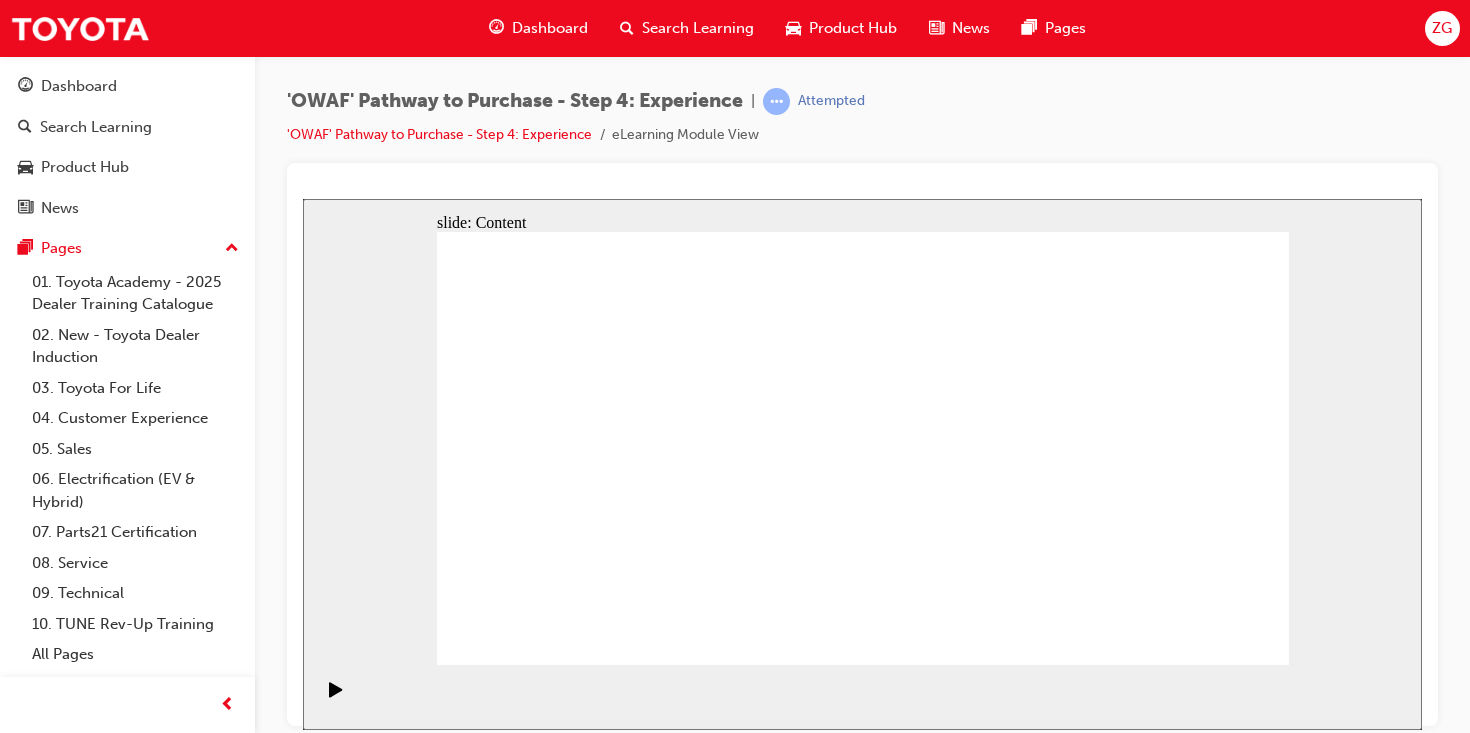 click 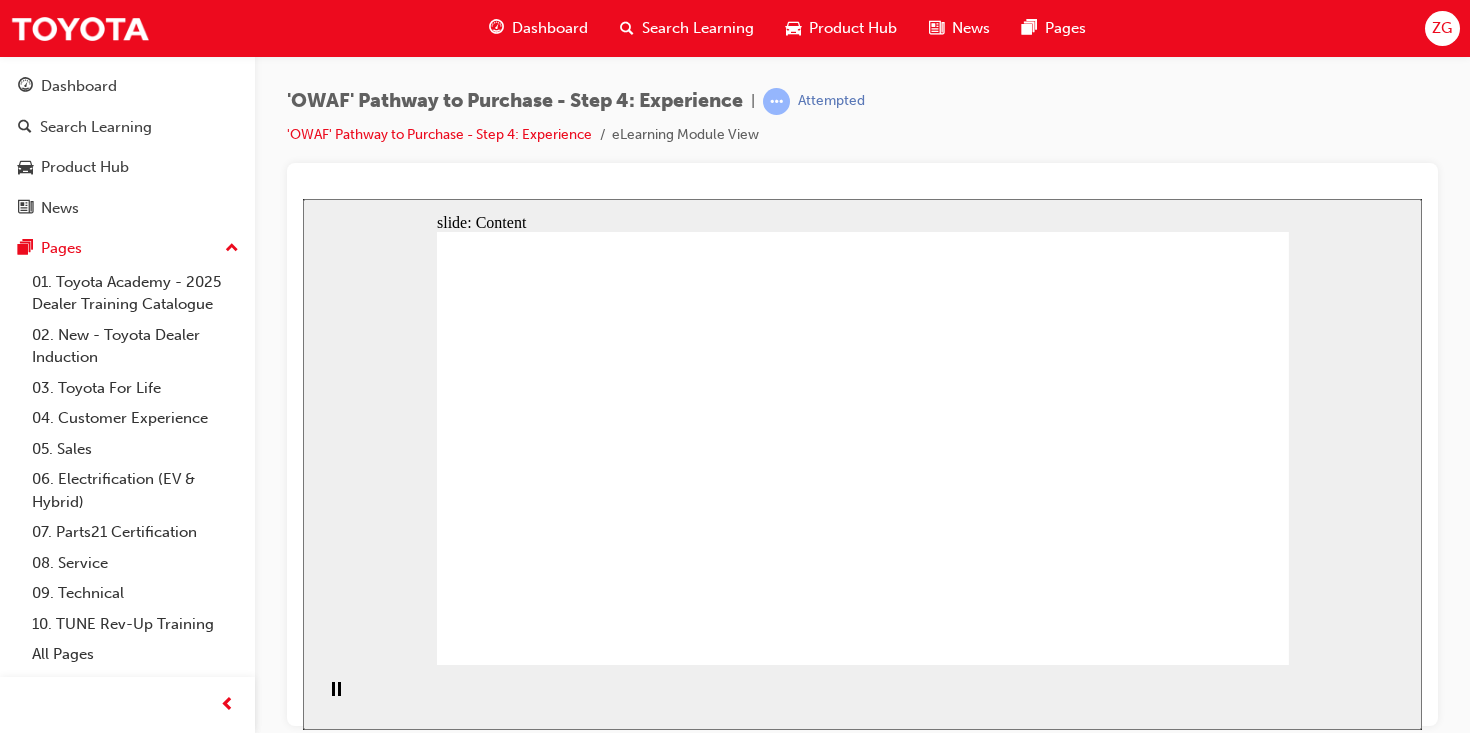 click 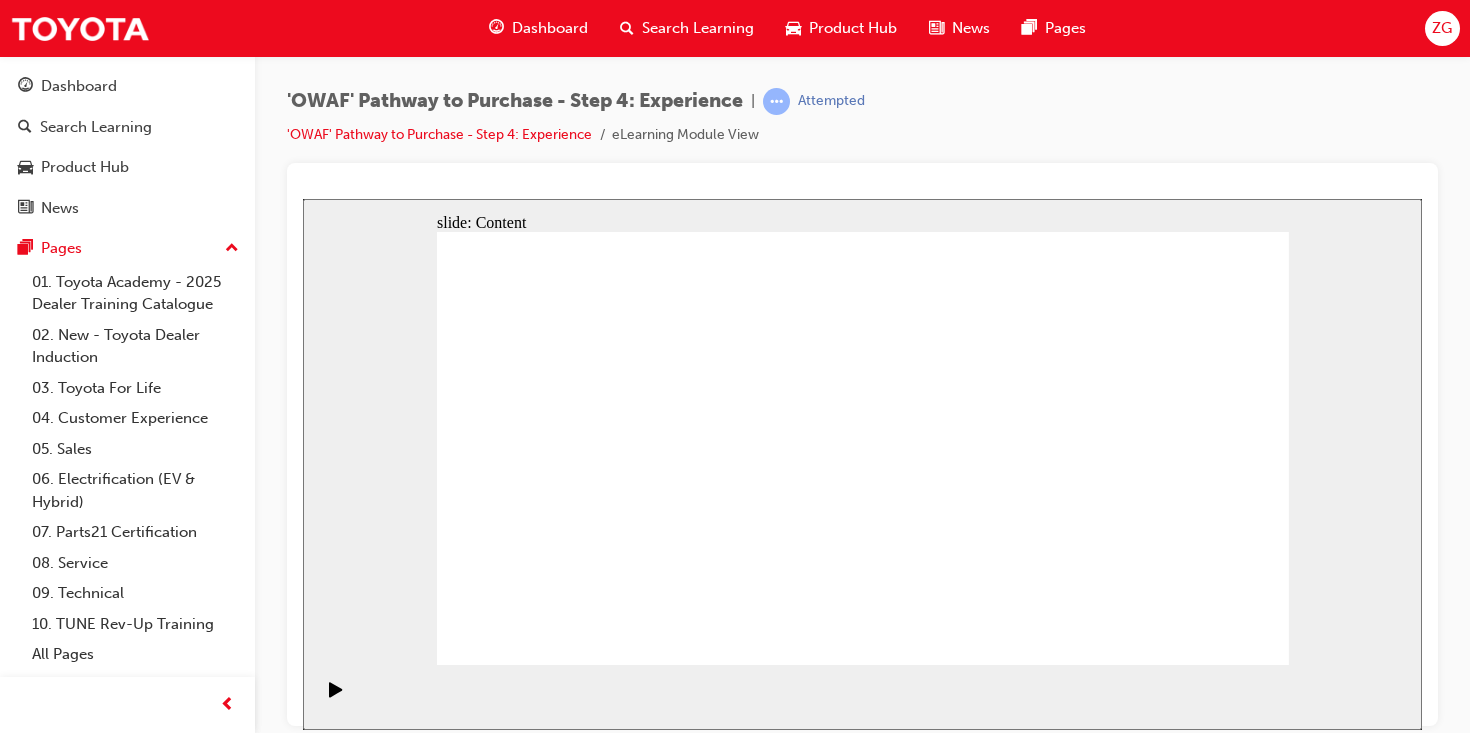 click 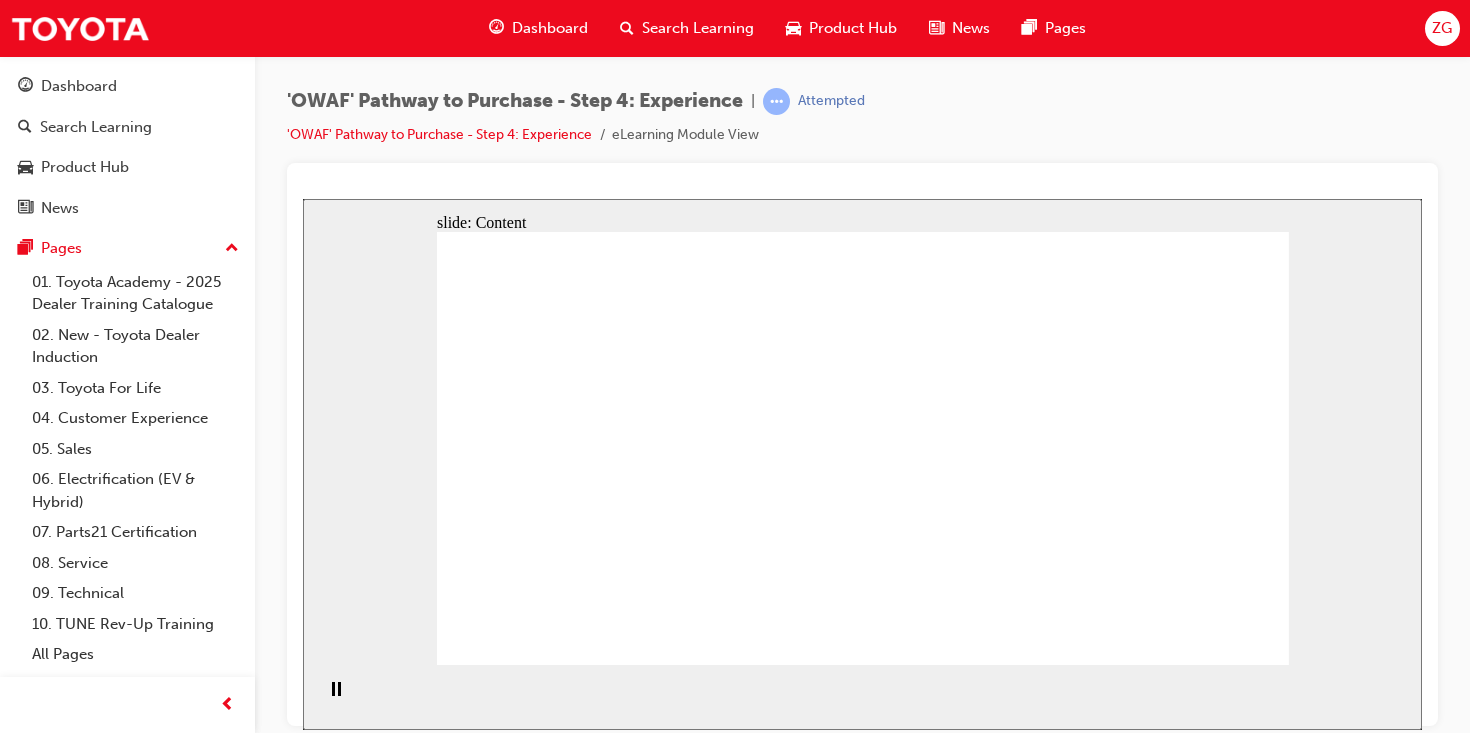 click on "'OWAF' Pathway to Purchase - Step 4: Experience | Attempted 'OWAF' Pathway to Purchase - Step 4: Experience eLearning Module View" at bounding box center (862, 125) 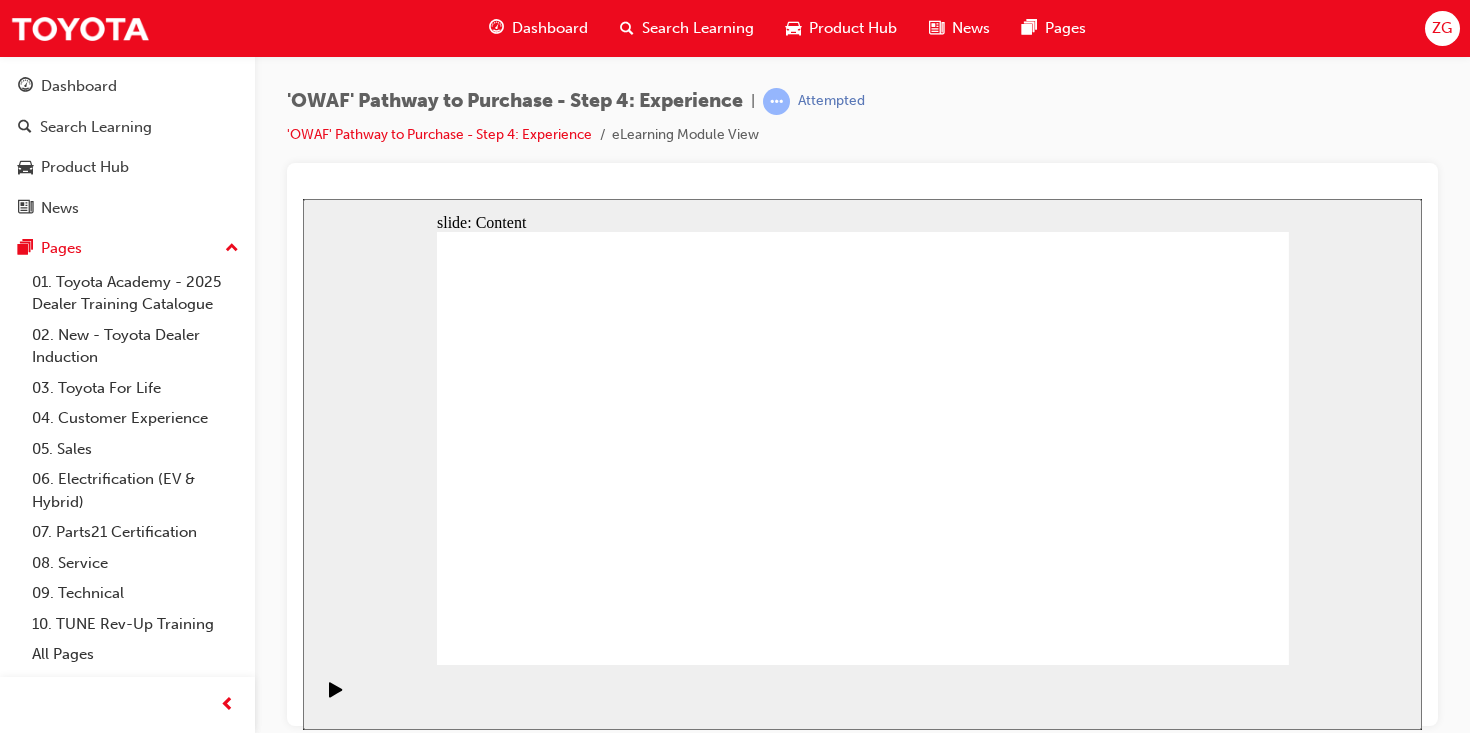 click on "6" at bounding box center (886, 2427) 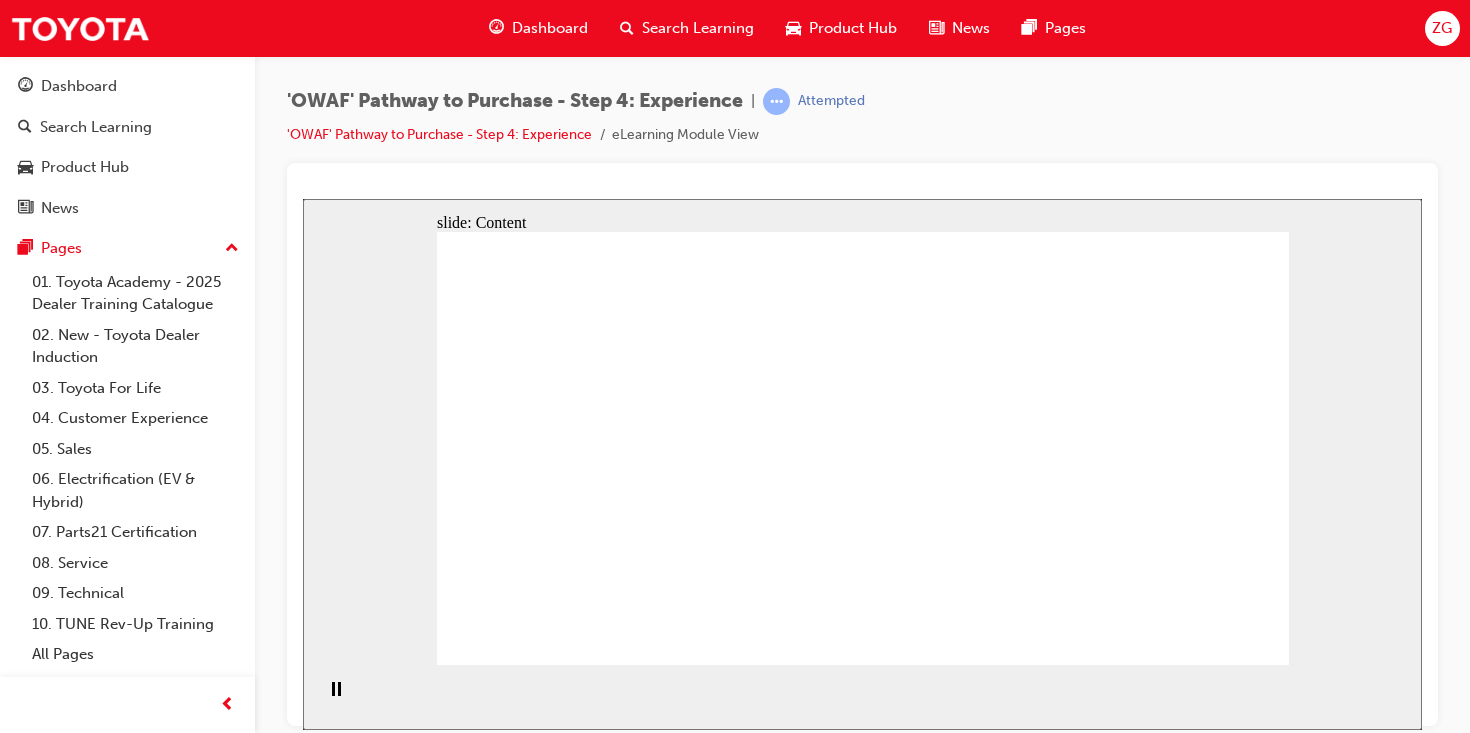 click 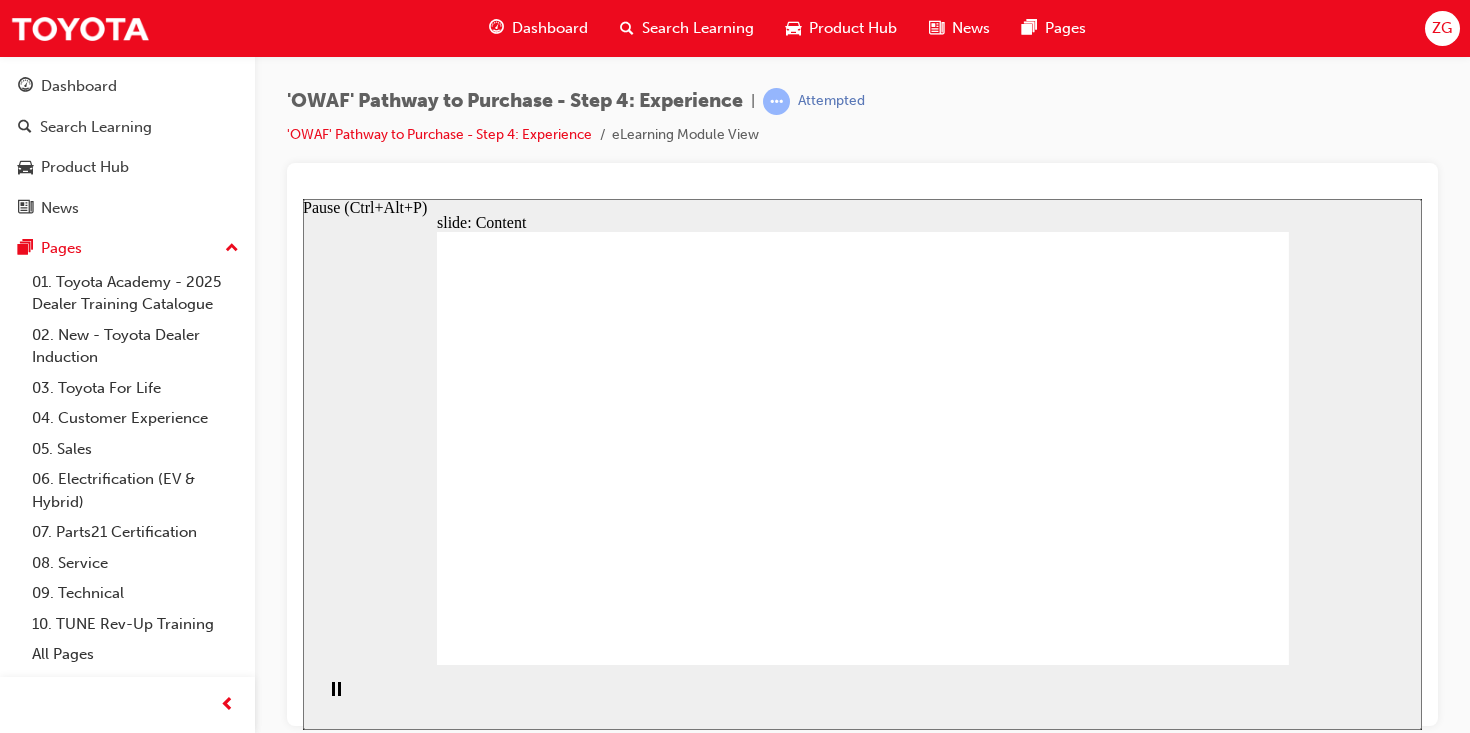 click 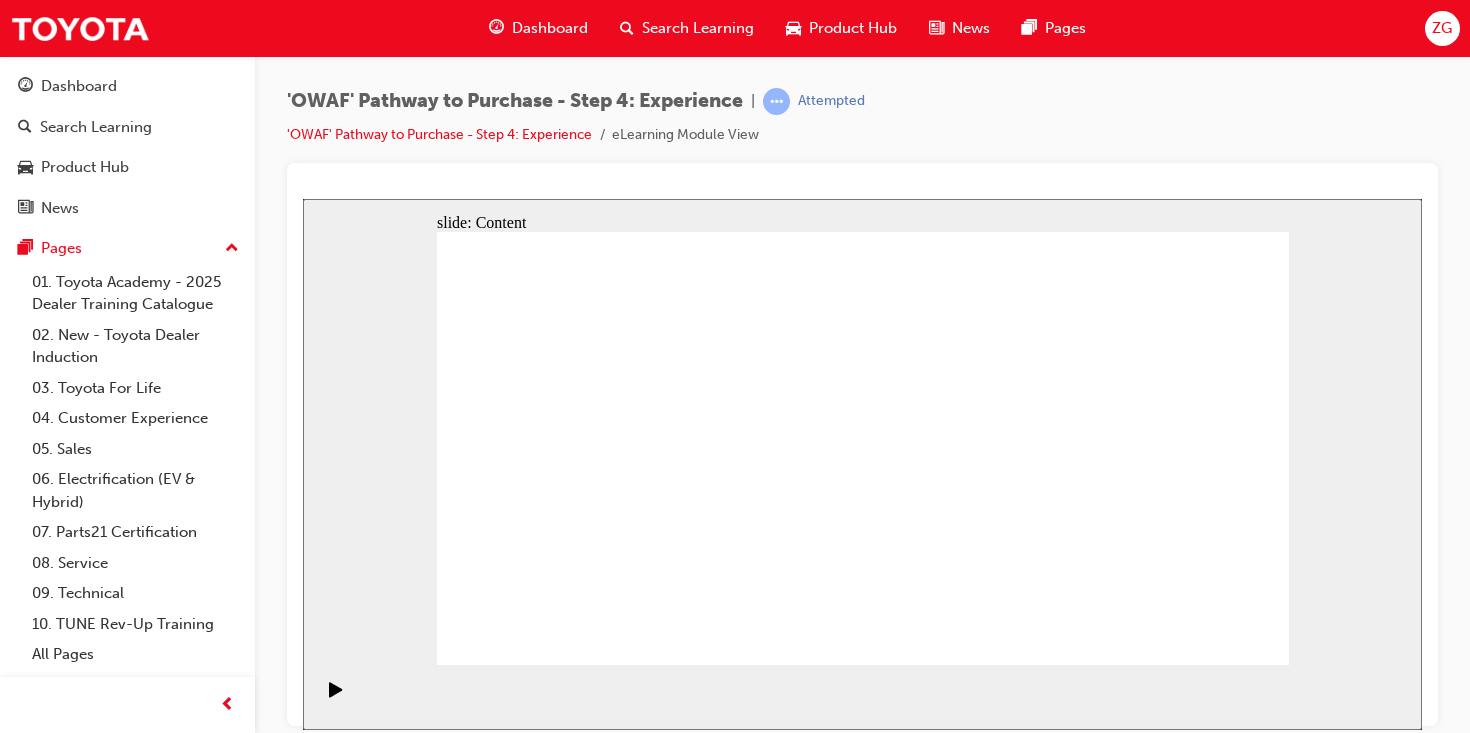 drag, startPoint x: 312, startPoint y: 675, endPoint x: 320, endPoint y: 683, distance: 11.313708 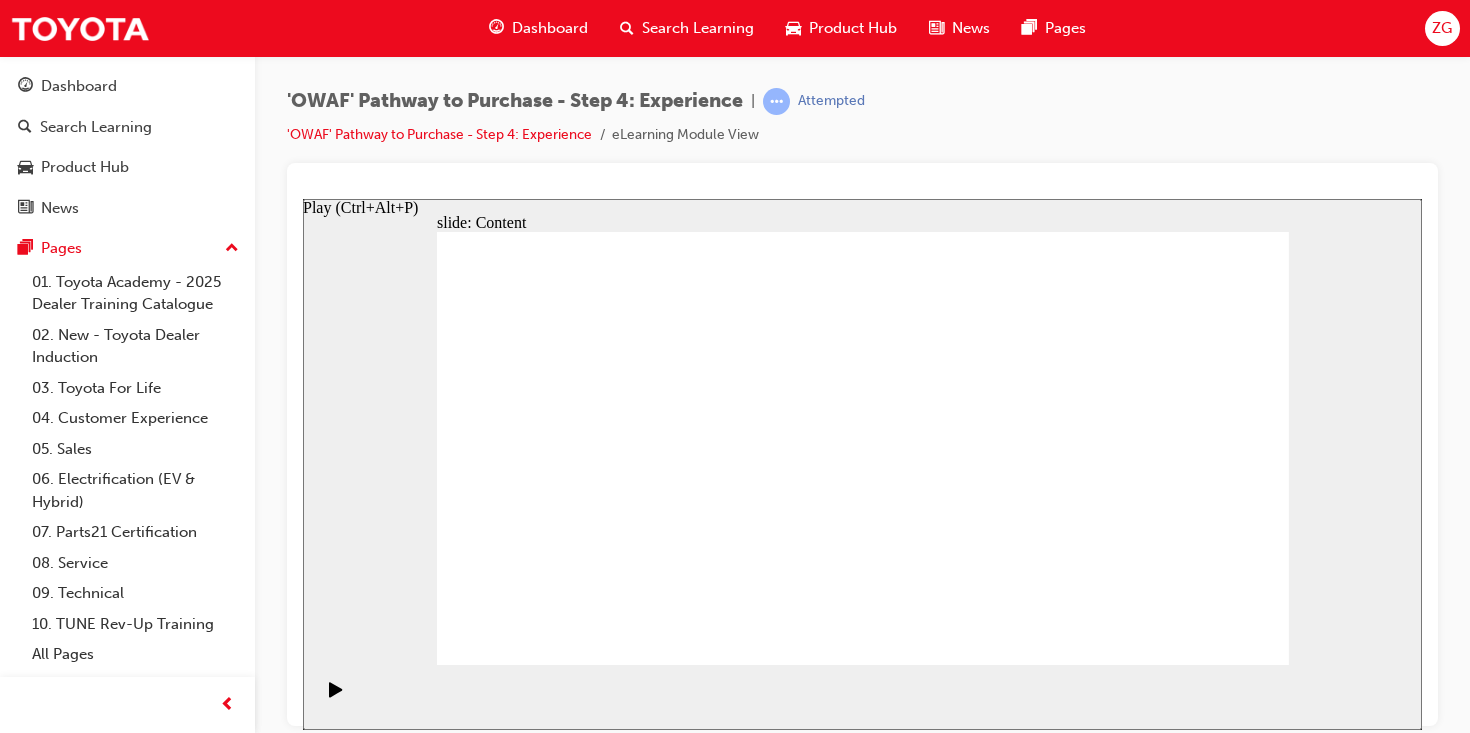 click 